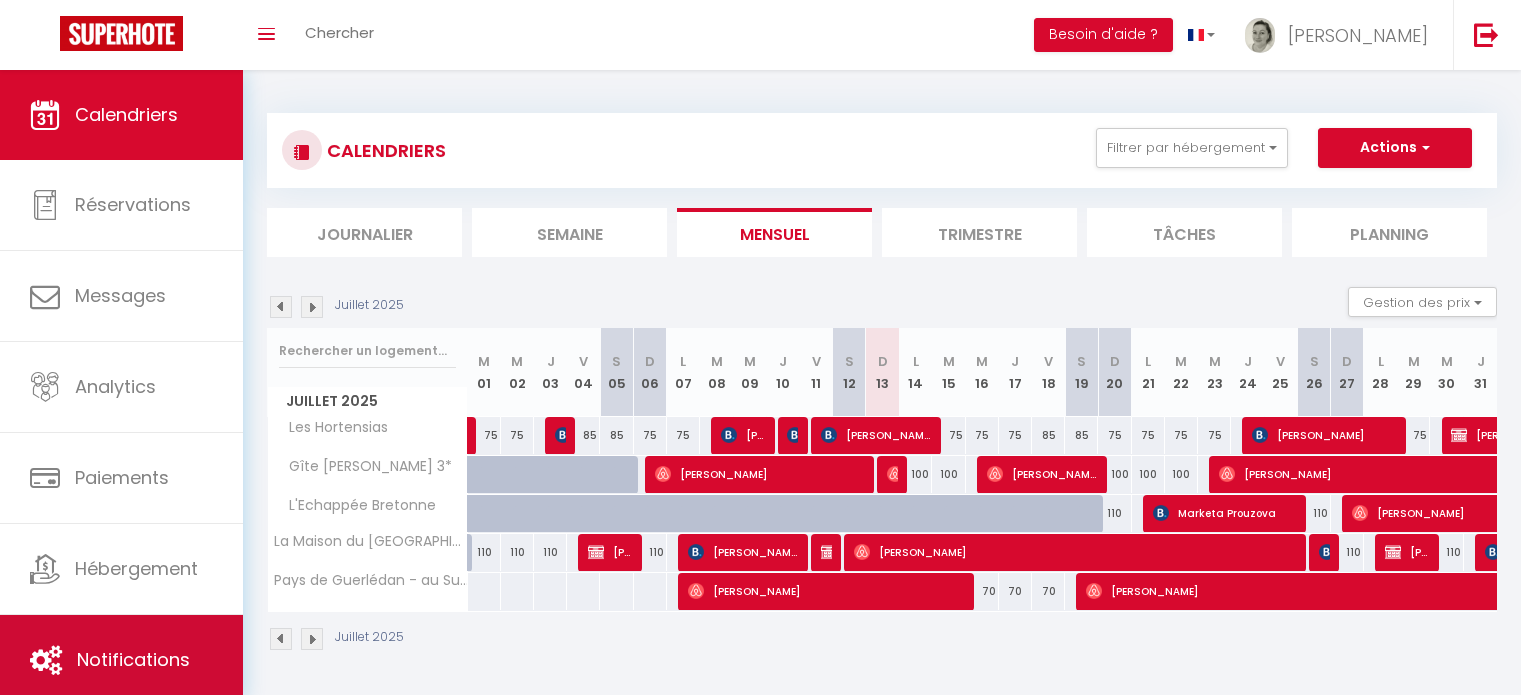 scroll, scrollTop: 70, scrollLeft: 0, axis: vertical 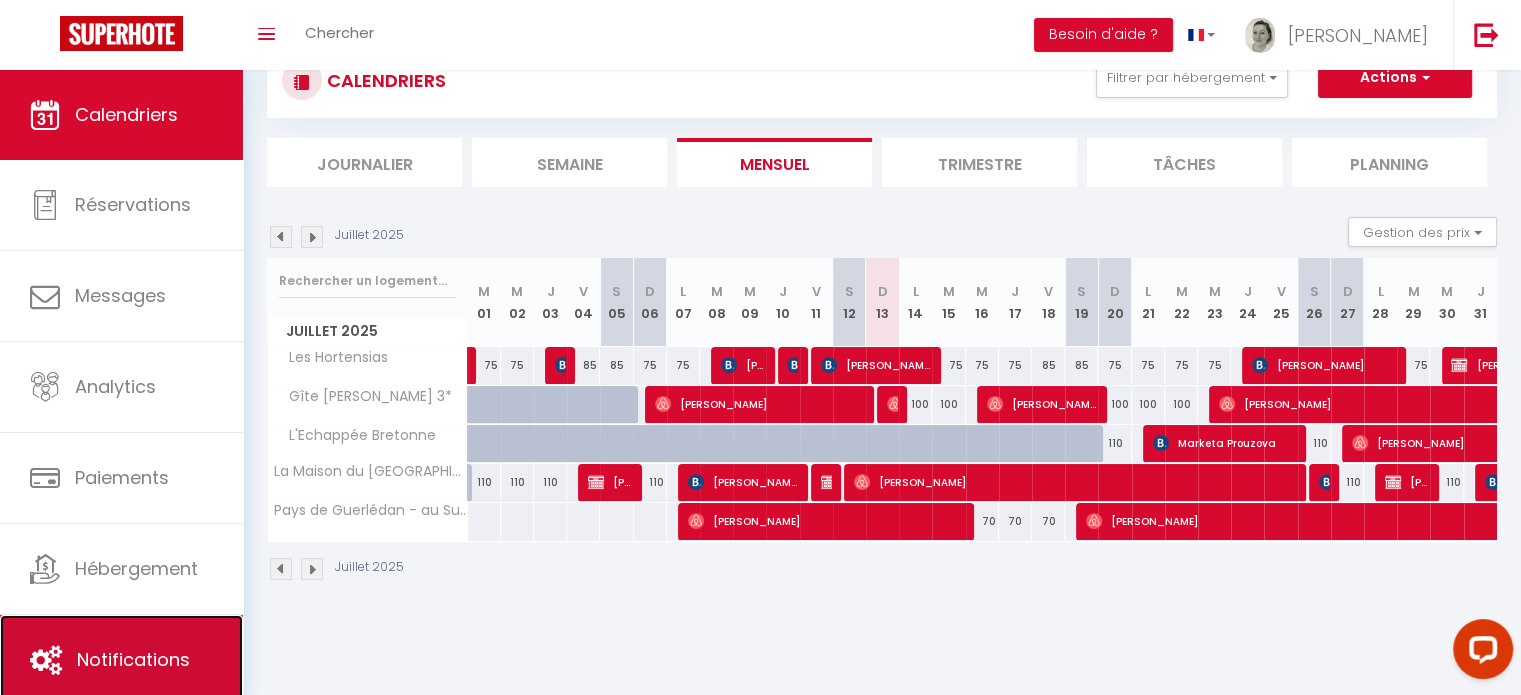 click on "Notifications" at bounding box center (133, 659) 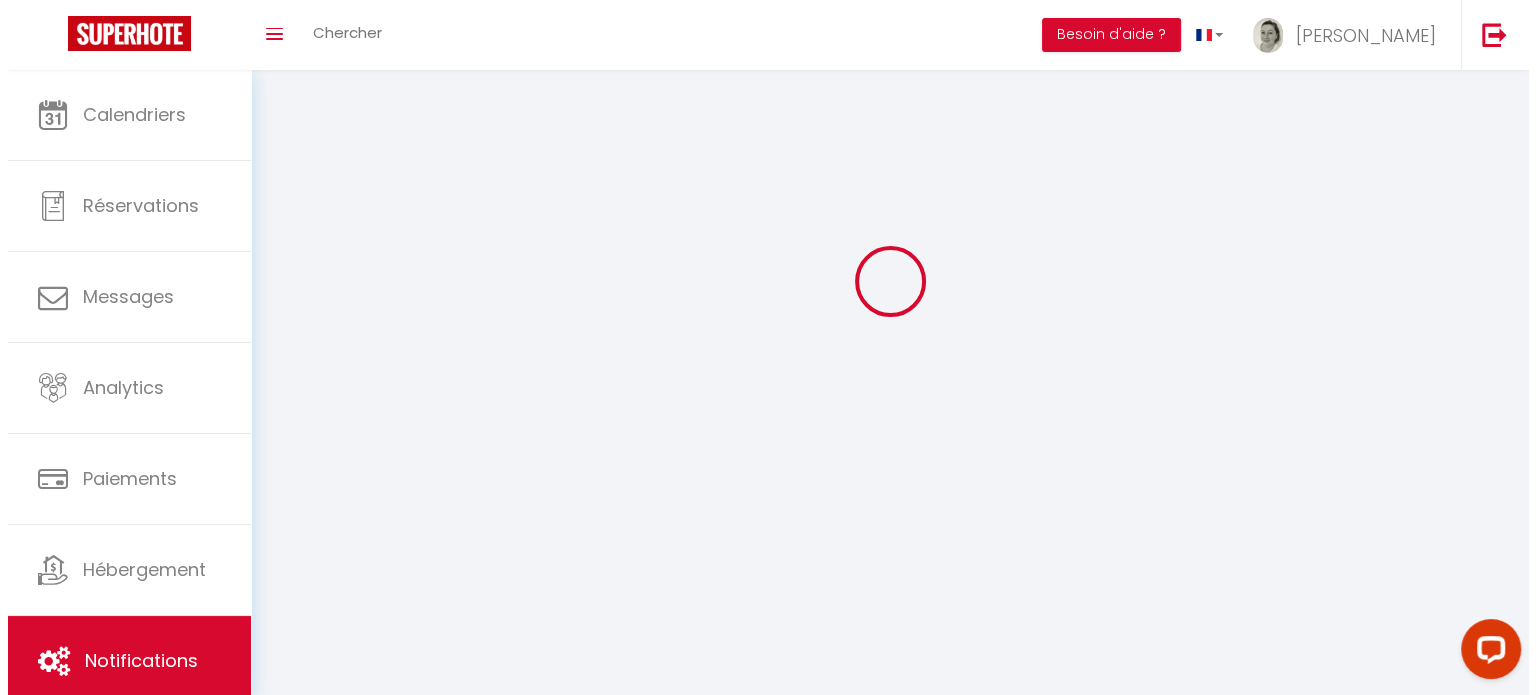 scroll, scrollTop: 0, scrollLeft: 0, axis: both 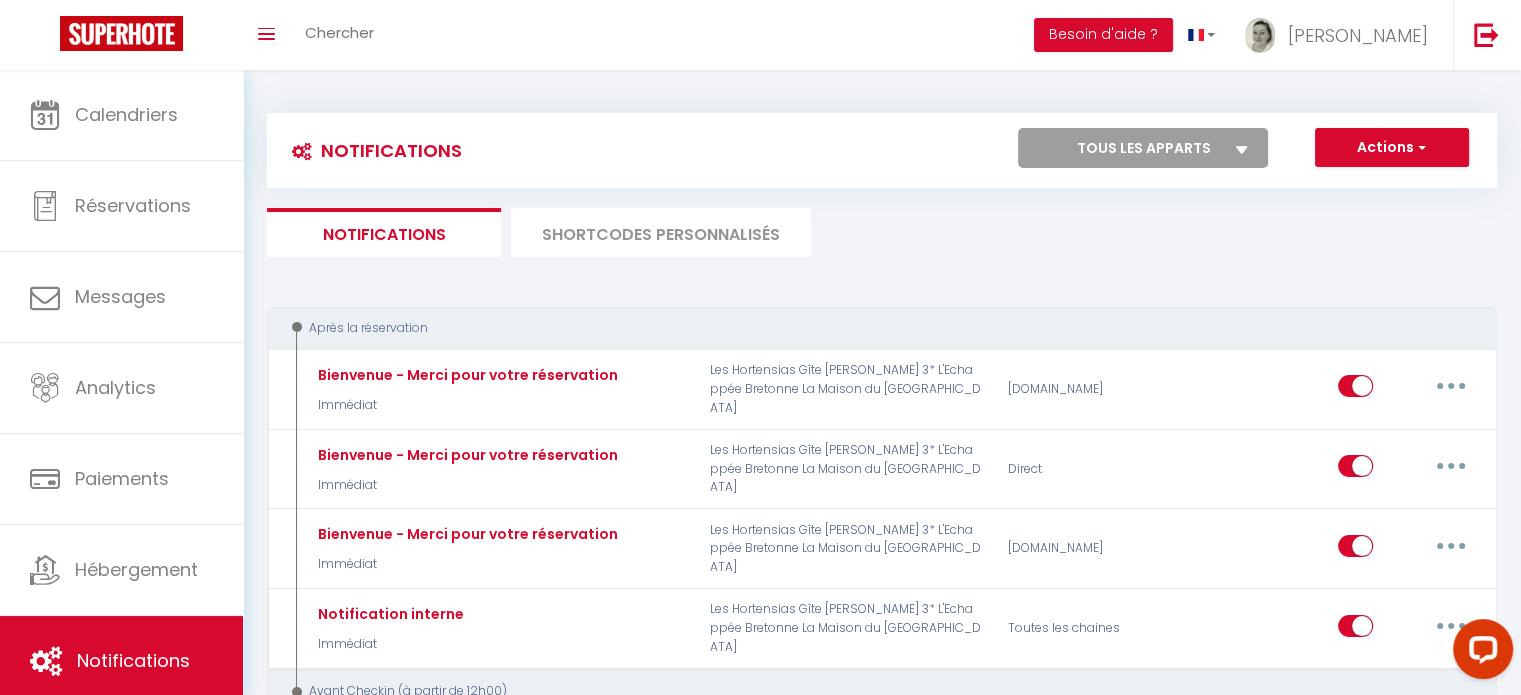 select 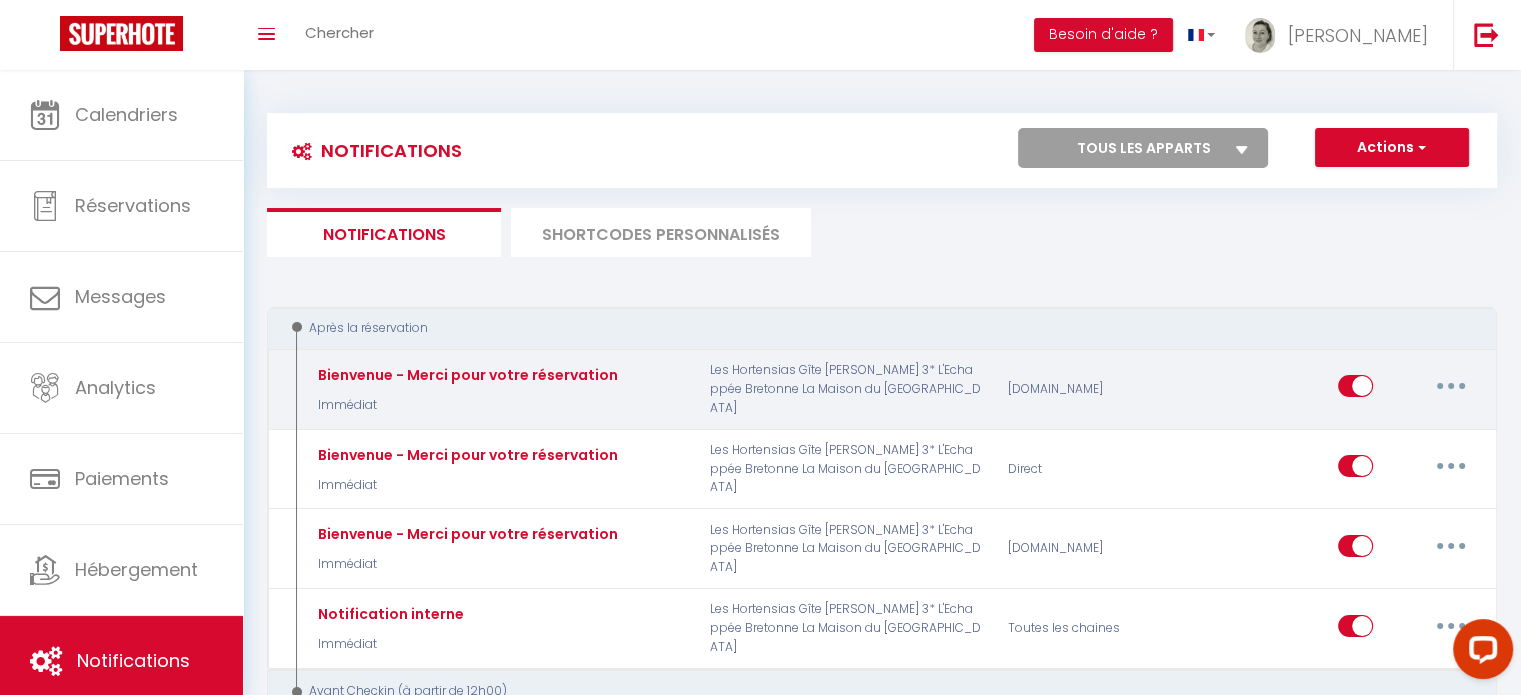 click at bounding box center (1451, 386) 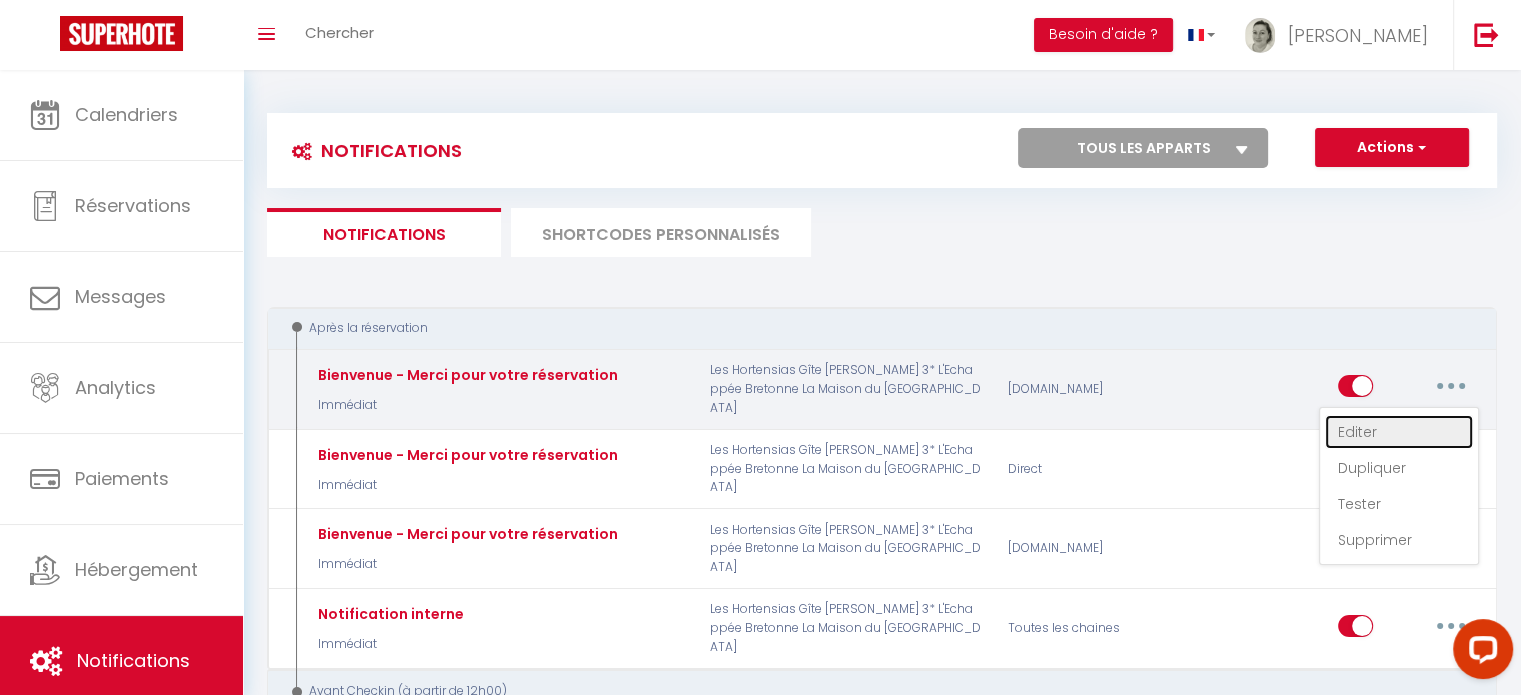 click on "Editer" at bounding box center [1399, 432] 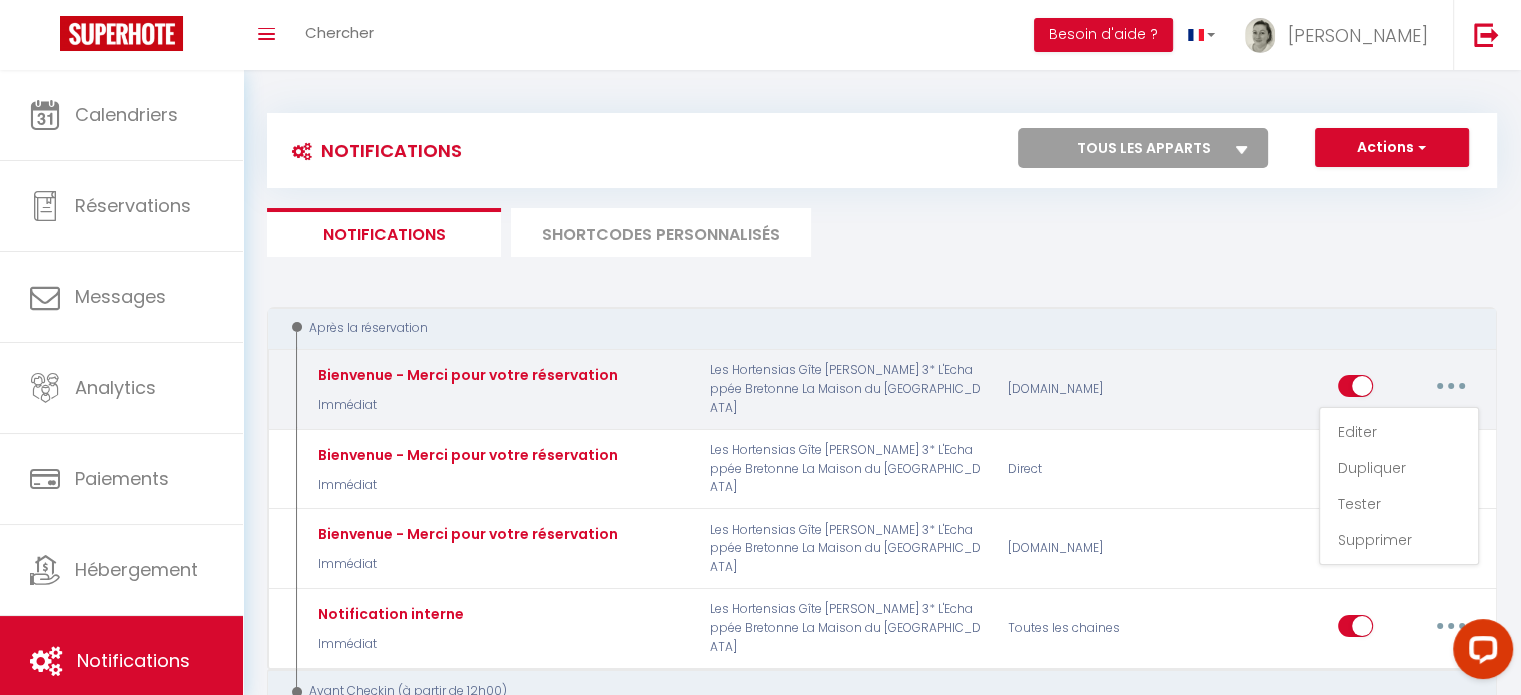 select on "Immédiat" 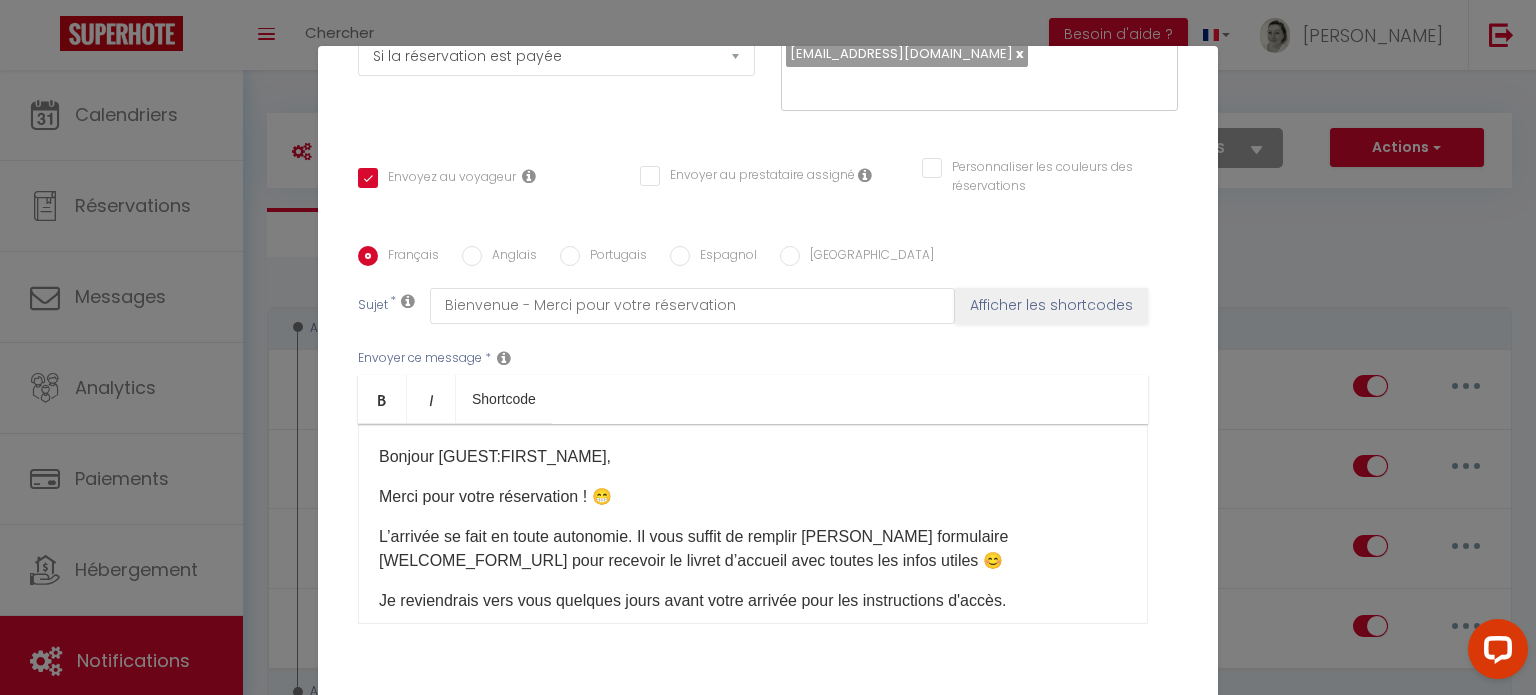 scroll, scrollTop: 396, scrollLeft: 0, axis: vertical 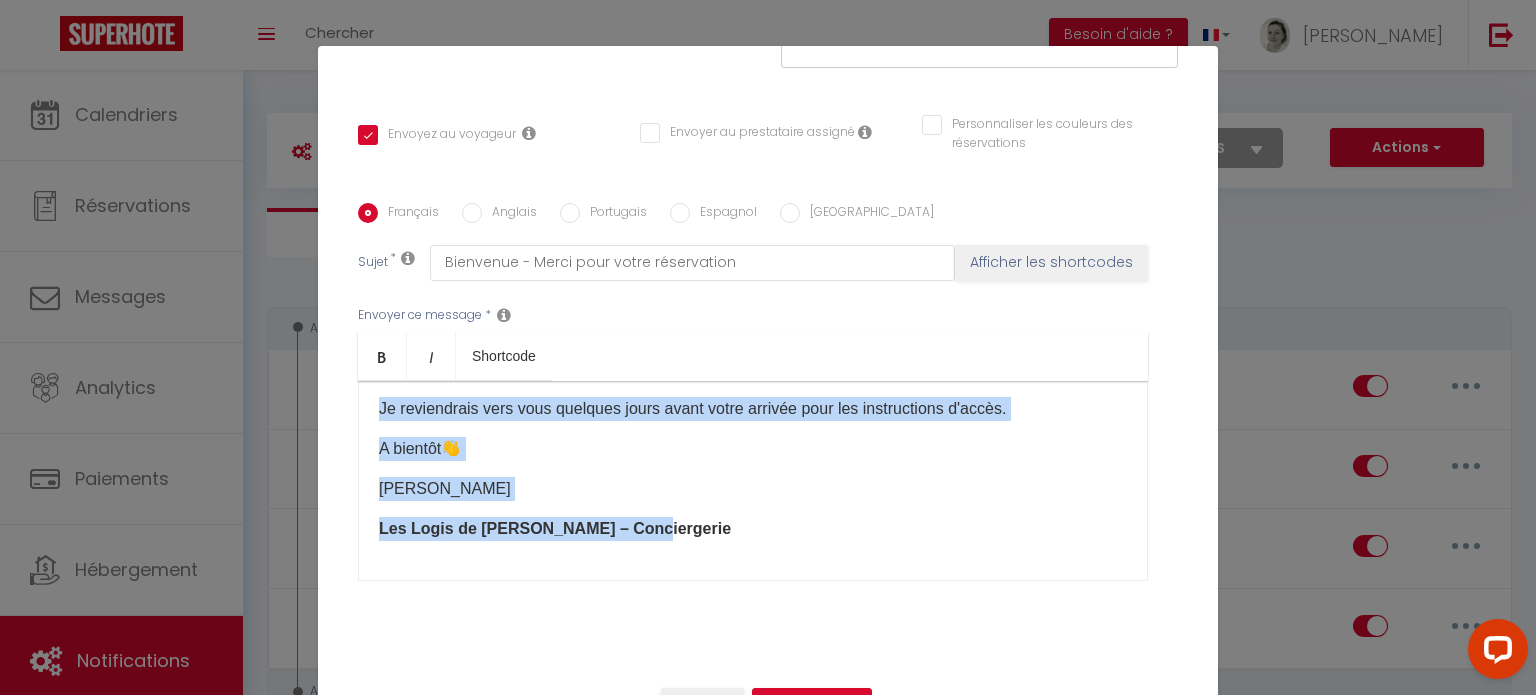 drag, startPoint x: 368, startPoint y: 415, endPoint x: 987, endPoint y: 599, distance: 645.76855 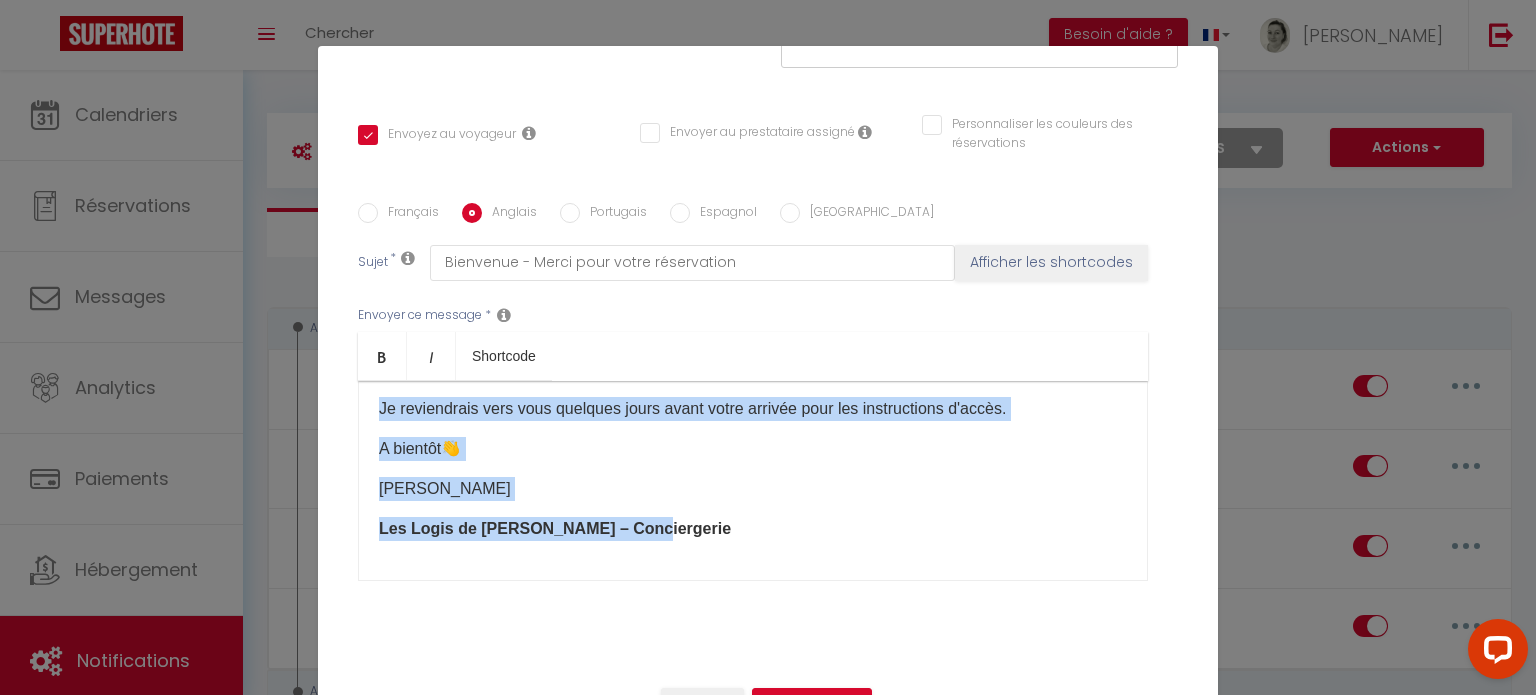 checkbox on "true" 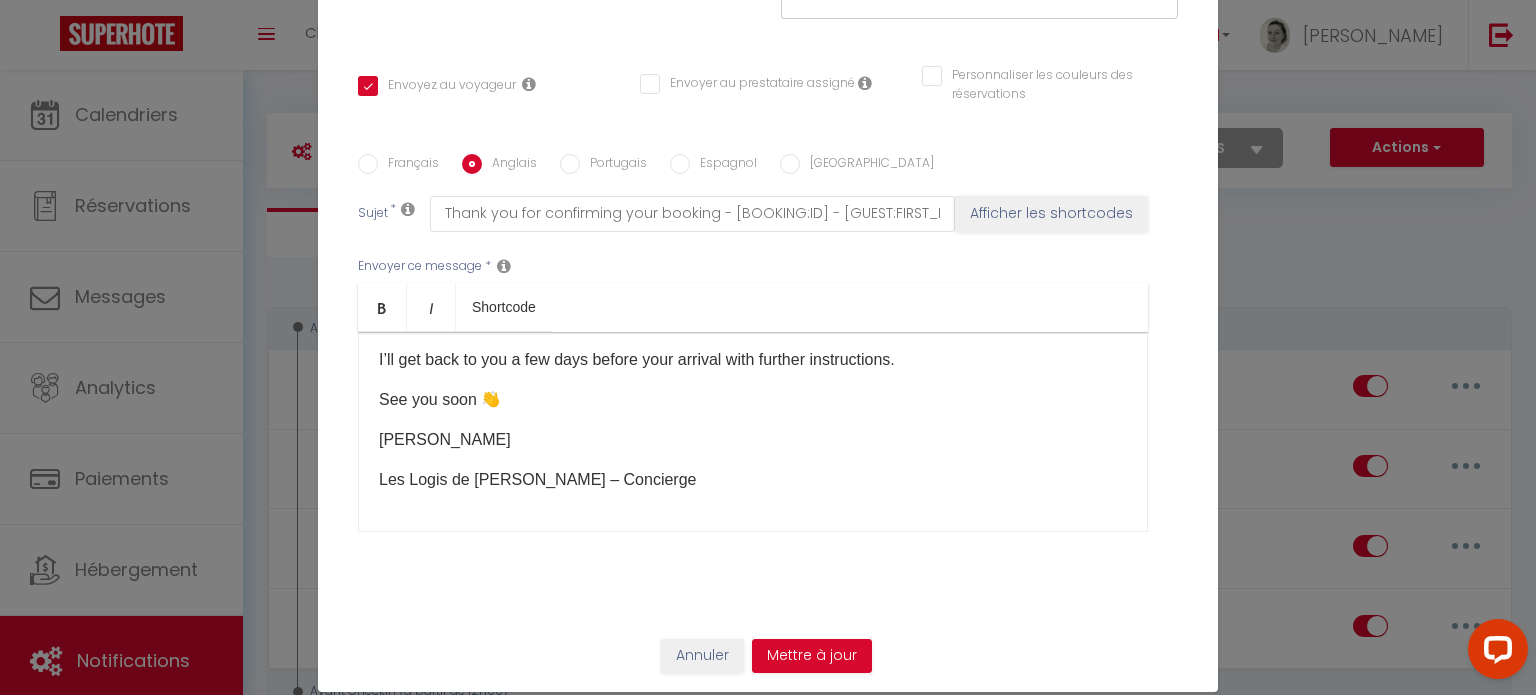 scroll, scrollTop: 91, scrollLeft: 0, axis: vertical 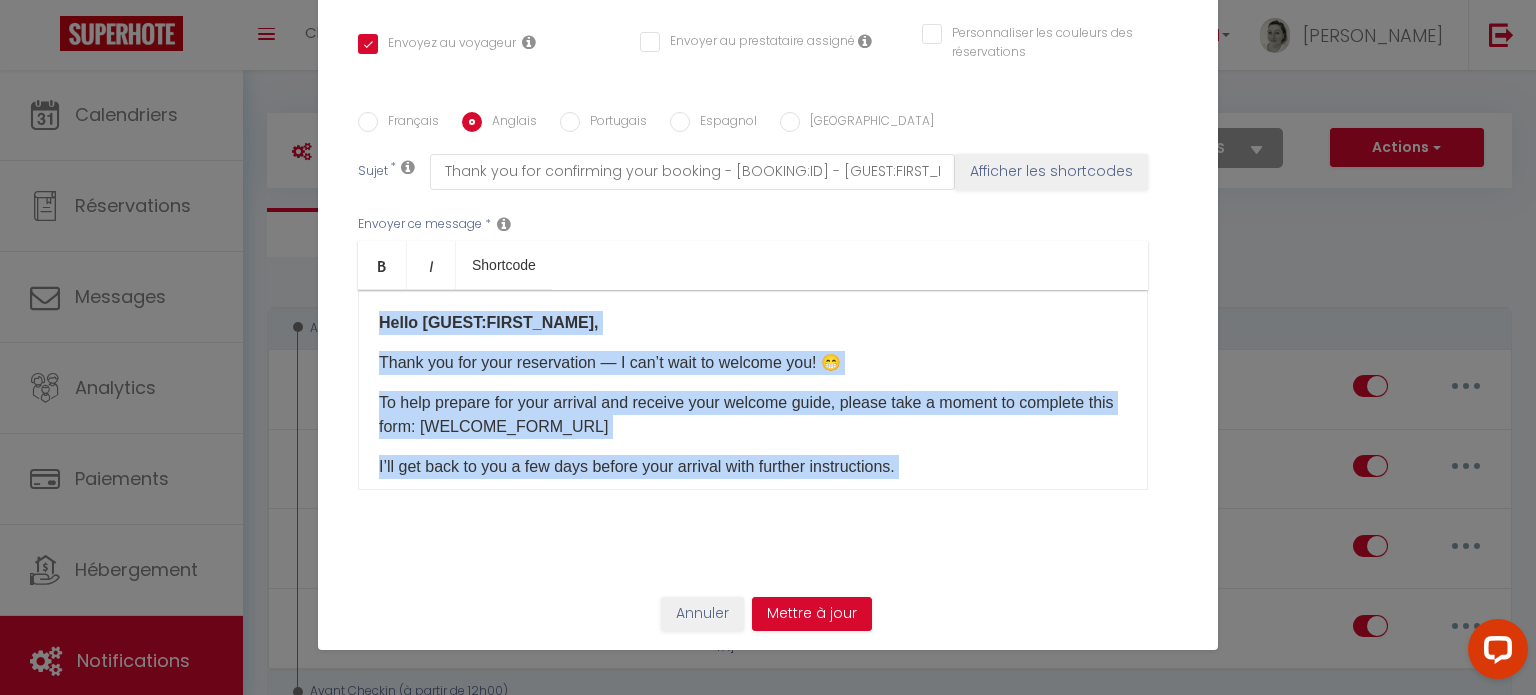 drag, startPoint x: 596, startPoint y: 447, endPoint x: 334, endPoint y: 274, distance: 313.96338 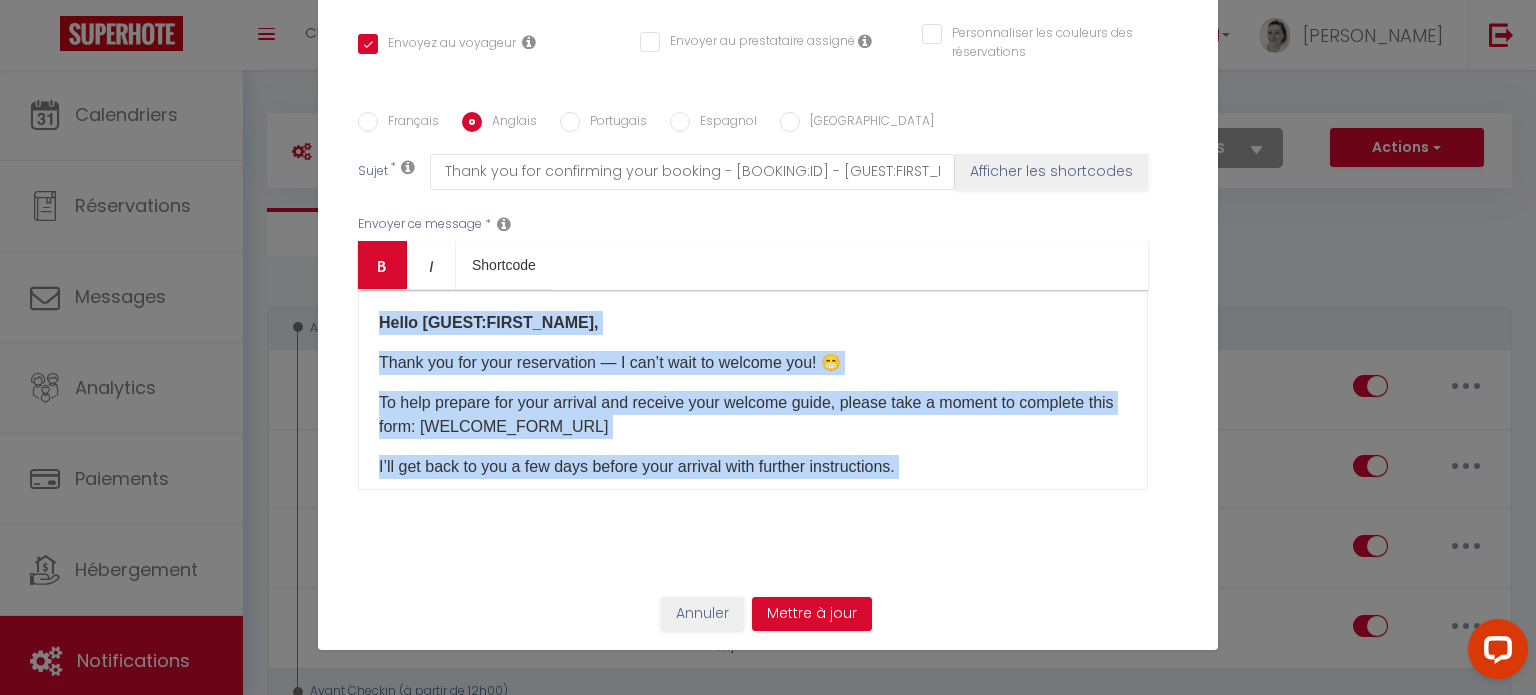 type 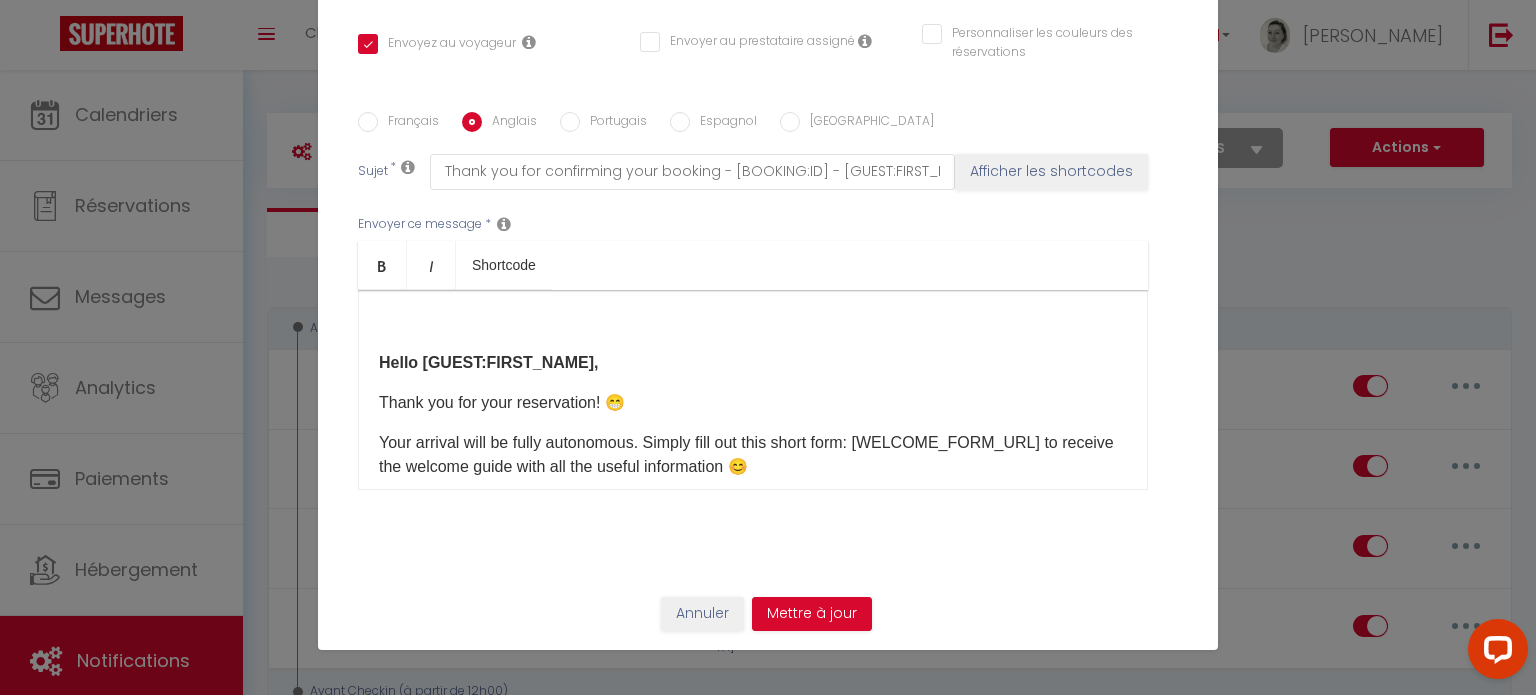 click on "​" at bounding box center [753, 323] 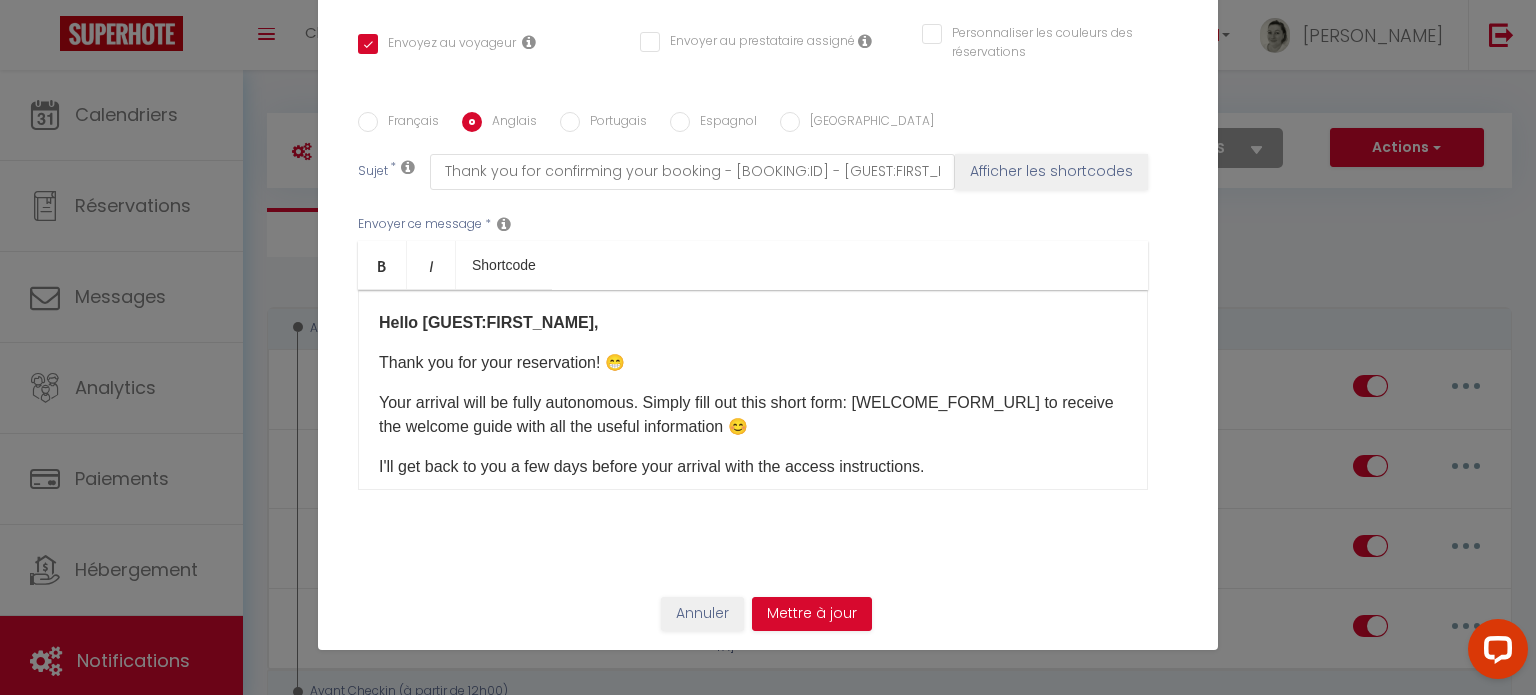 click on "Your arrival will be fully autonomous. Simply fill out this short form: [WELCOME_FORM_URL] to receive the welcome guide with all the useful information 😊" at bounding box center (753, 415) 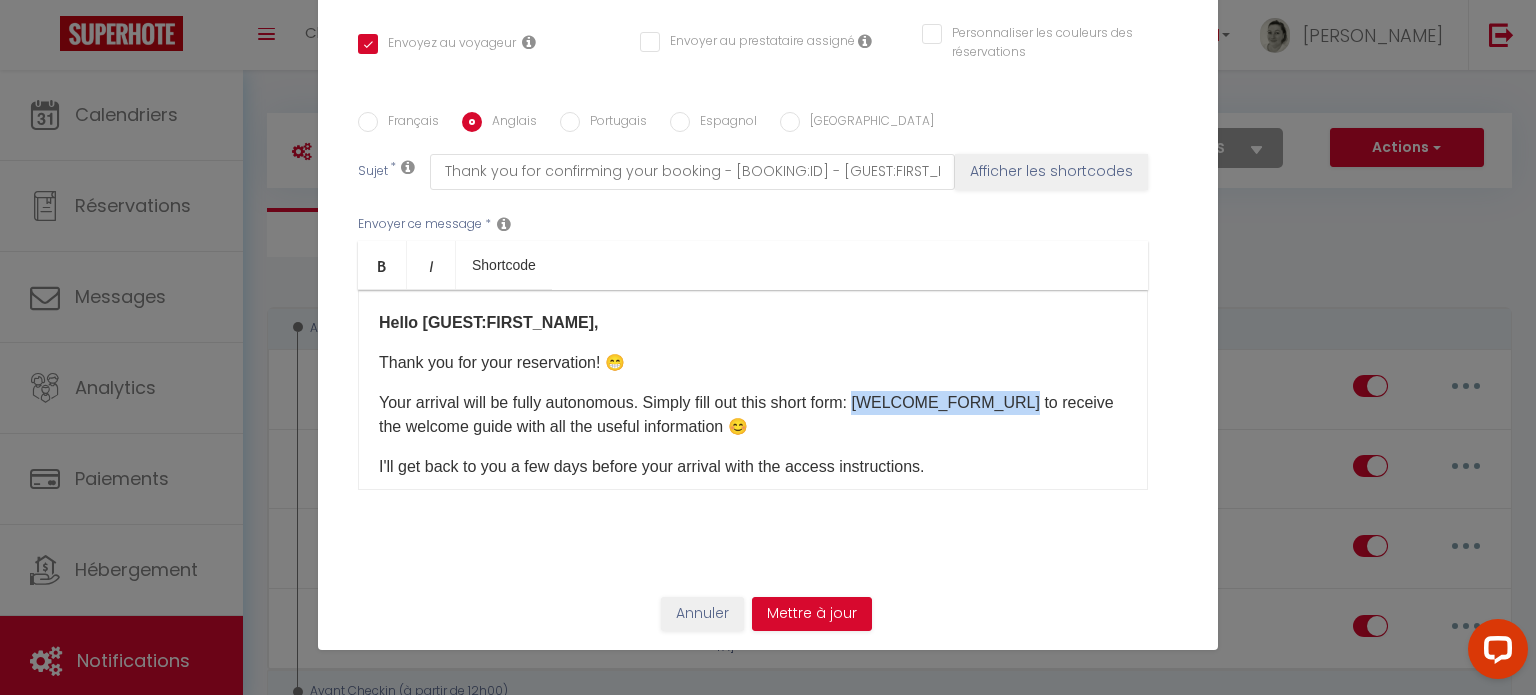 drag, startPoint x: 867, startPoint y: 402, endPoint x: 1030, endPoint y: 401, distance: 163.00307 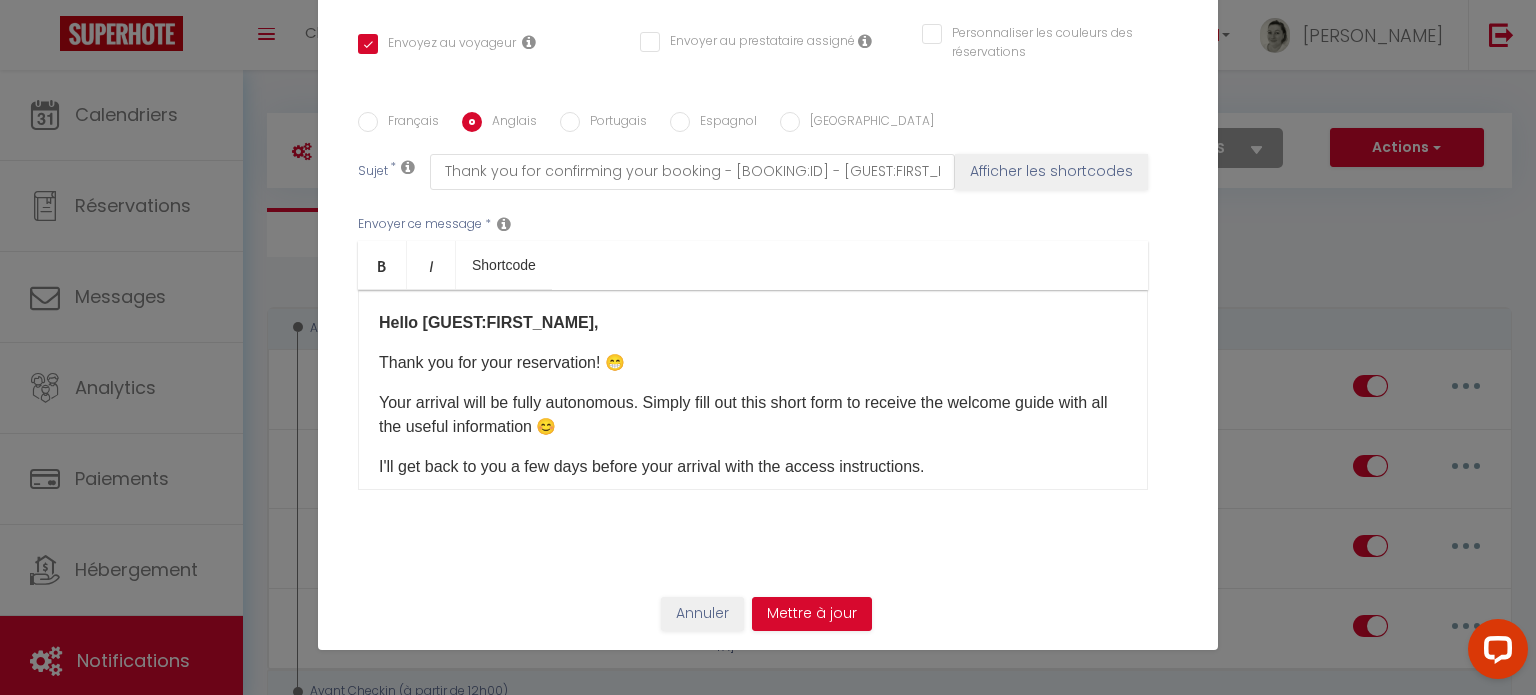 click on "​ Hello [GUEST:FIRST_NAME],
Thank you for your reservation! 😁
Your arrival will be fully autonomous. Simply fill out this short form to receive the welcome guide with all the useful information 😊
I'll get back to you a few days before your arrival with the access instructions.
See you soon 👋
[PERSON_NAME] Logis de [PERSON_NAME] – Concierge Service ​" at bounding box center [753, 390] 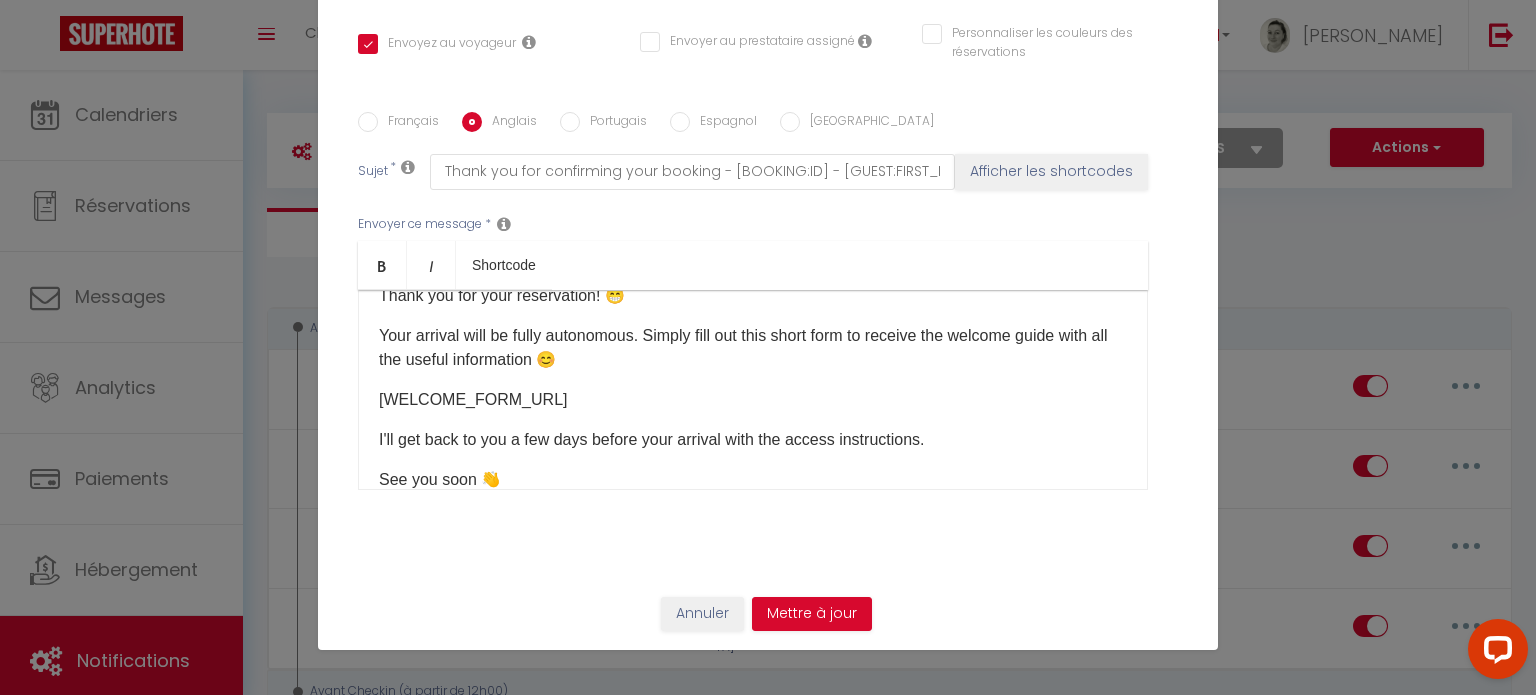 scroll, scrollTop: 100, scrollLeft: 0, axis: vertical 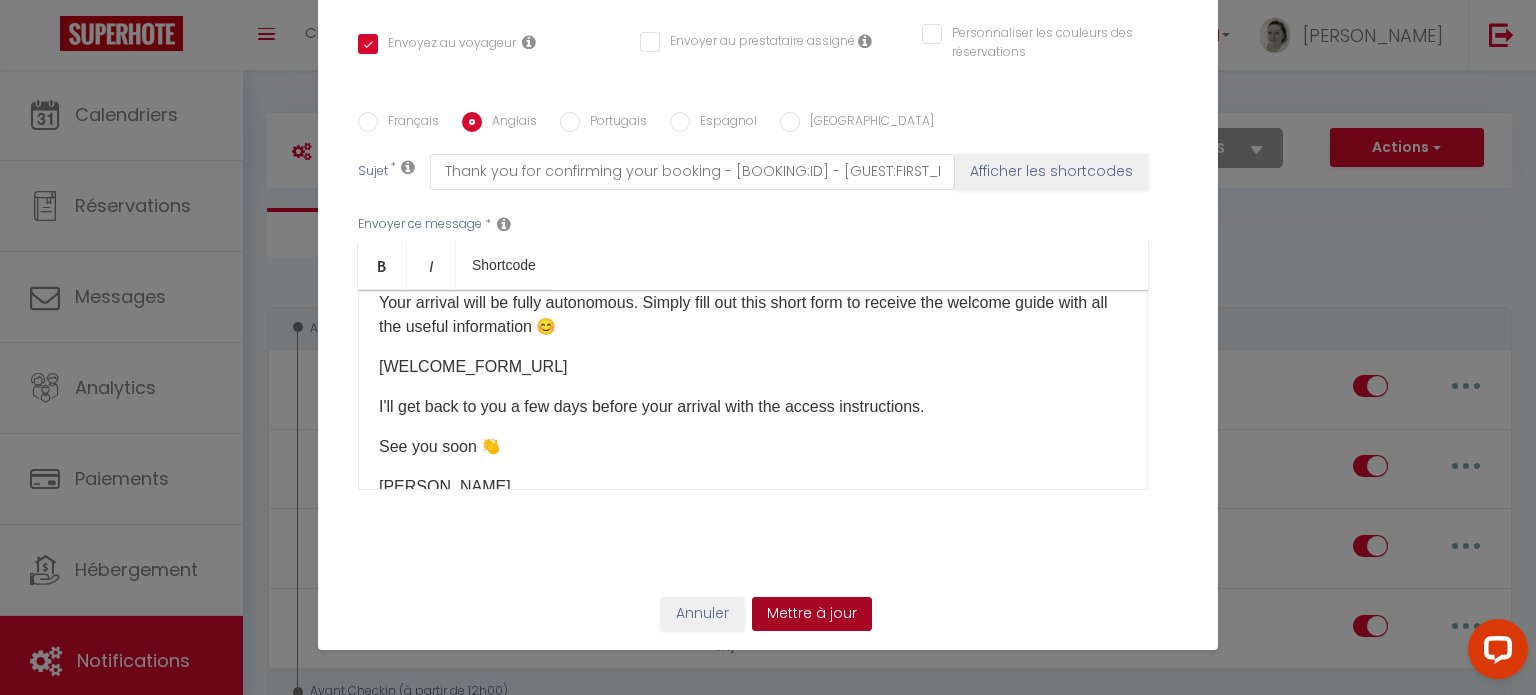 click on "Mettre à jour" at bounding box center (812, 614) 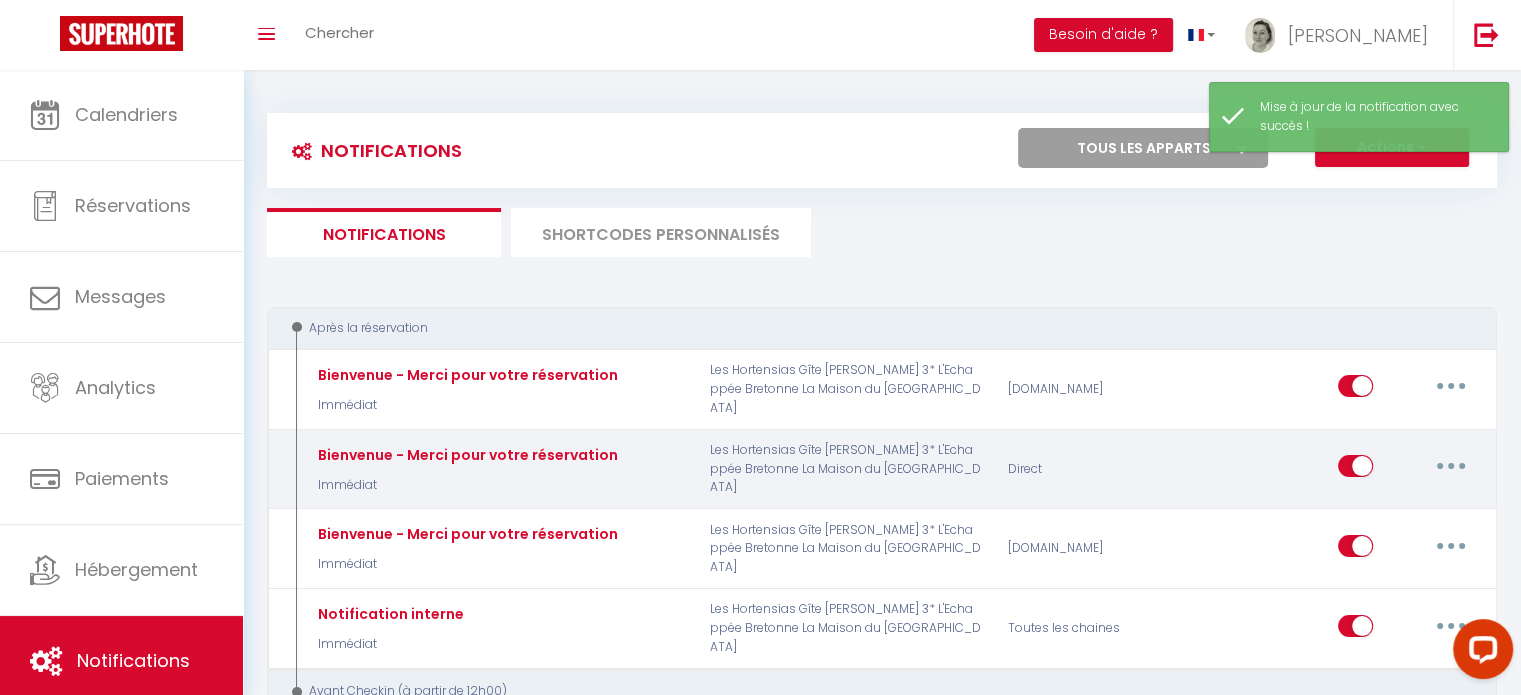 click at bounding box center [1451, 466] 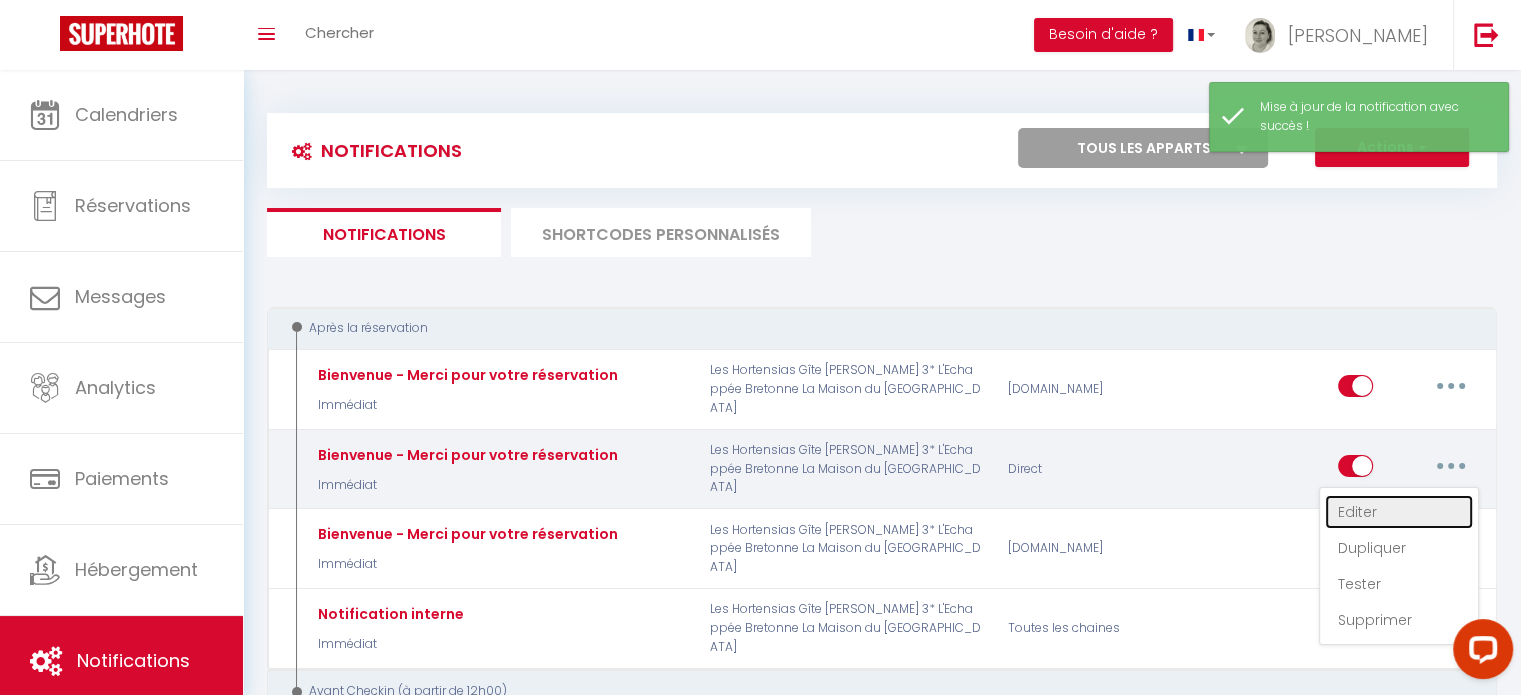 click on "Editer" at bounding box center (1399, 512) 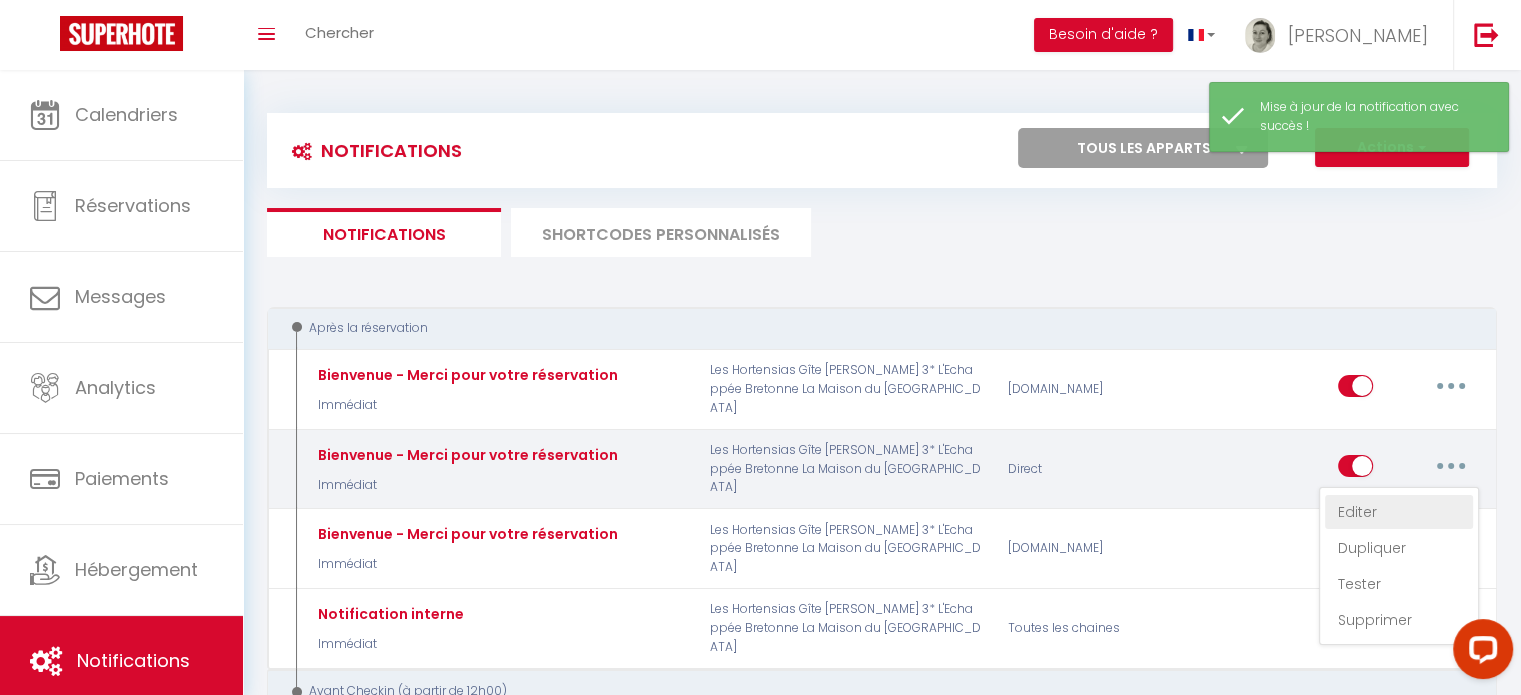type on "Bienvenue - Merci pour votre réservation" 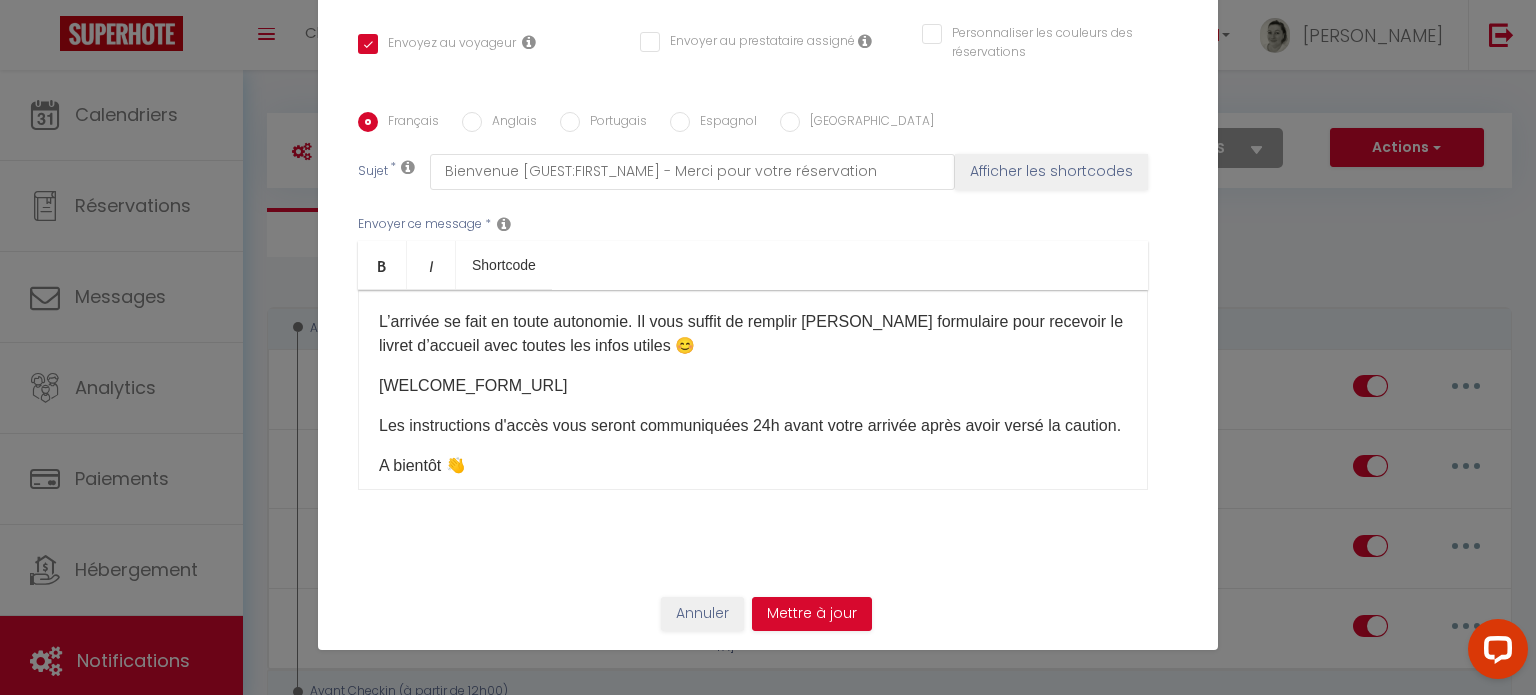 scroll, scrollTop: 300, scrollLeft: 0, axis: vertical 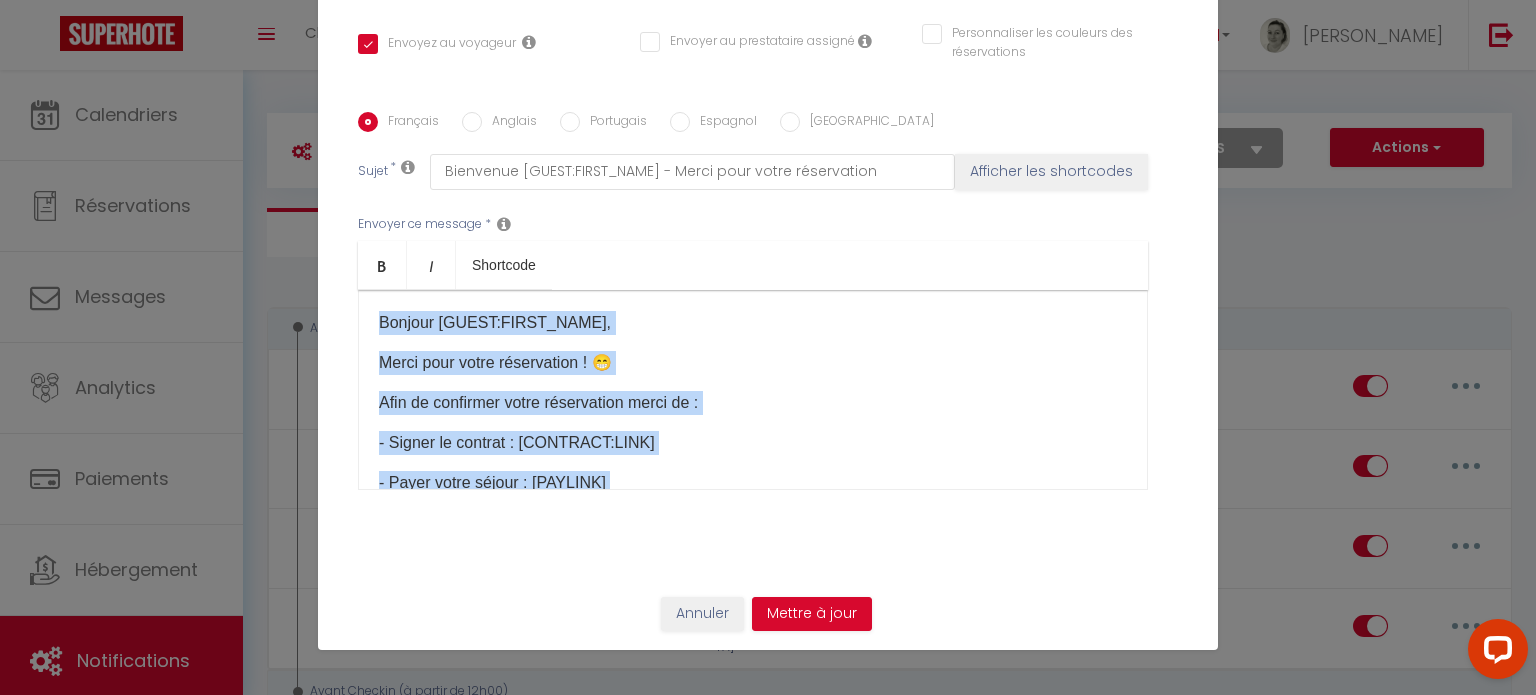 drag, startPoint x: 596, startPoint y: 419, endPoint x: 279, endPoint y: 258, distance: 355.54184 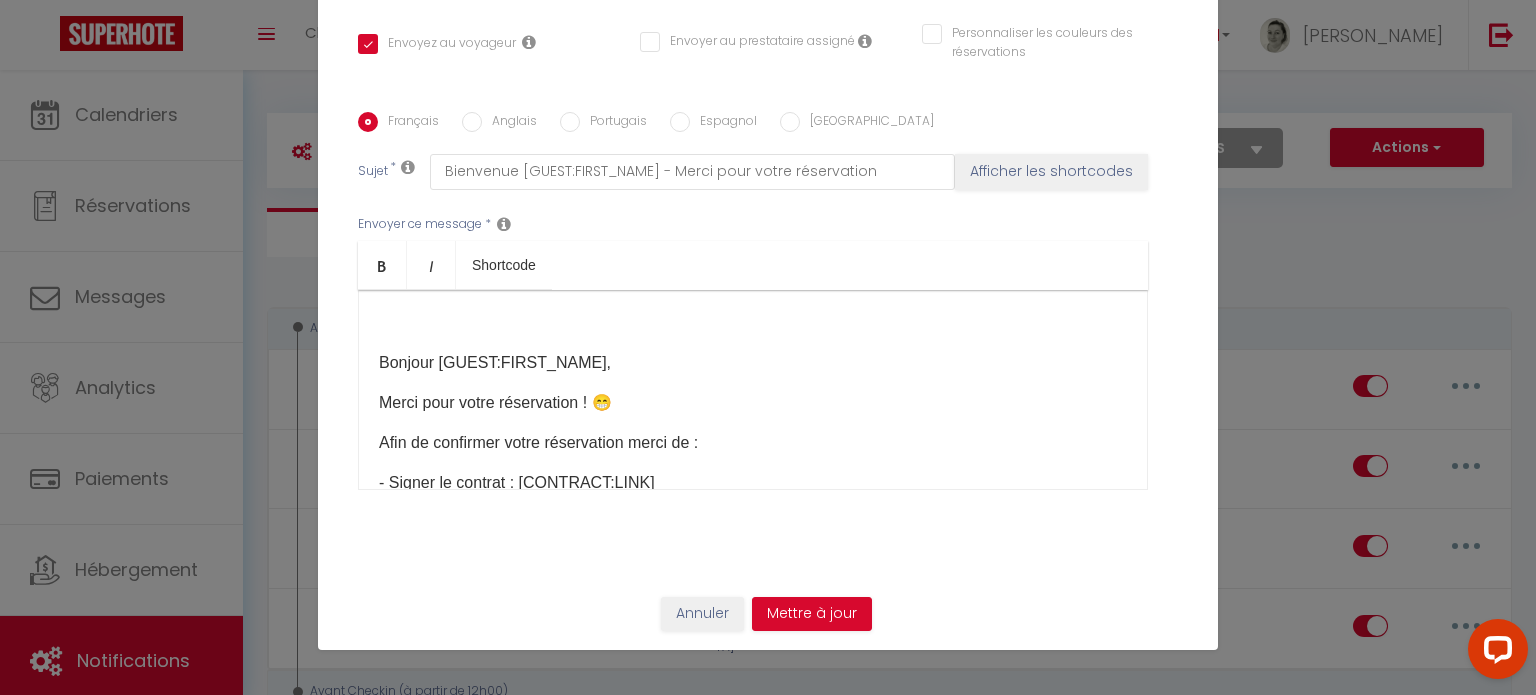click on "​" at bounding box center [753, 323] 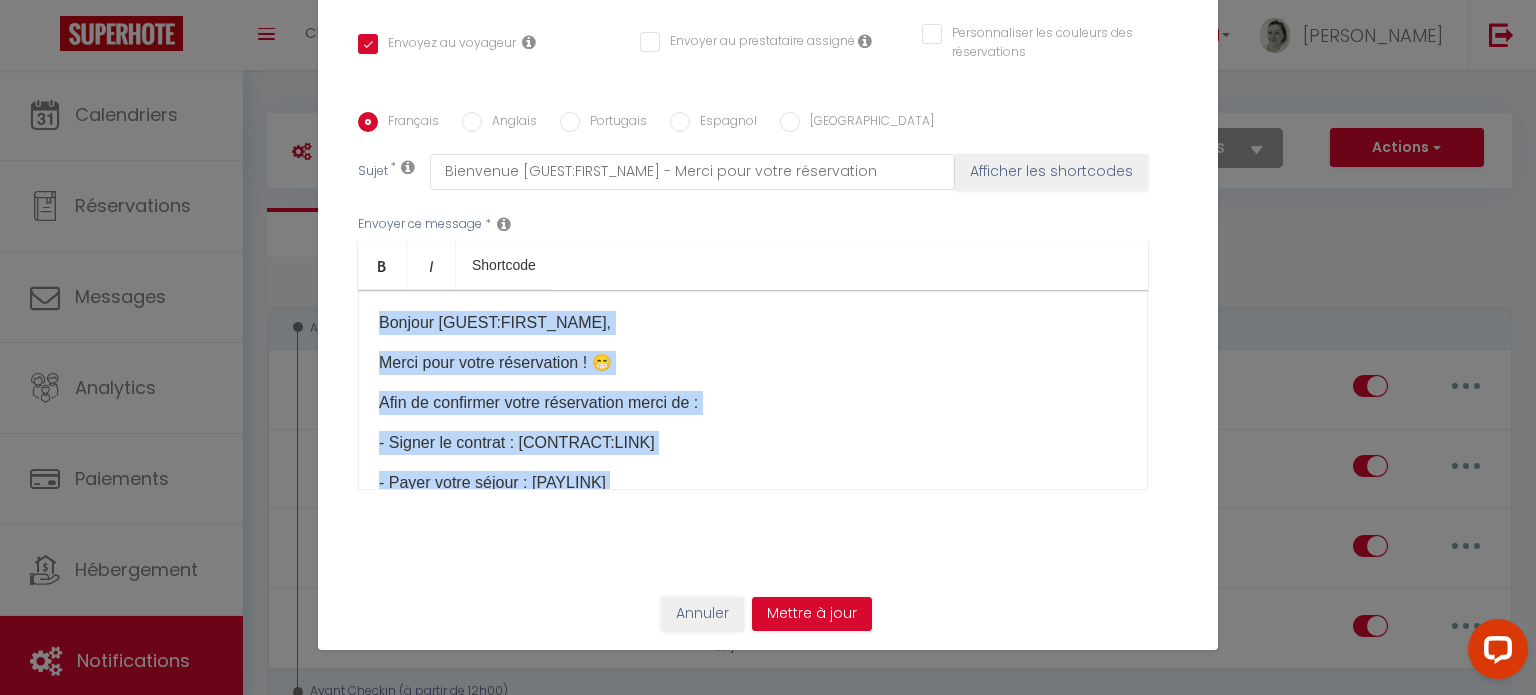 scroll, scrollTop: 397, scrollLeft: 0, axis: vertical 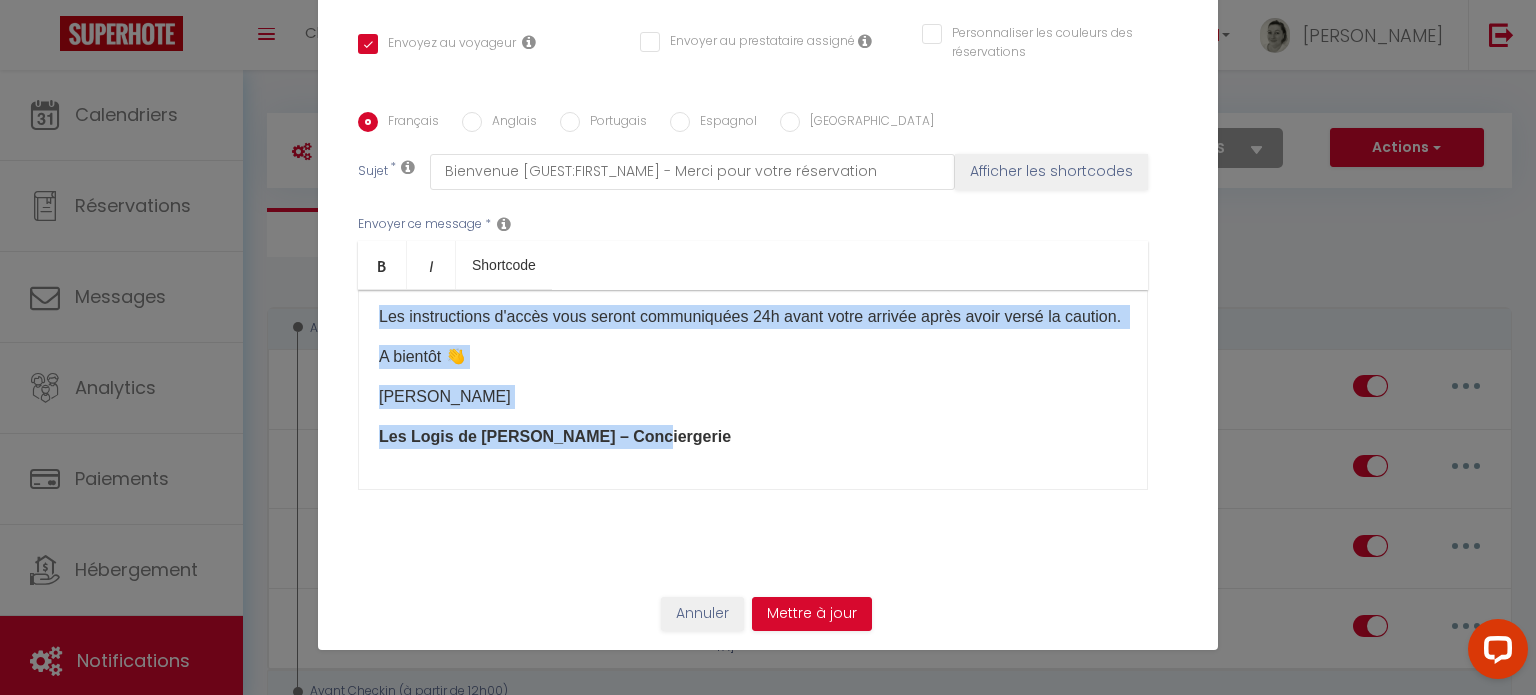 drag, startPoint x: 369, startPoint y: 326, endPoint x: 788, endPoint y: 559, distance: 479.42673 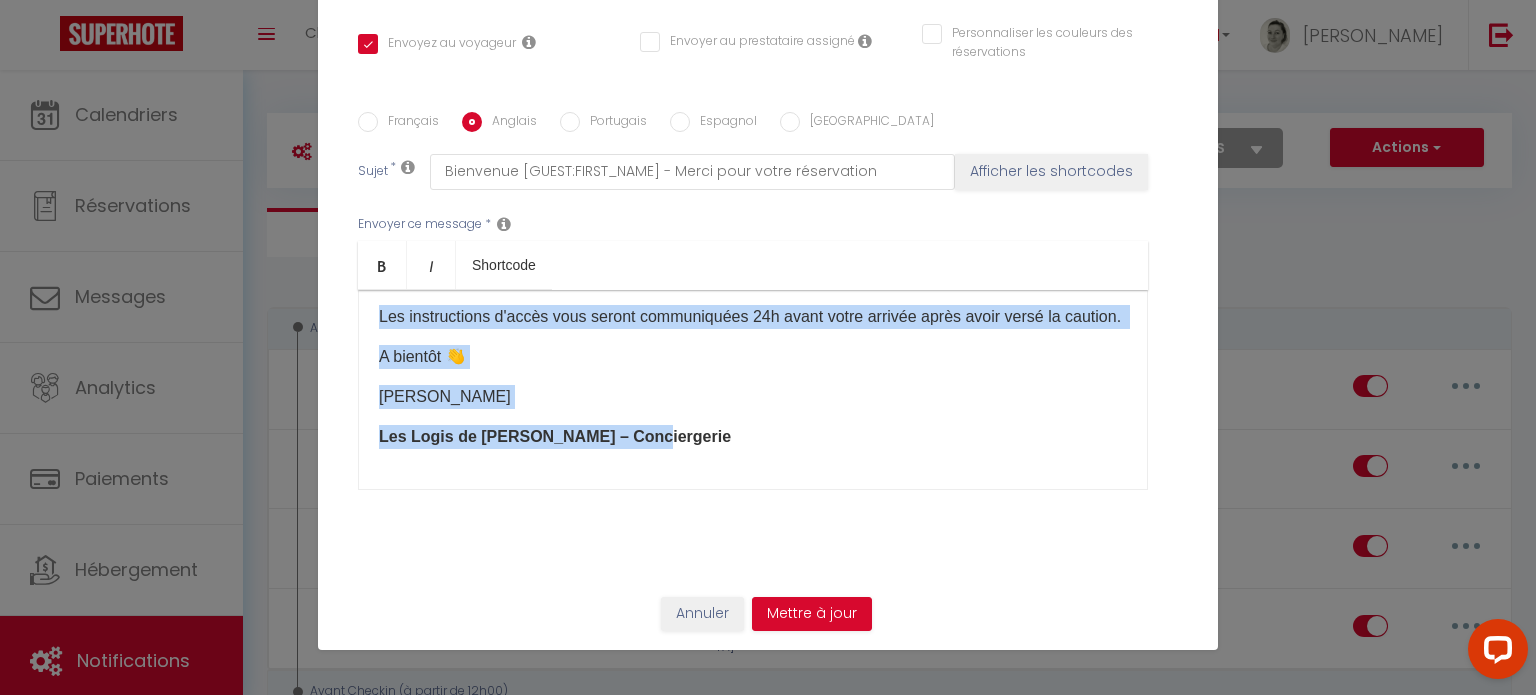 checkbox on "true" 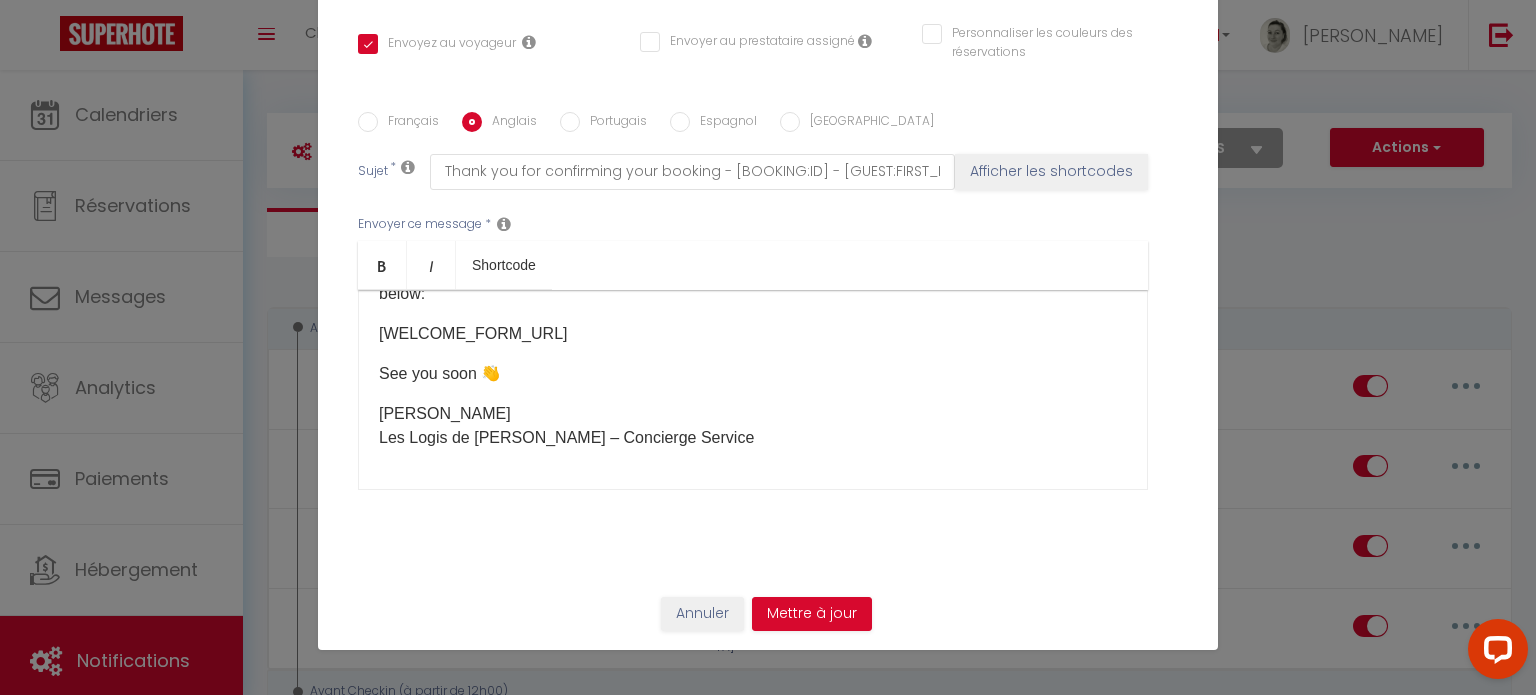 click on "​ Hello [GUEST:FIRST_NAME],
I'm looking forward to welcoming you! 😁
To confirm your booking, please:
Sign the rental agreement: [CONTRACT:LINK]
Pay for your stay: [PAYLINK]
Provide the security deposit via a bank card pre-authorisation (see the contract) using the link you’ll receive by email 24 hours before arrival.
To help prepare for your arrival and receive your welcome guide, please also complete the check-in form below:
[WELCOME_FORM_URL]
See you soon 👋
[PERSON_NAME] Logis de [PERSON_NAME] – Concierge Service" at bounding box center (753, 390) 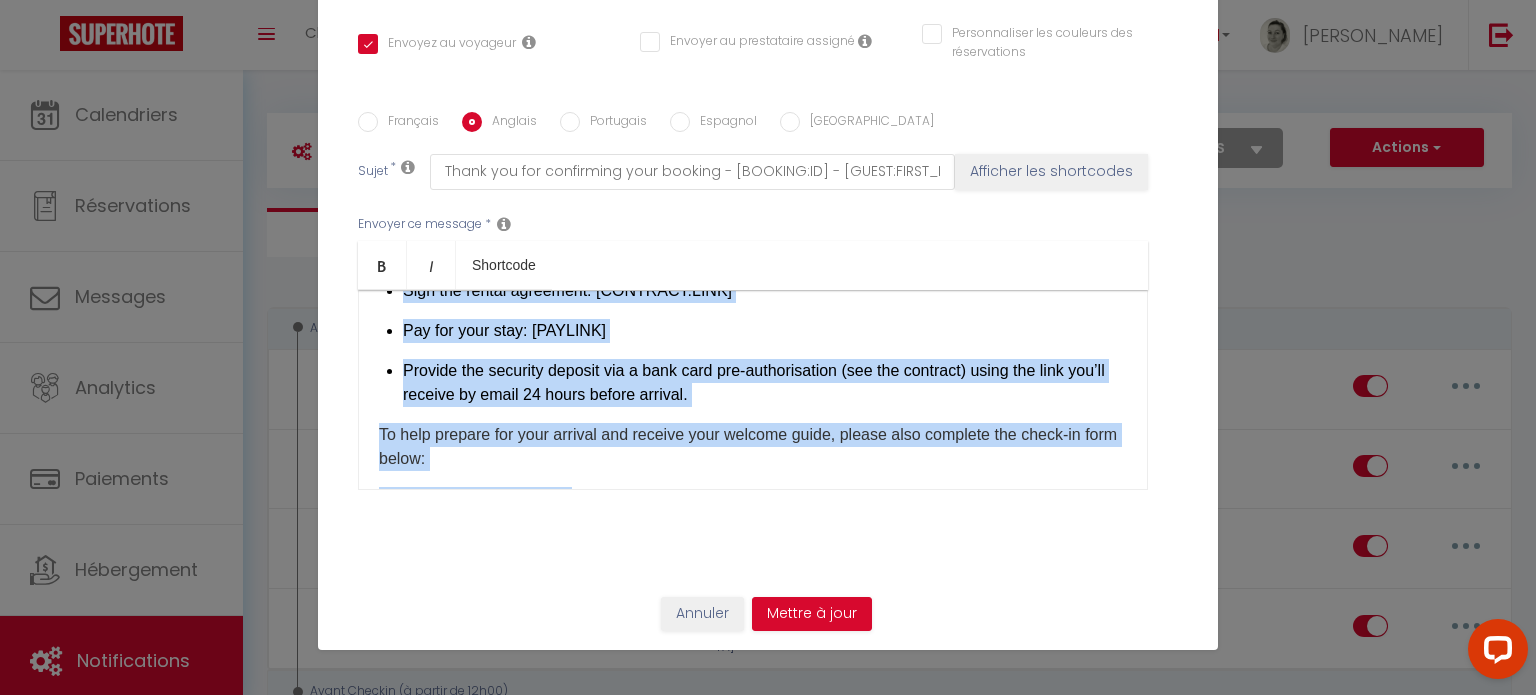 scroll, scrollTop: 0, scrollLeft: 0, axis: both 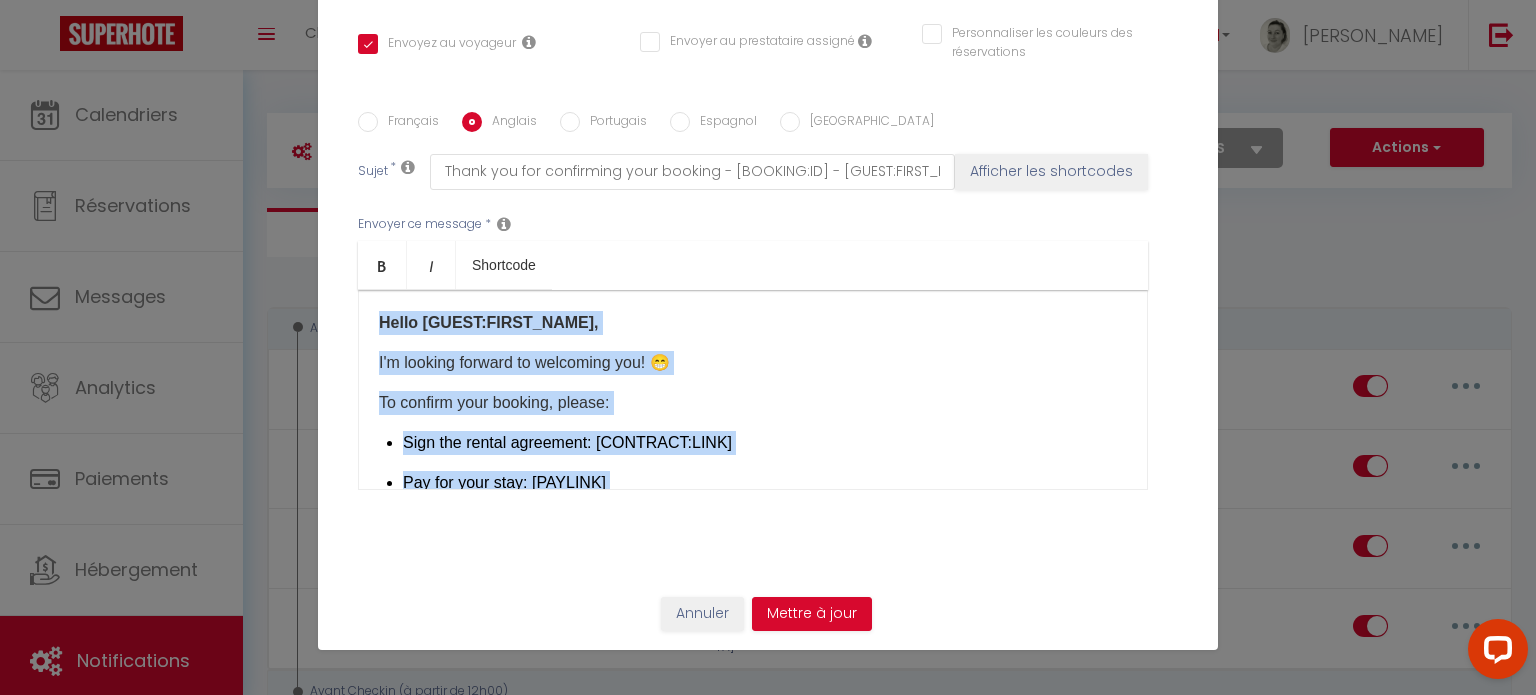 drag, startPoint x: 575, startPoint y: 442, endPoint x: 176, endPoint y: 243, distance: 445.8722 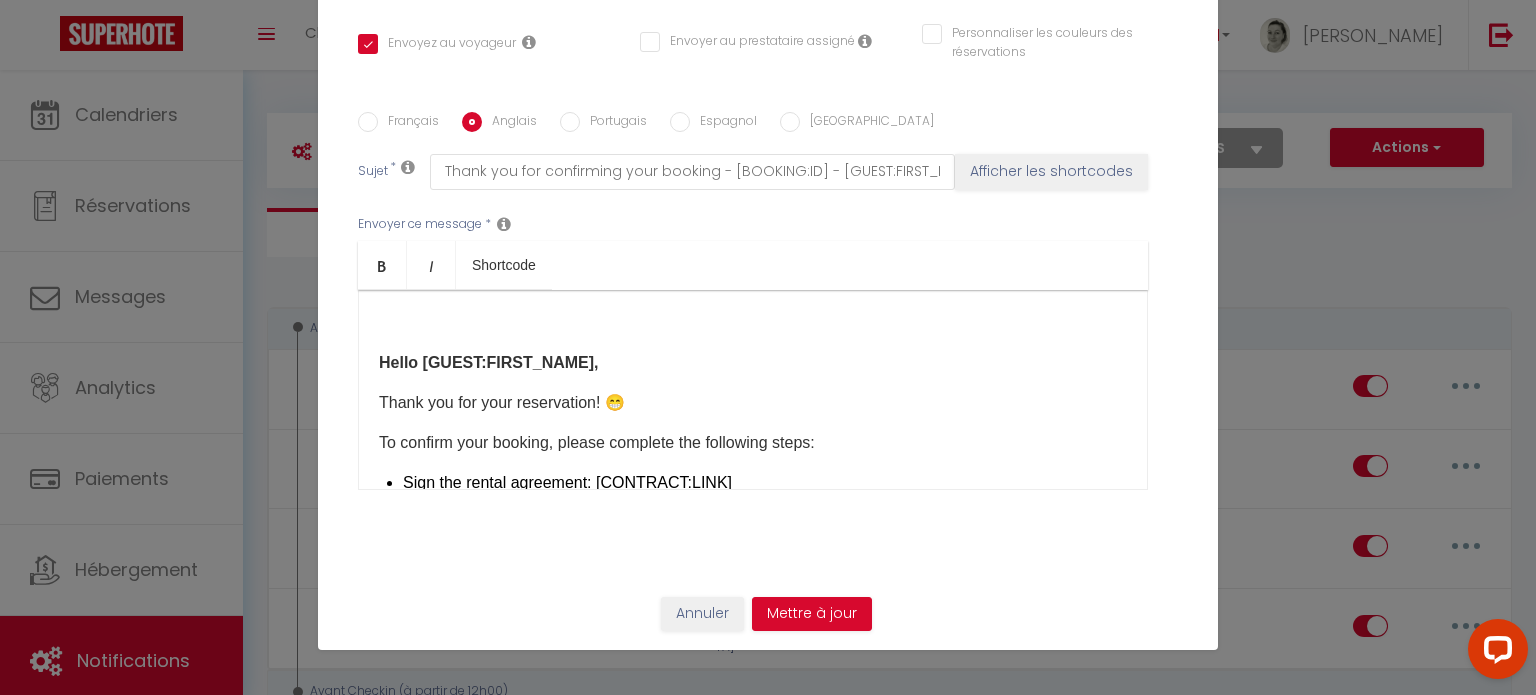 click on "​" at bounding box center (753, 323) 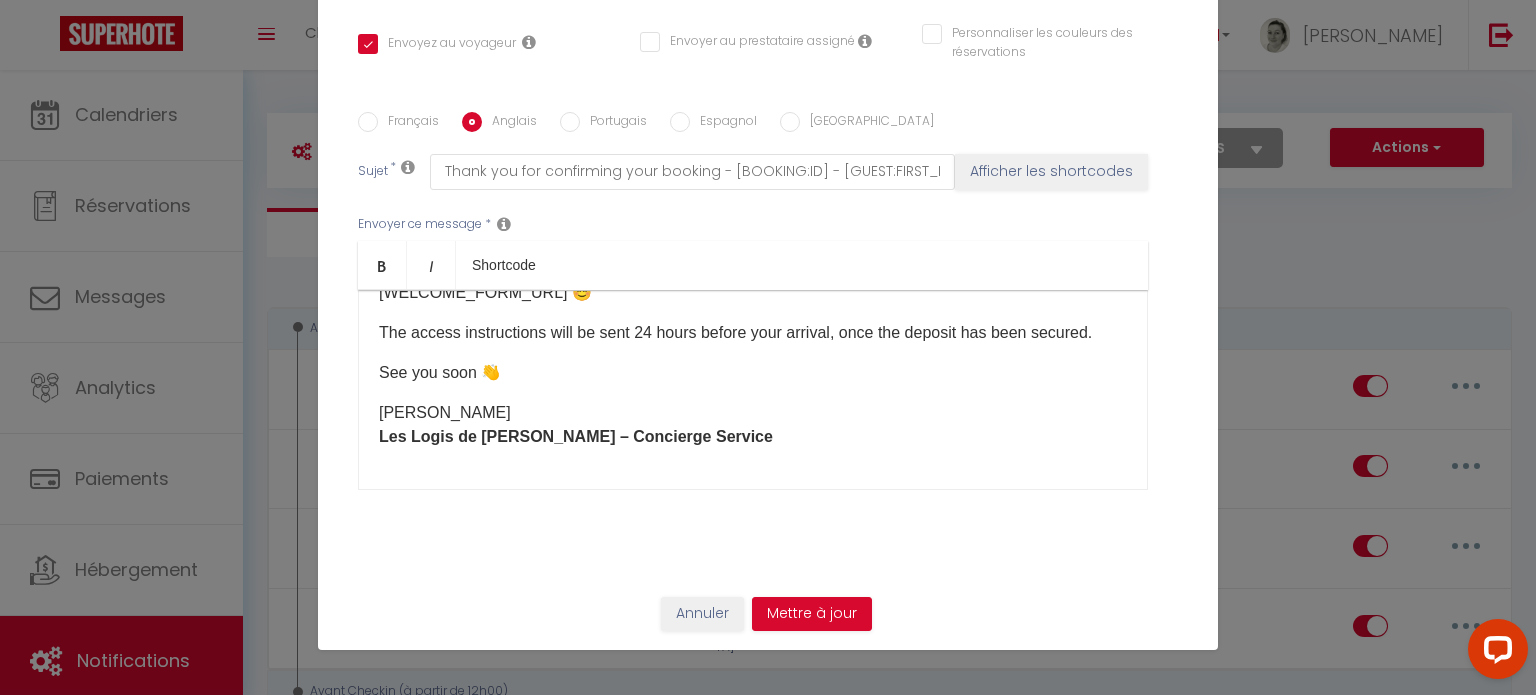 scroll, scrollTop: 365, scrollLeft: 0, axis: vertical 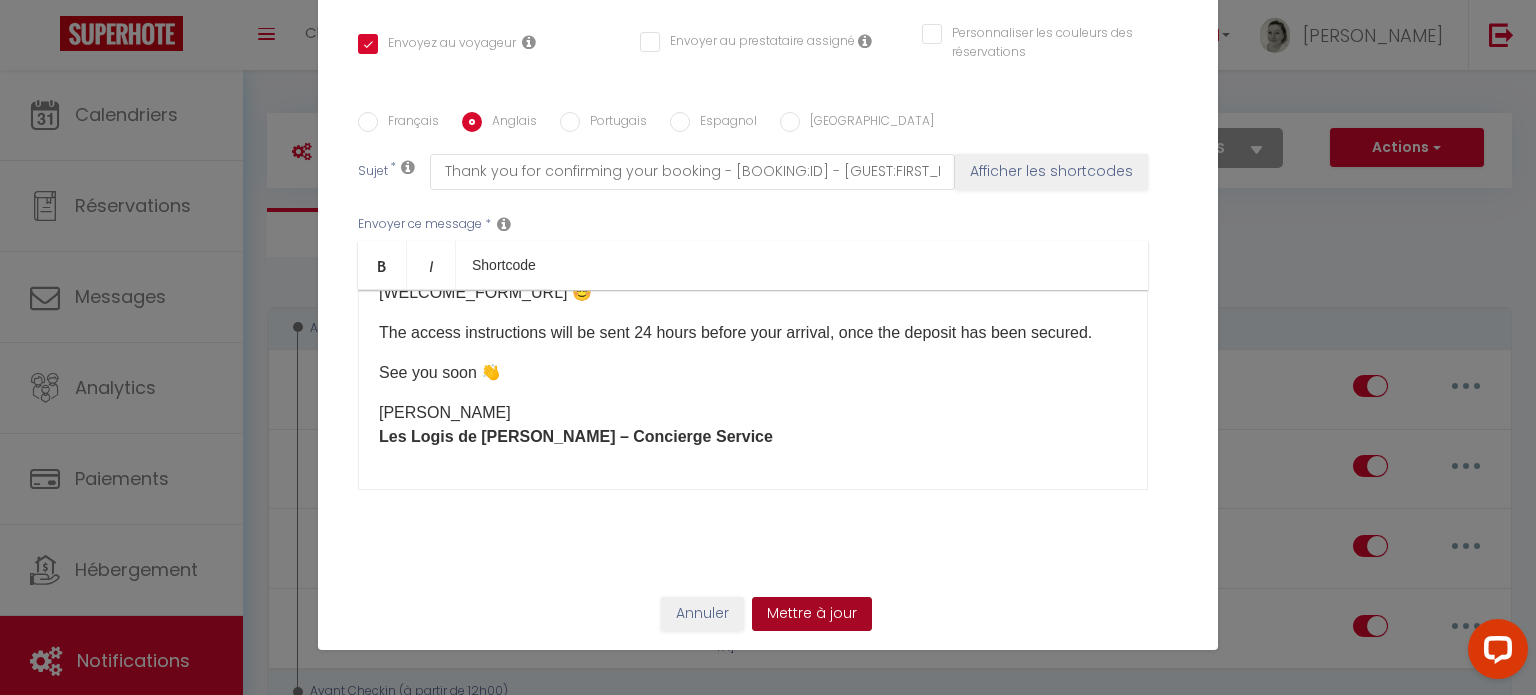 click on "Mettre à jour" at bounding box center [812, 614] 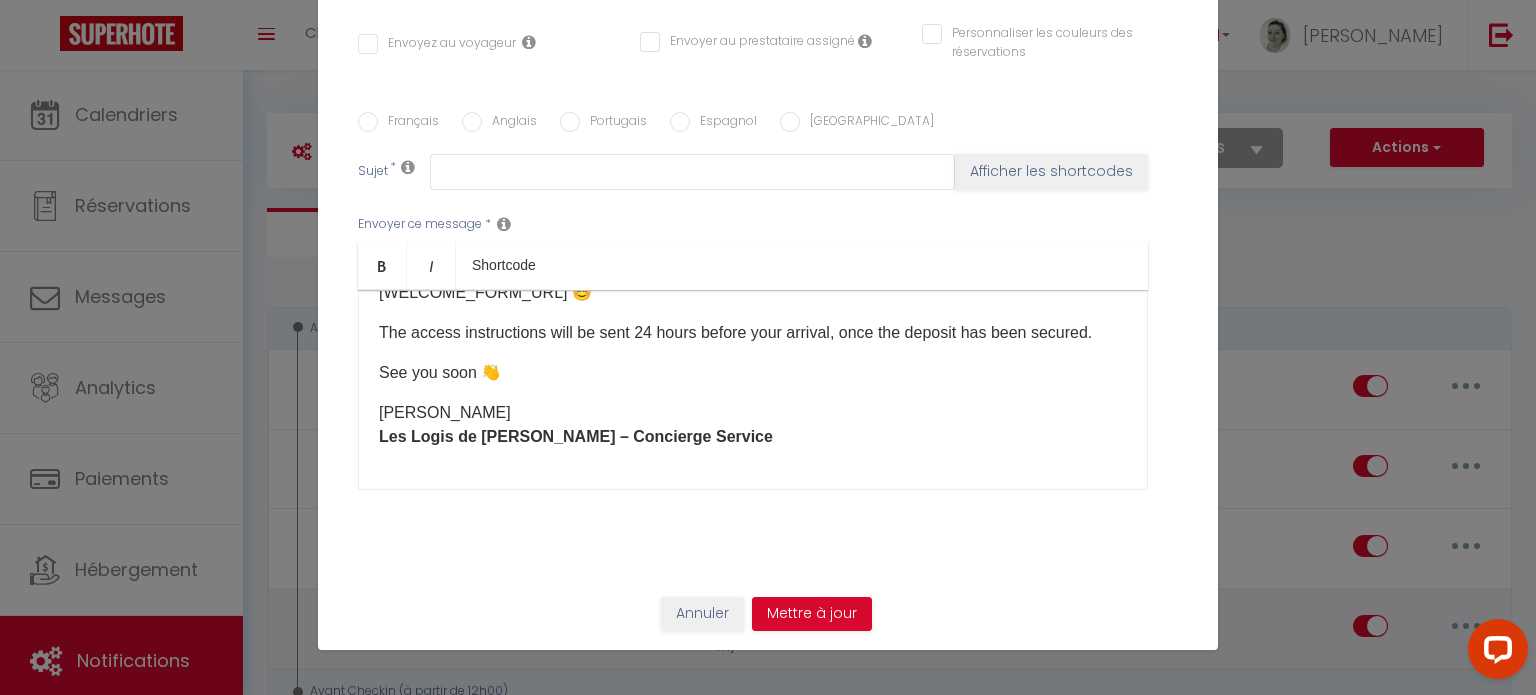 select 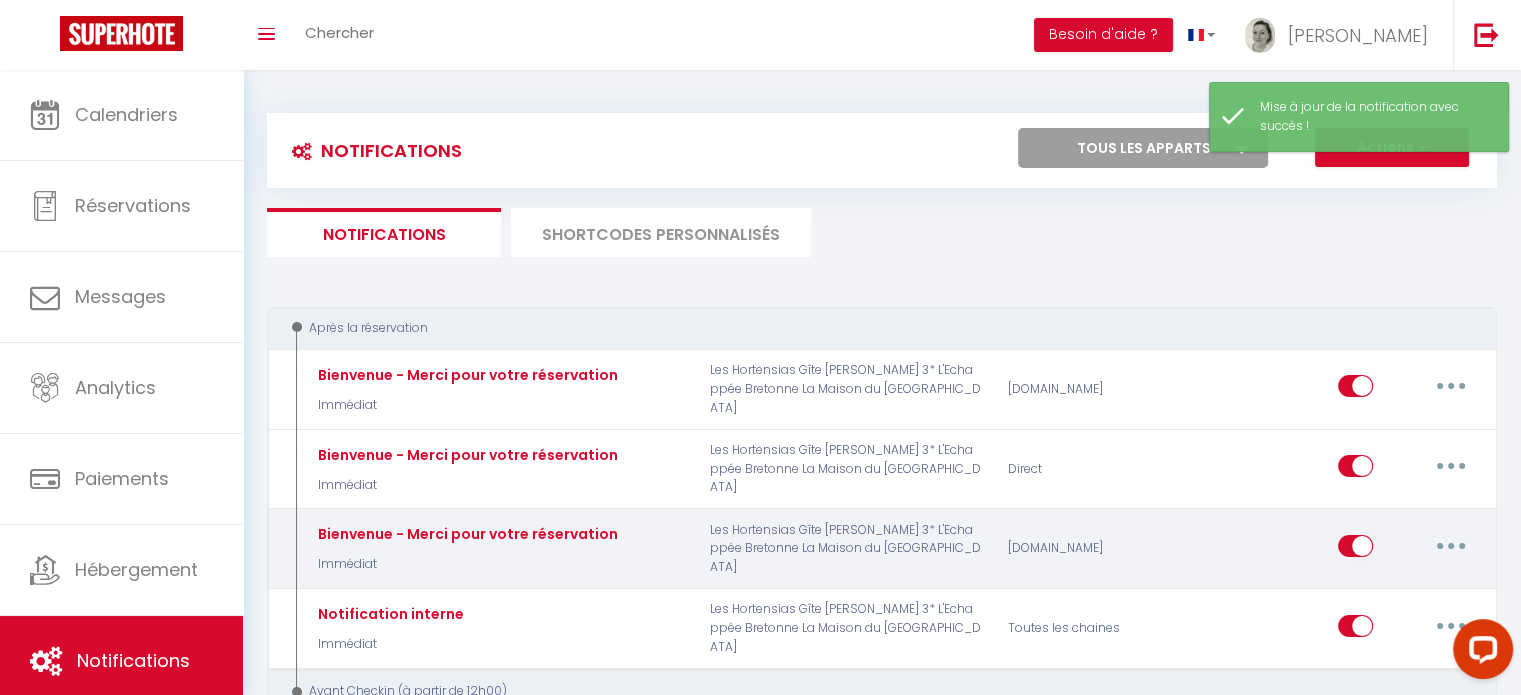 click at bounding box center (1451, 546) 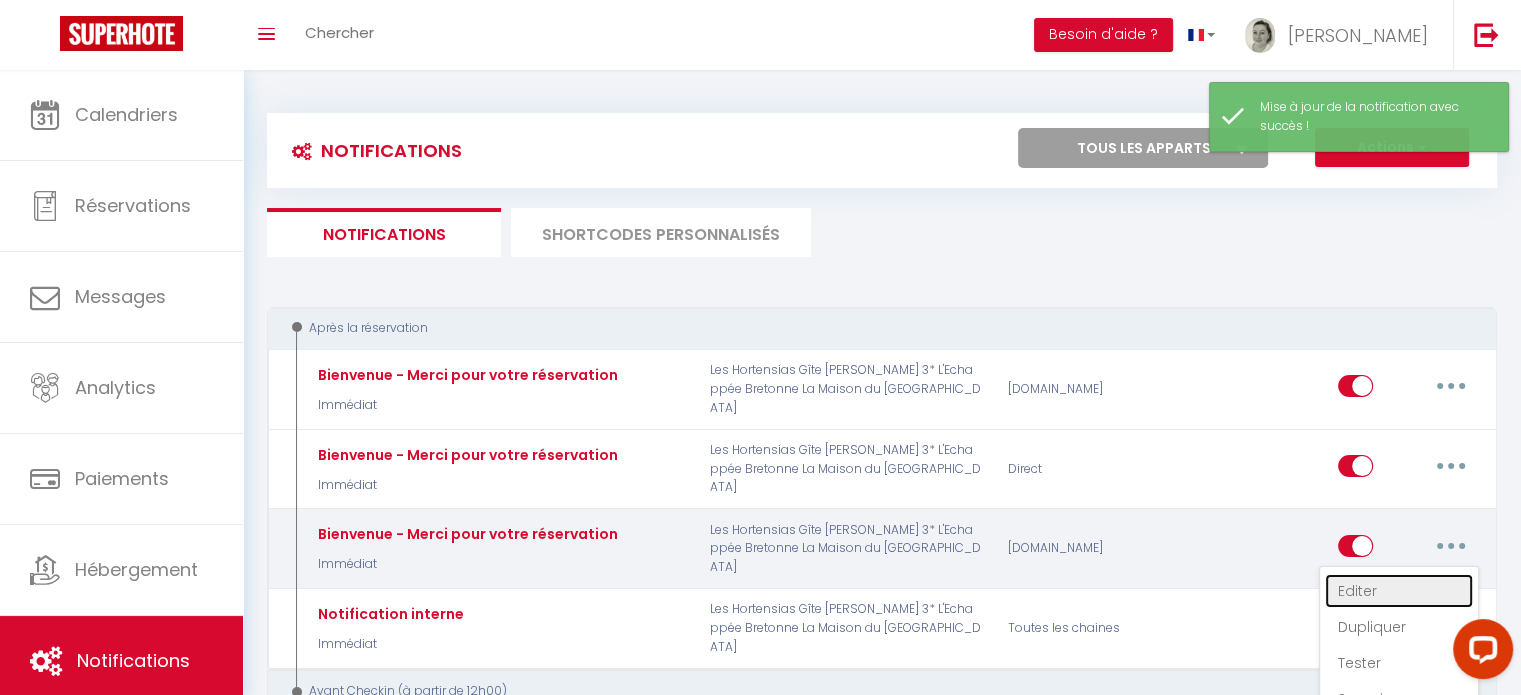 click on "Editer" at bounding box center [1399, 591] 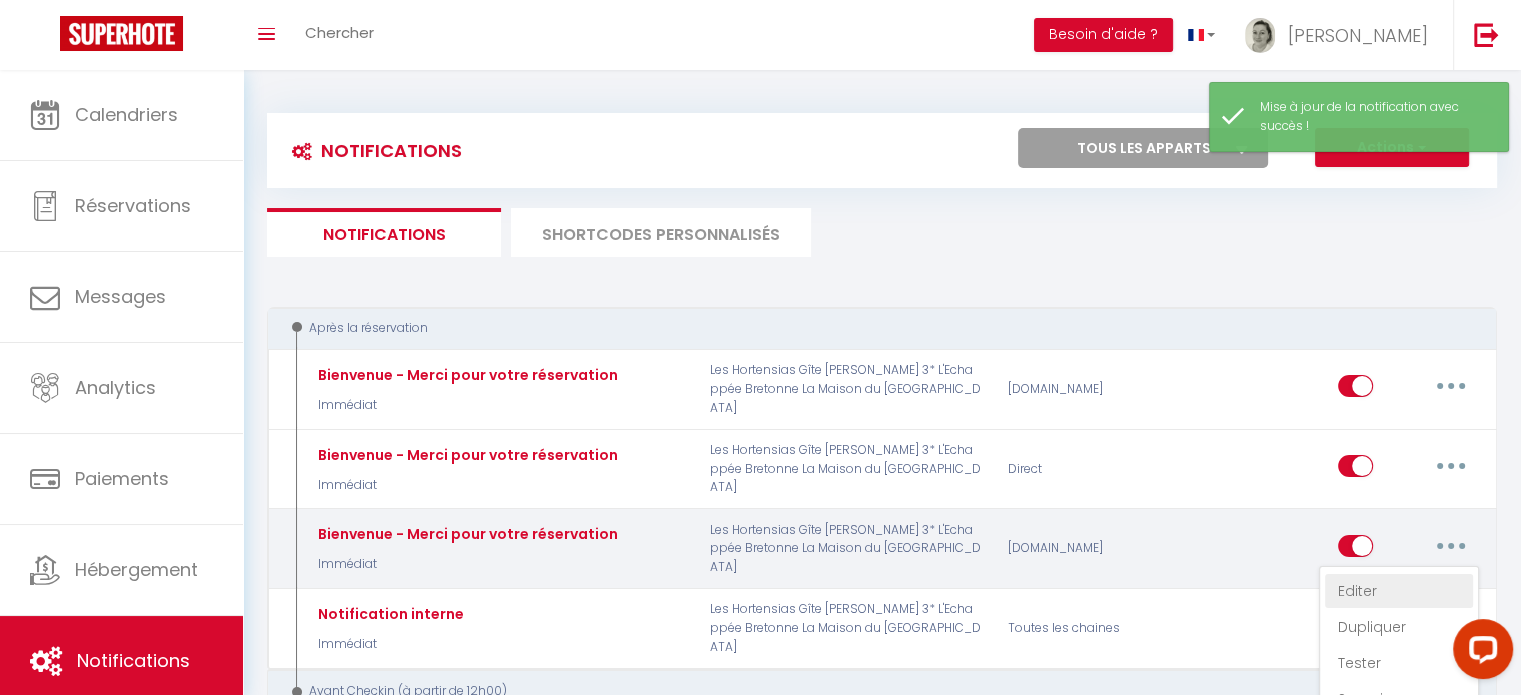 type on "Bienvenue - Merci pour votre réservation" 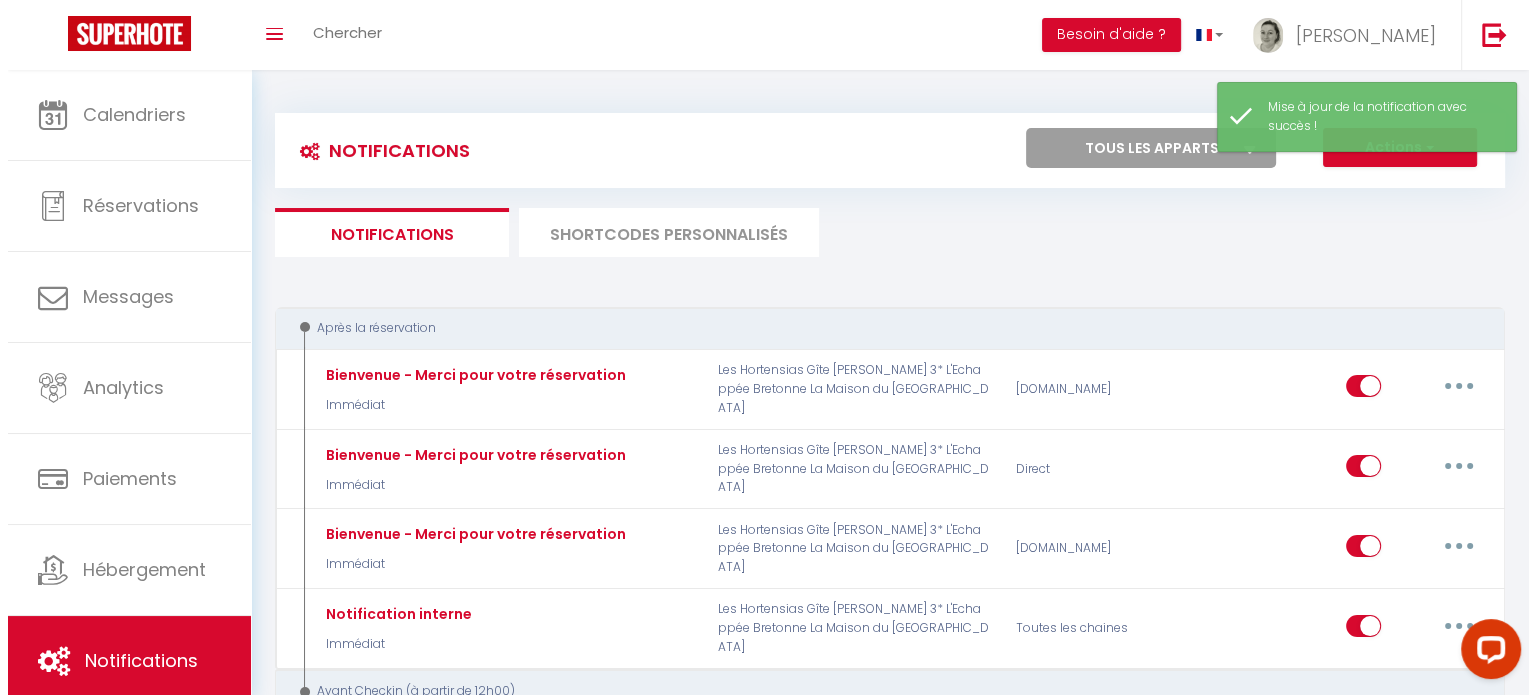 scroll, scrollTop: 197, scrollLeft: 0, axis: vertical 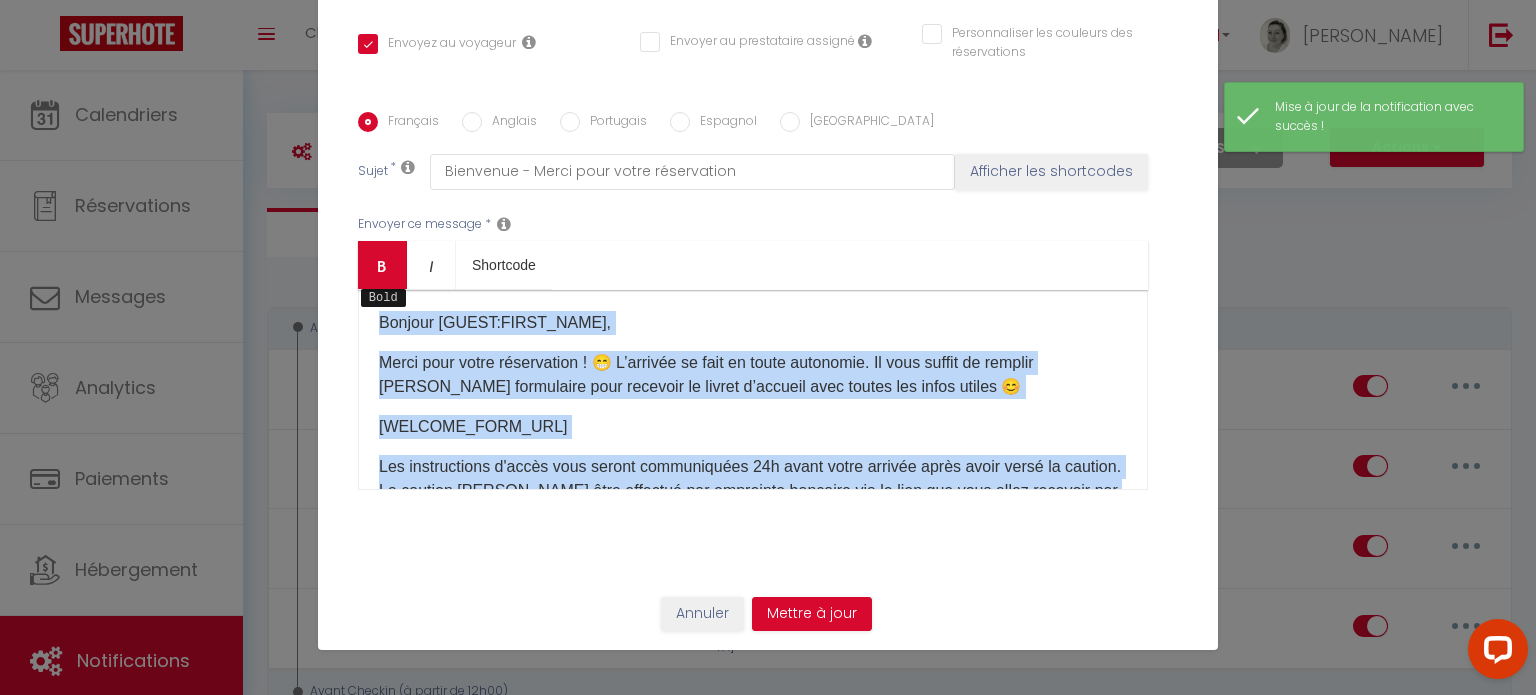 drag, startPoint x: 664, startPoint y: 437, endPoint x: 364, endPoint y: 264, distance: 346.30768 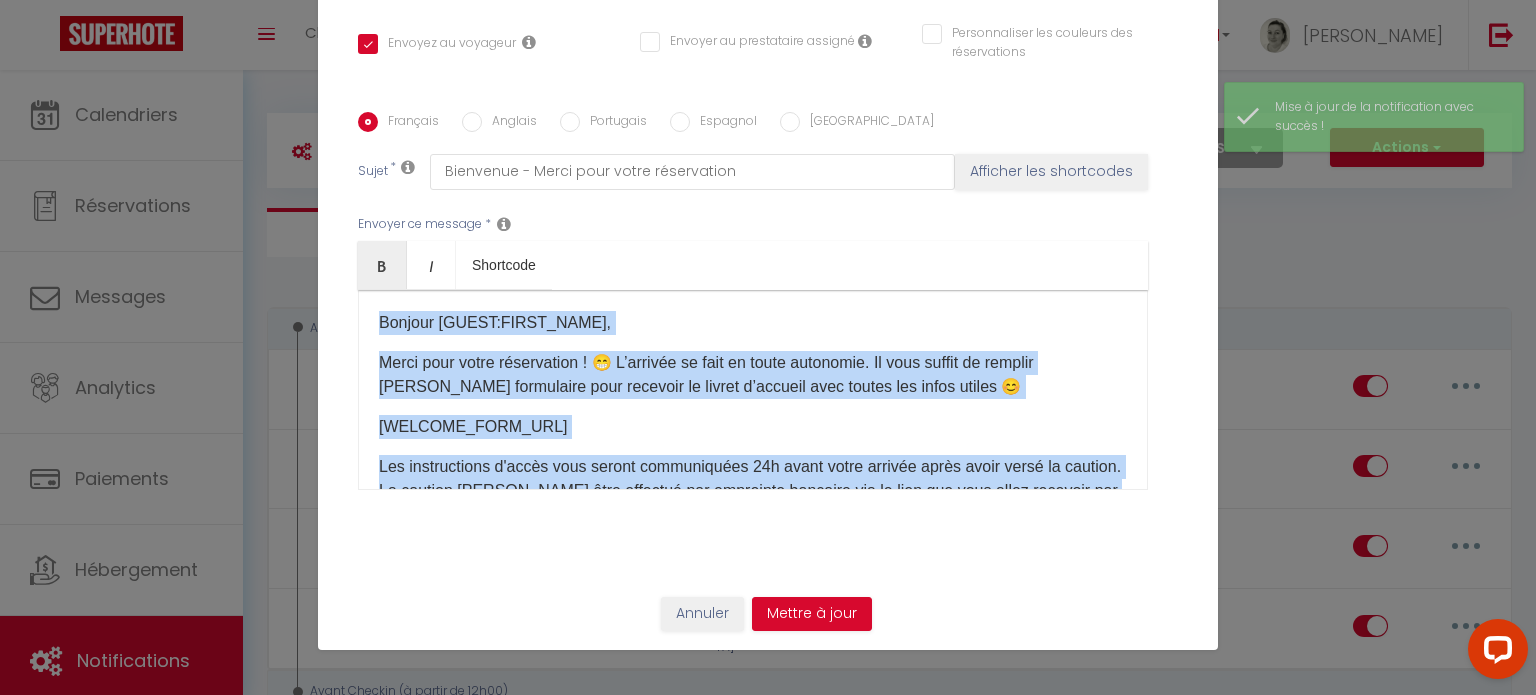 copy on "​Bonjour [GUEST:FIRST_NAME]​,
Merci pour votre réservation ! 😁​​​​​ ​L’arrivée se fait en toute autonomie. Il vous suffit de remplir [PERSON_NAME] formulaire pour recevoir le livret d’accueil avec toutes les infos utiles 😊​
[WELCOME_FORM_URL]​ Les instructions d'accès vous seront communiquées 24h avant votre arrivée après avoir versé la caution. La caution [PERSON_NAME] être effectué par empreinte bancaire via le lien que vous allez recevoir par mail 24h avant votre arrivée. ​
A bientôt  👋 [PERSON_NAME]
Les Logis de [PERSON_NAME] – Conciergerie" 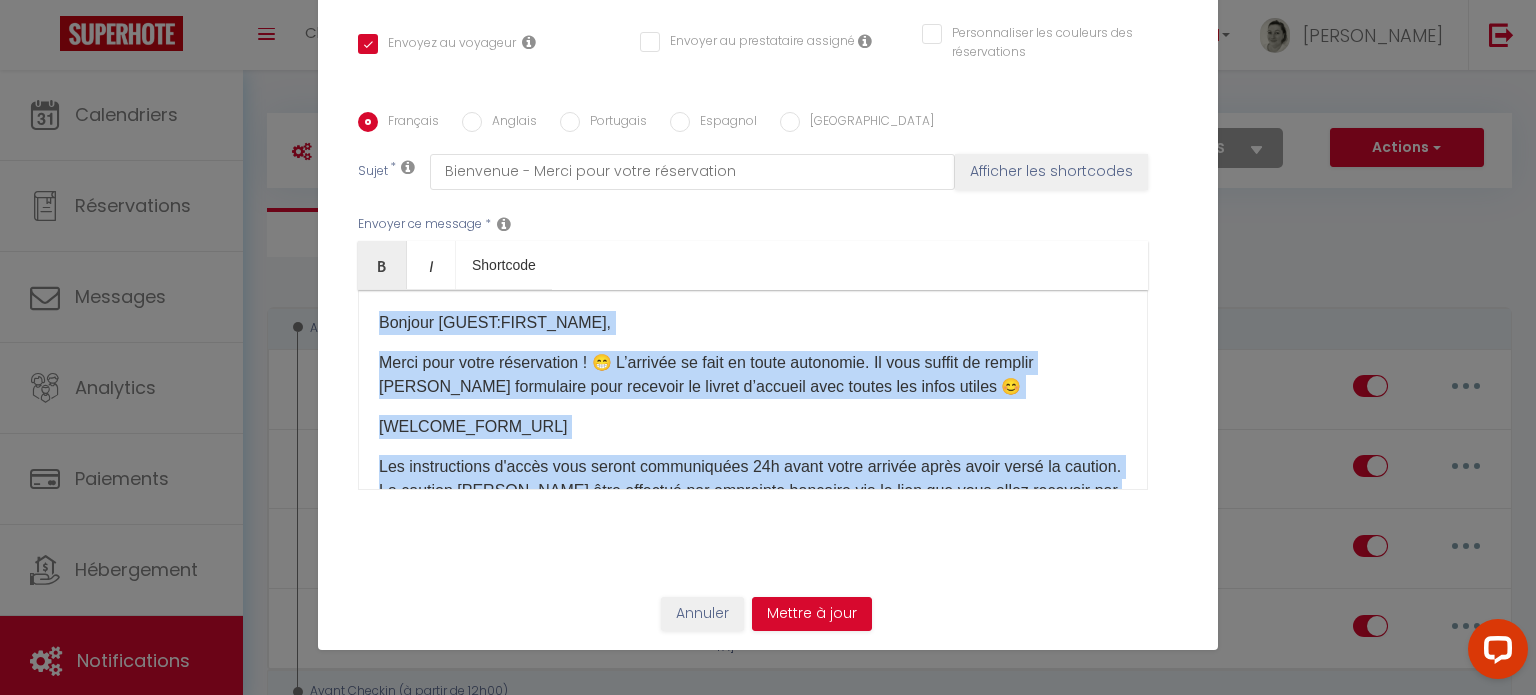 click on "Anglais" at bounding box center [472, 122] 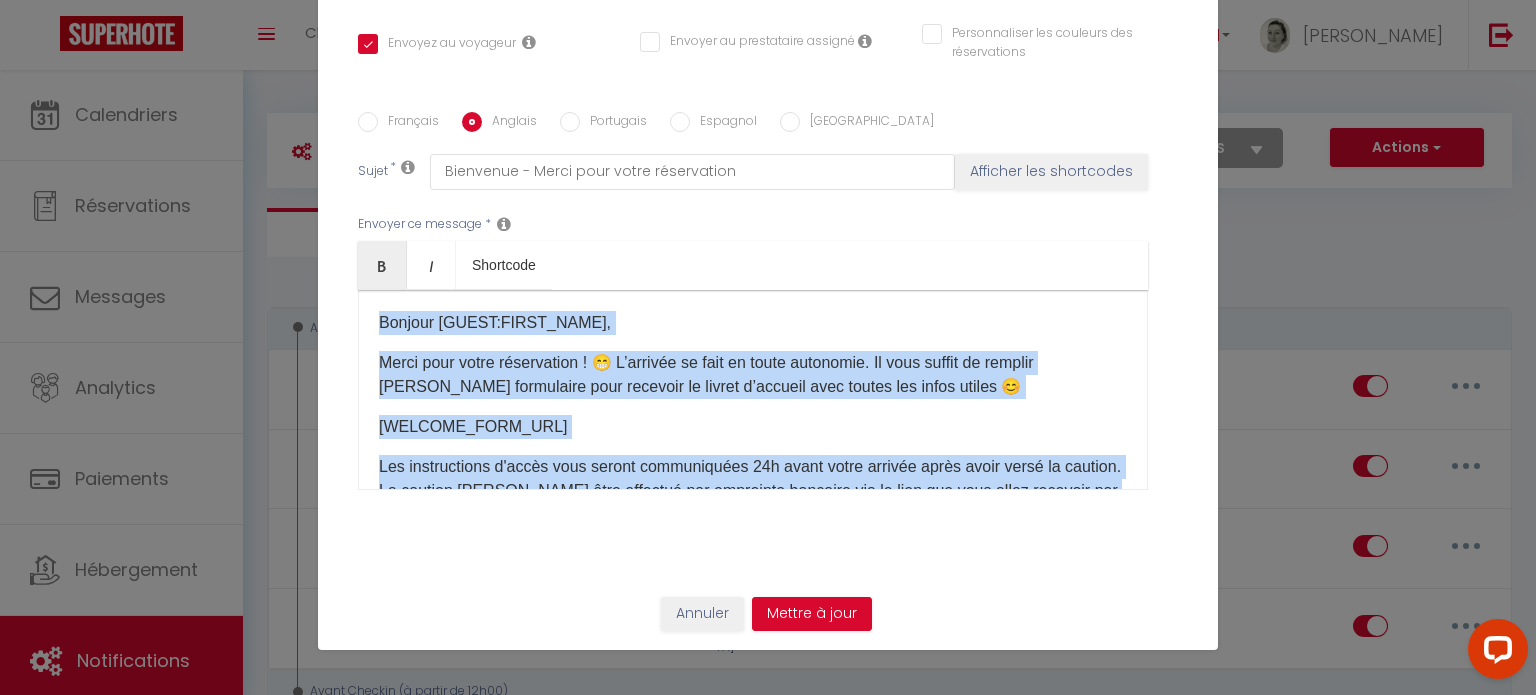 checkbox on "true" 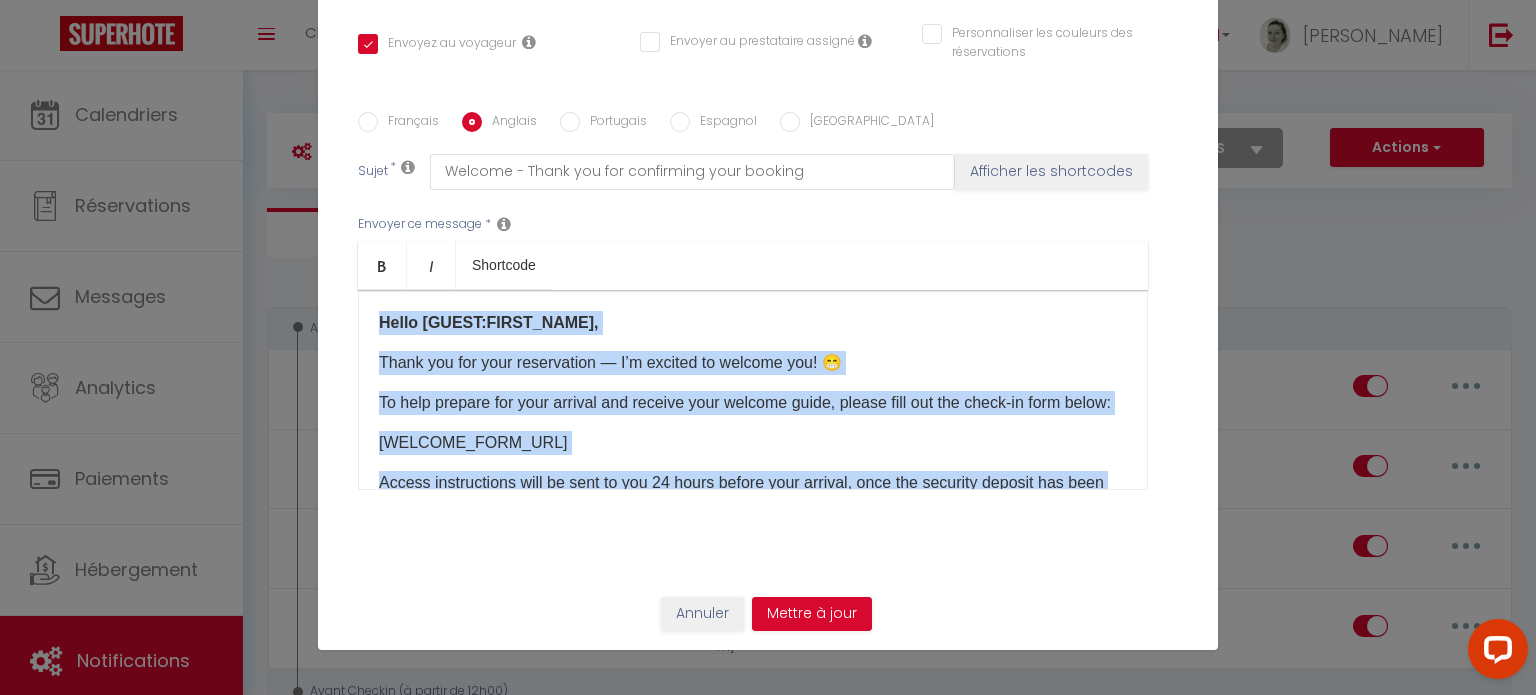 scroll, scrollTop: 221, scrollLeft: 0, axis: vertical 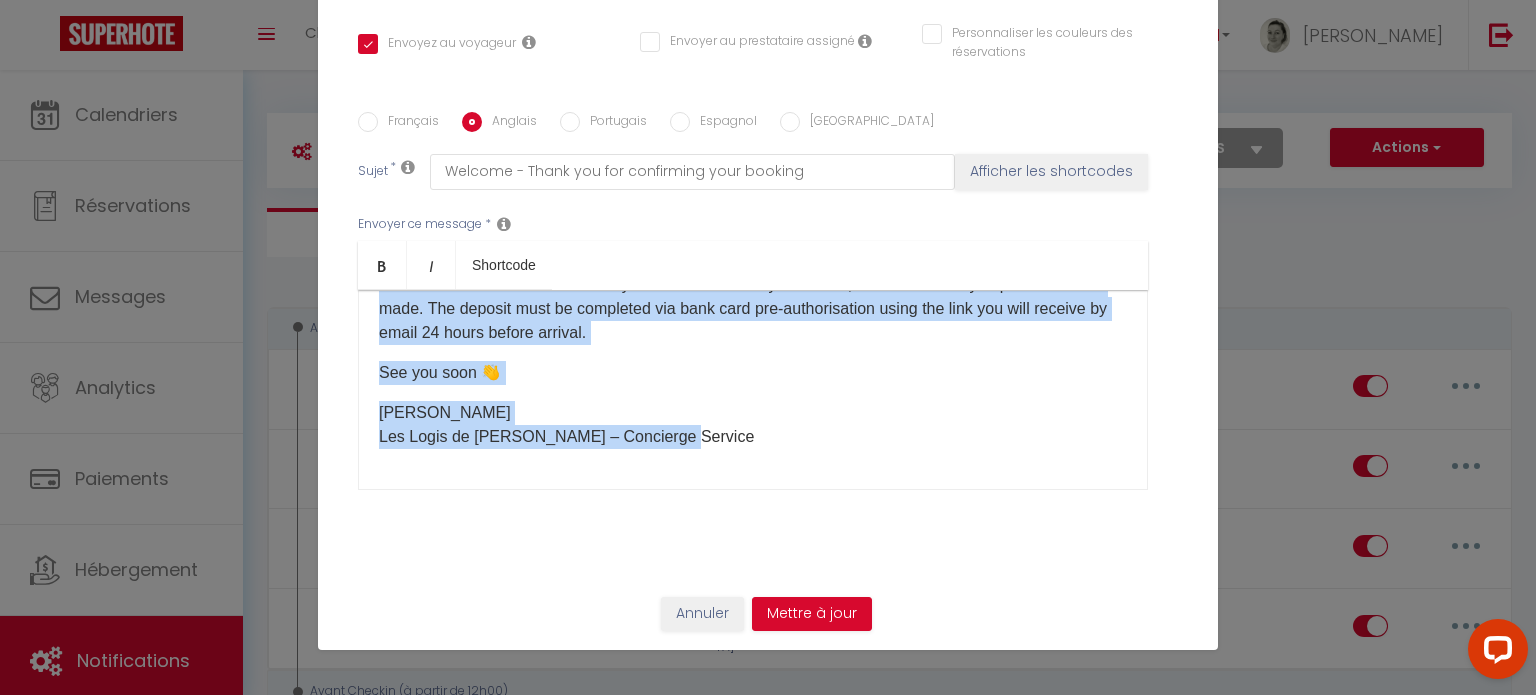 drag, startPoint x: 374, startPoint y: 318, endPoint x: 744, endPoint y: 523, distance: 422.99527 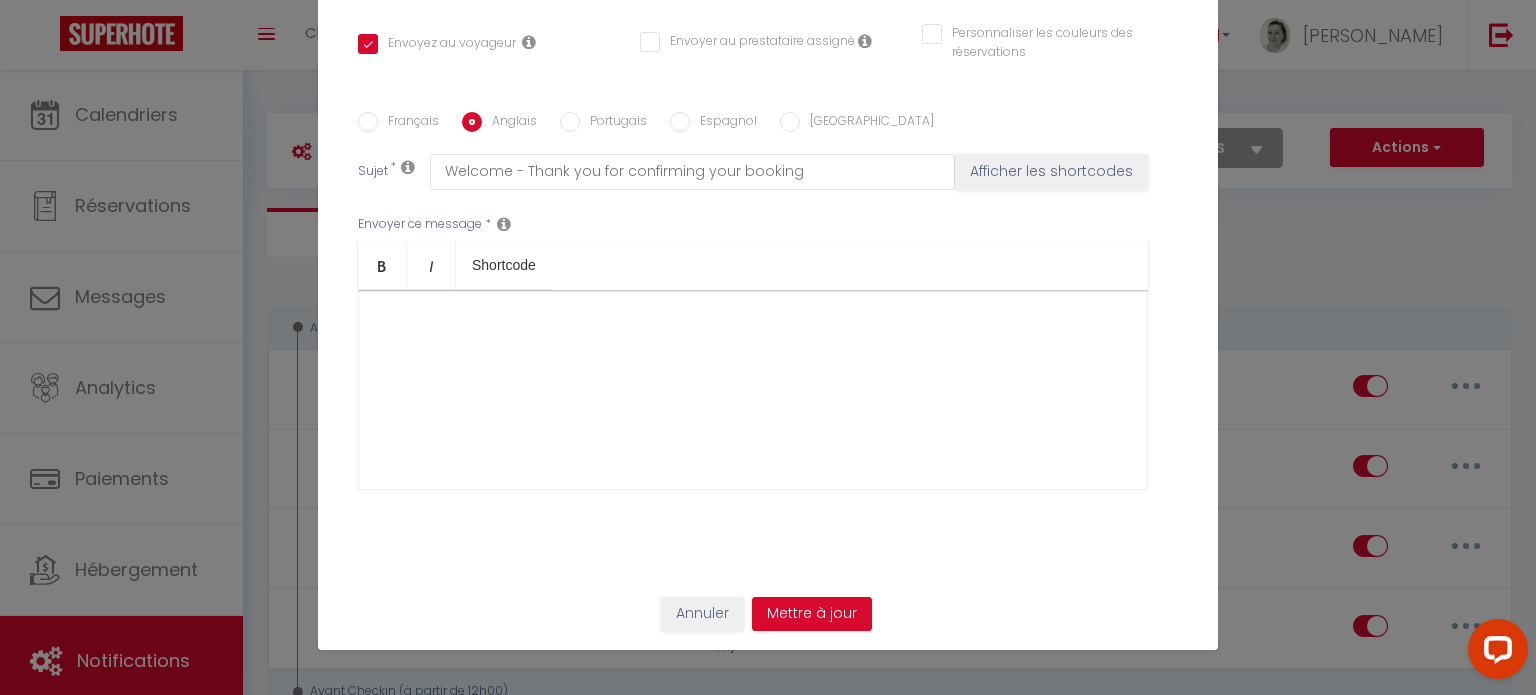 scroll, scrollTop: 0, scrollLeft: 0, axis: both 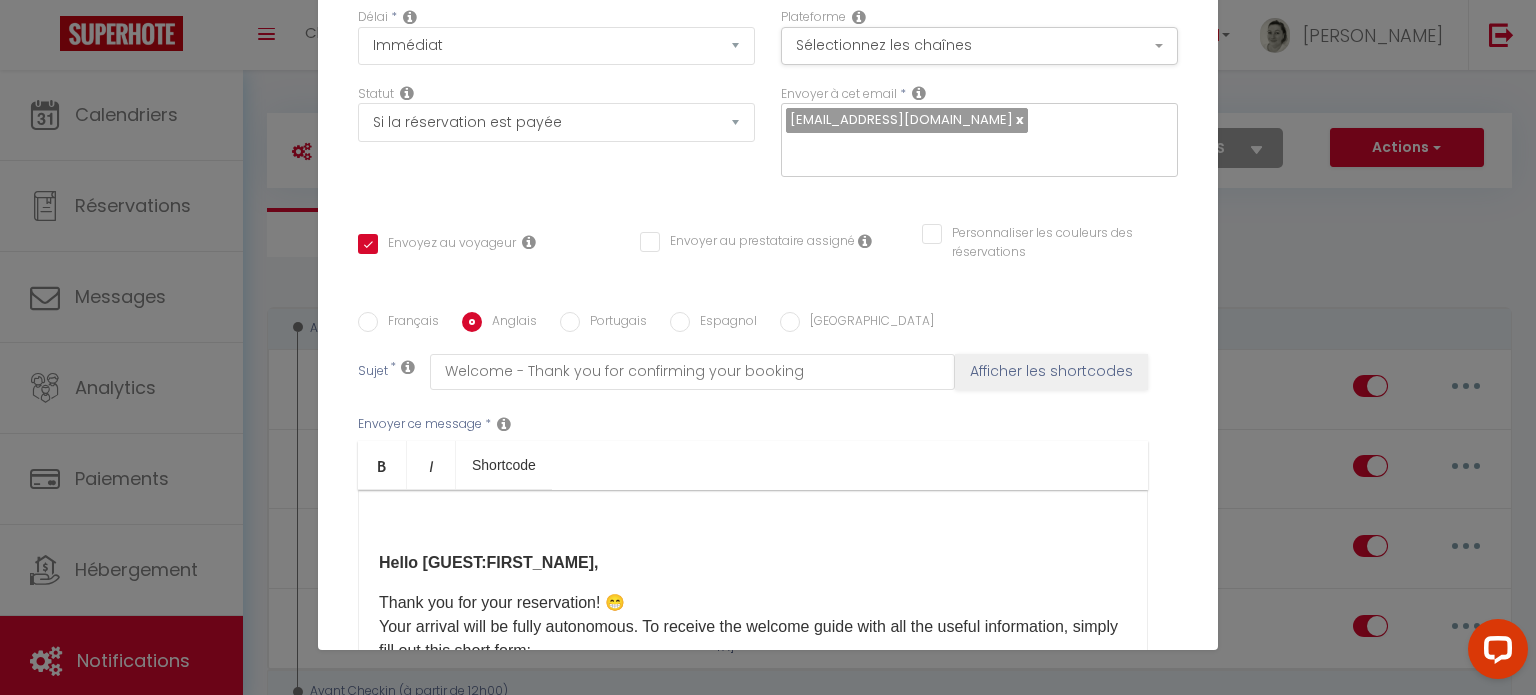 click on "​" at bounding box center (753, 523) 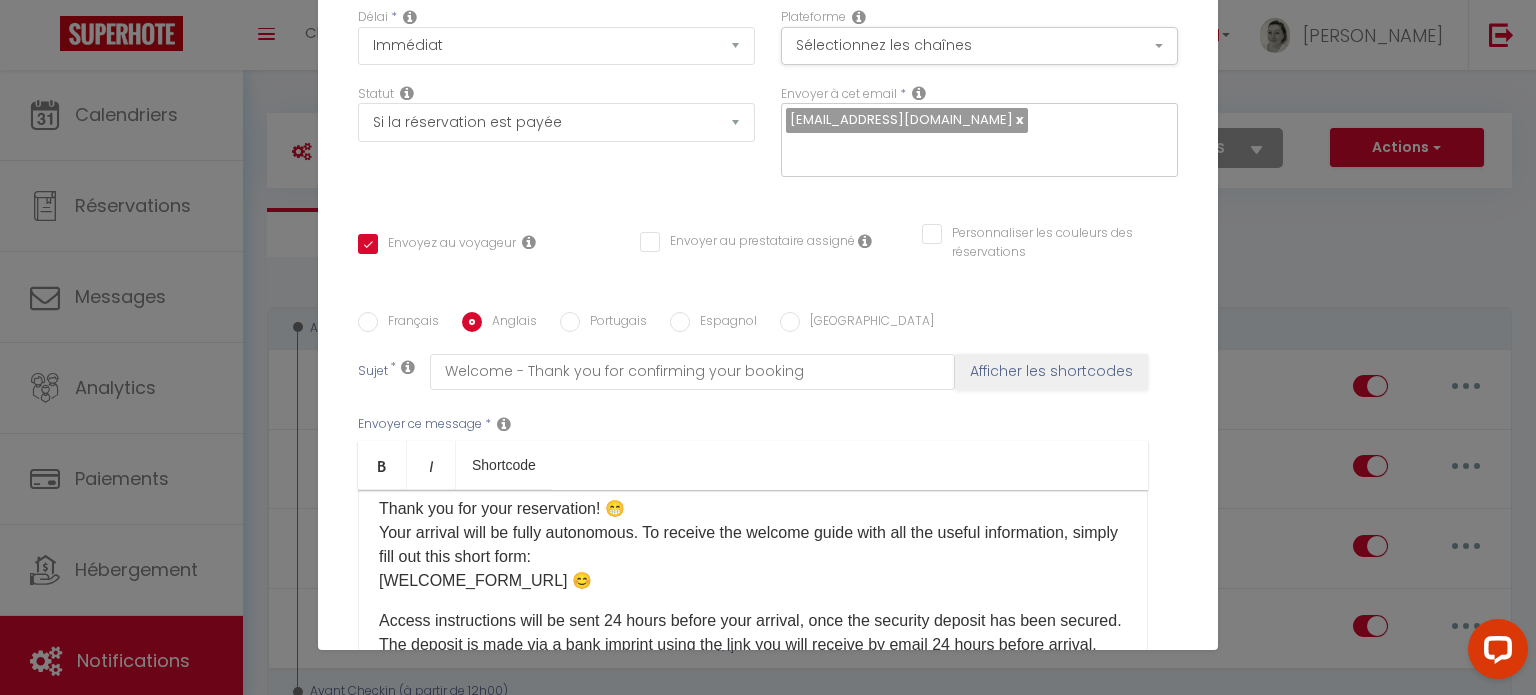 scroll, scrollTop: 200, scrollLeft: 0, axis: vertical 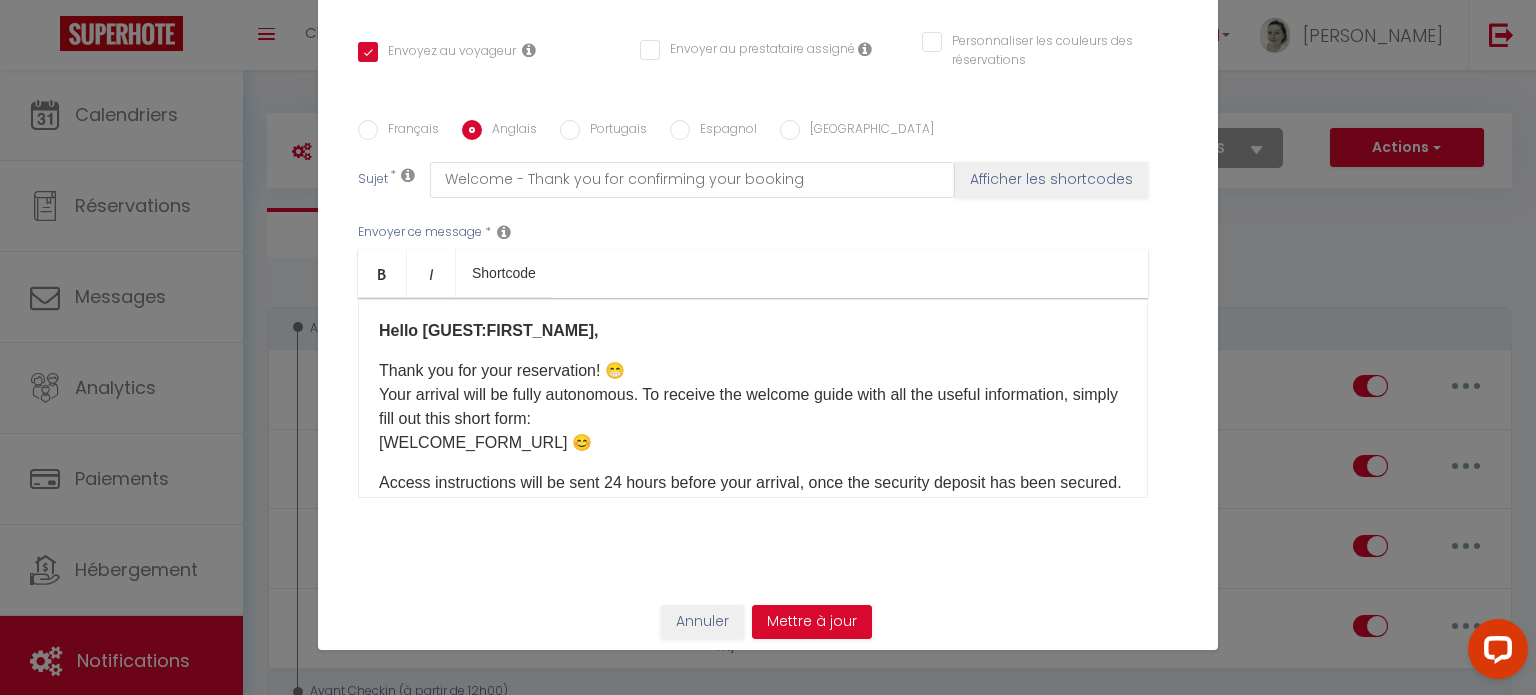 click on "Thank you for your reservation! 😁
Your arrival will be fully autonomous. To receive the welcome guide with all the useful information, simply fill out this short form:
[WELCOME_FORM_URL] 😊" at bounding box center (753, 407) 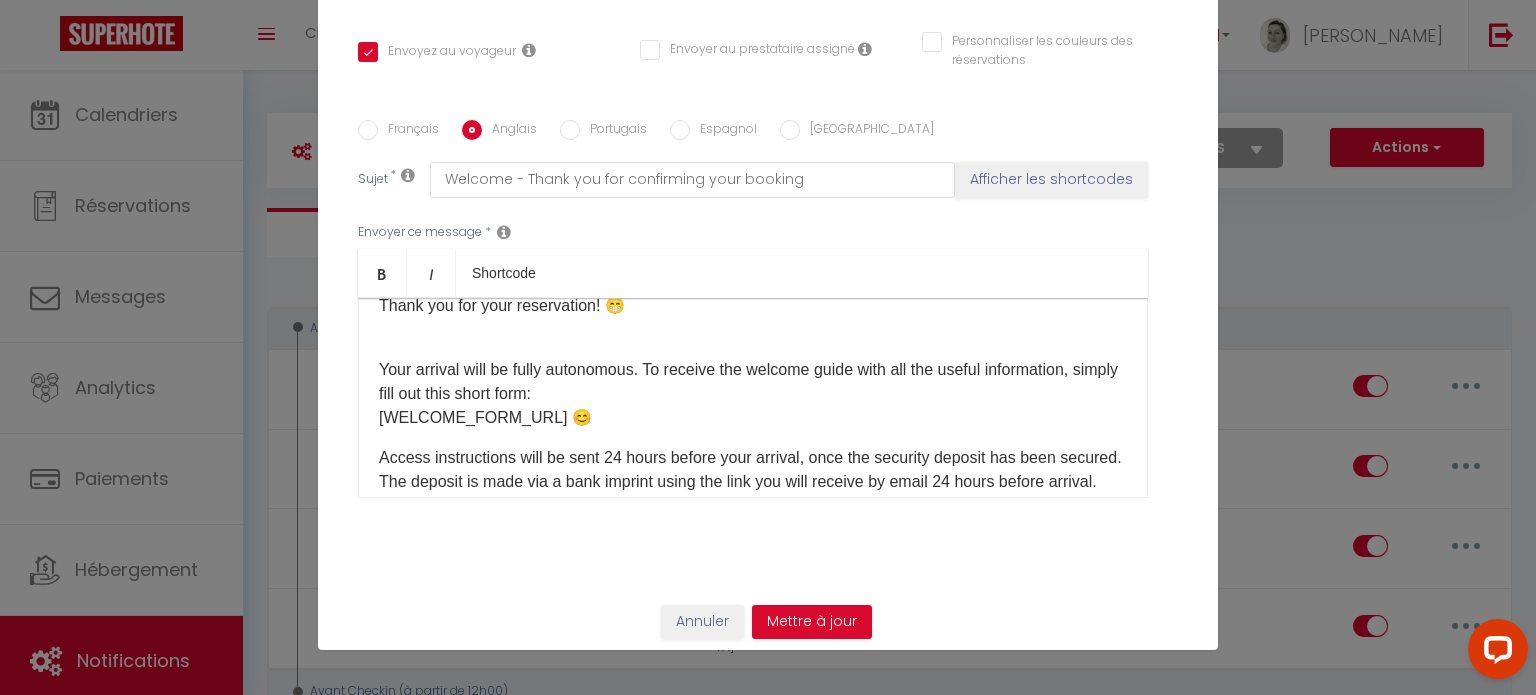 scroll, scrollTop: 100, scrollLeft: 0, axis: vertical 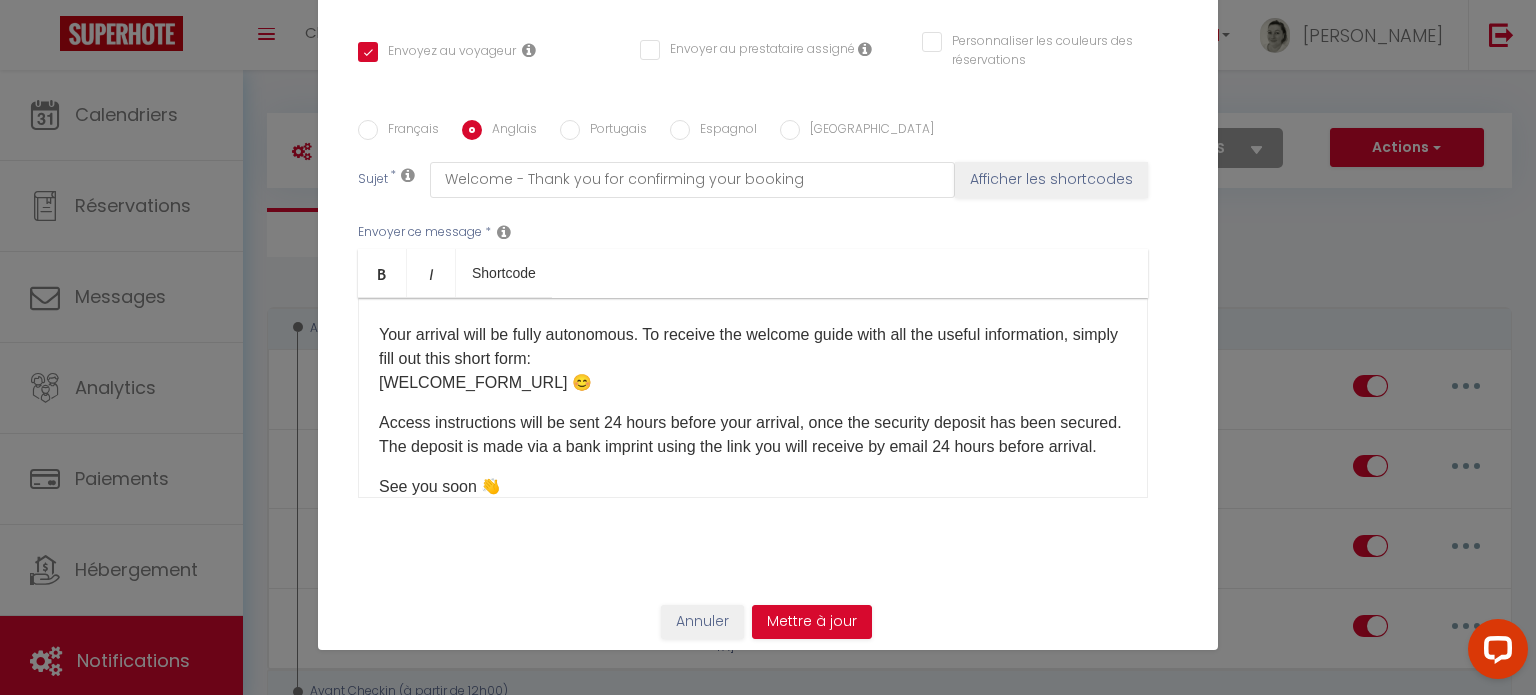 click on "Français" at bounding box center [368, 130] 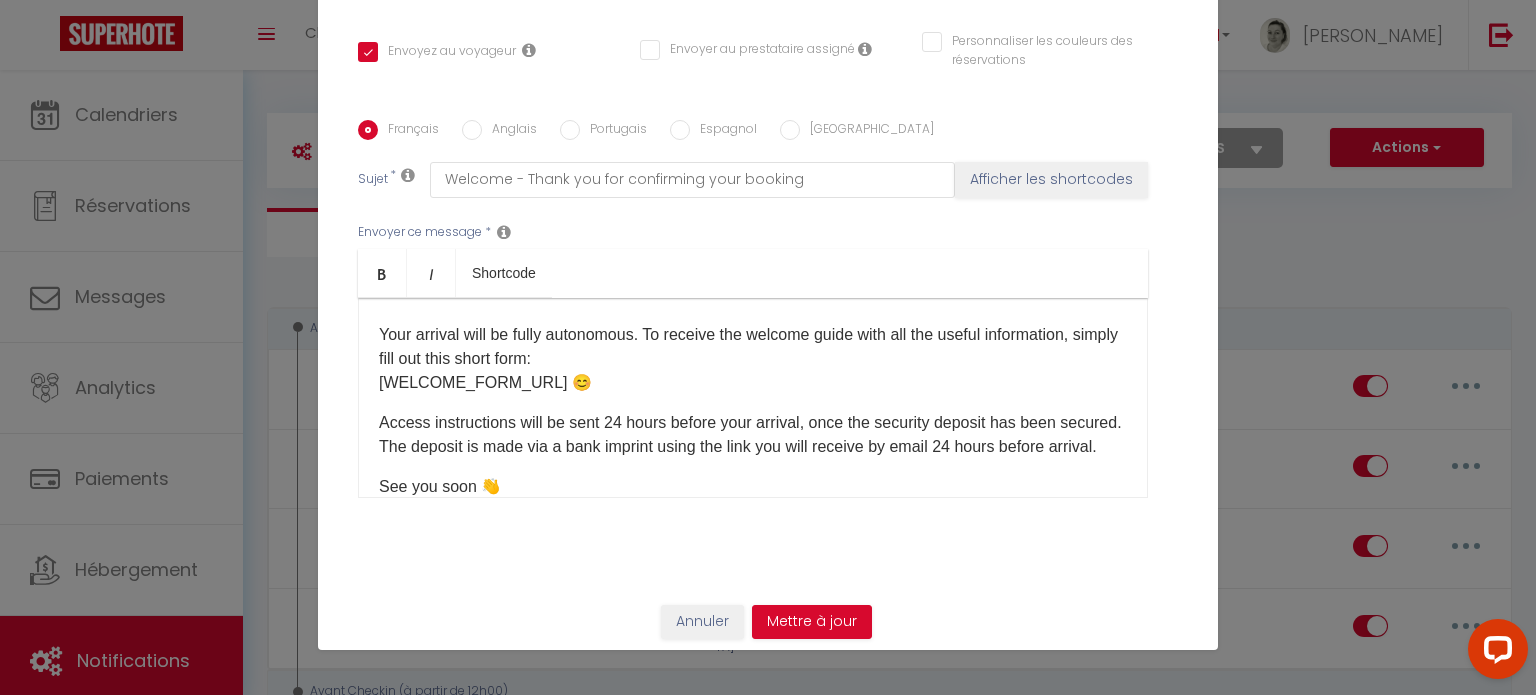 checkbox on "true" 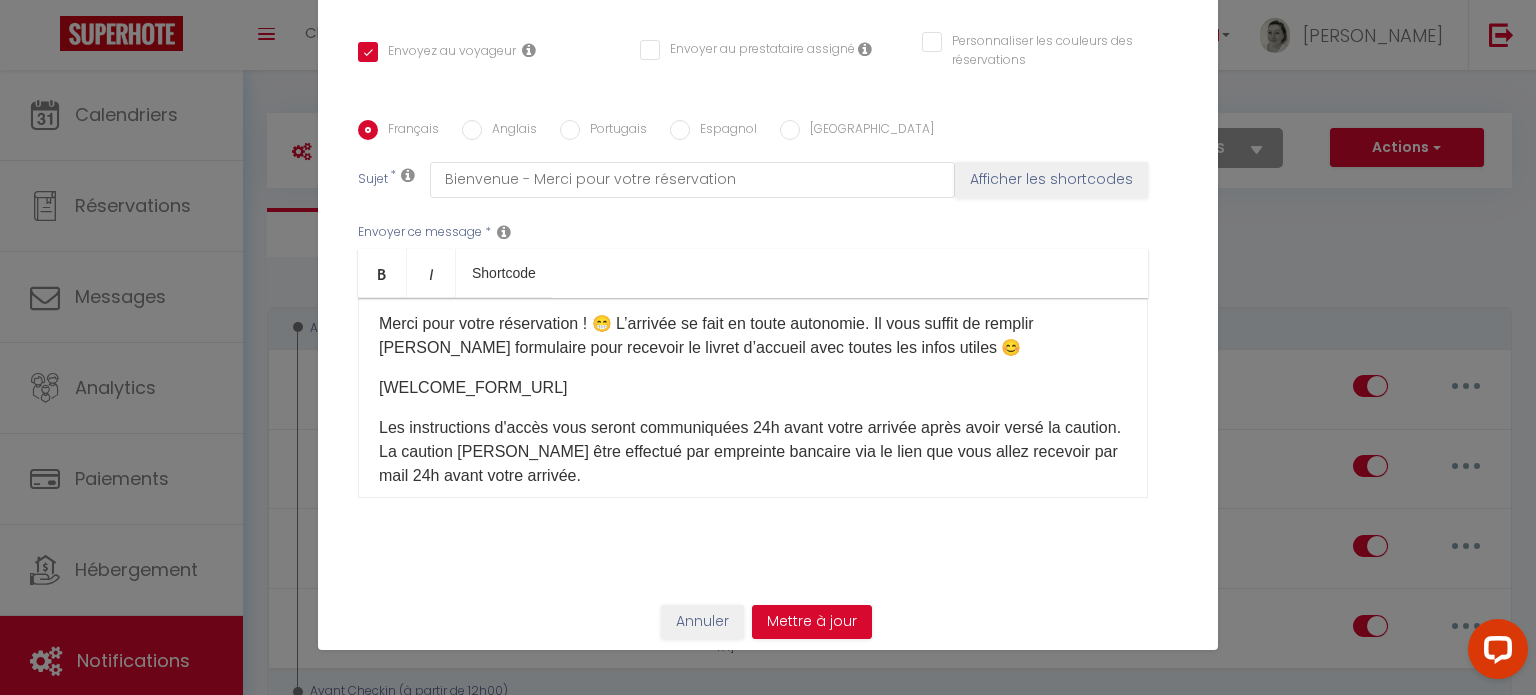 scroll, scrollTop: 0, scrollLeft: 0, axis: both 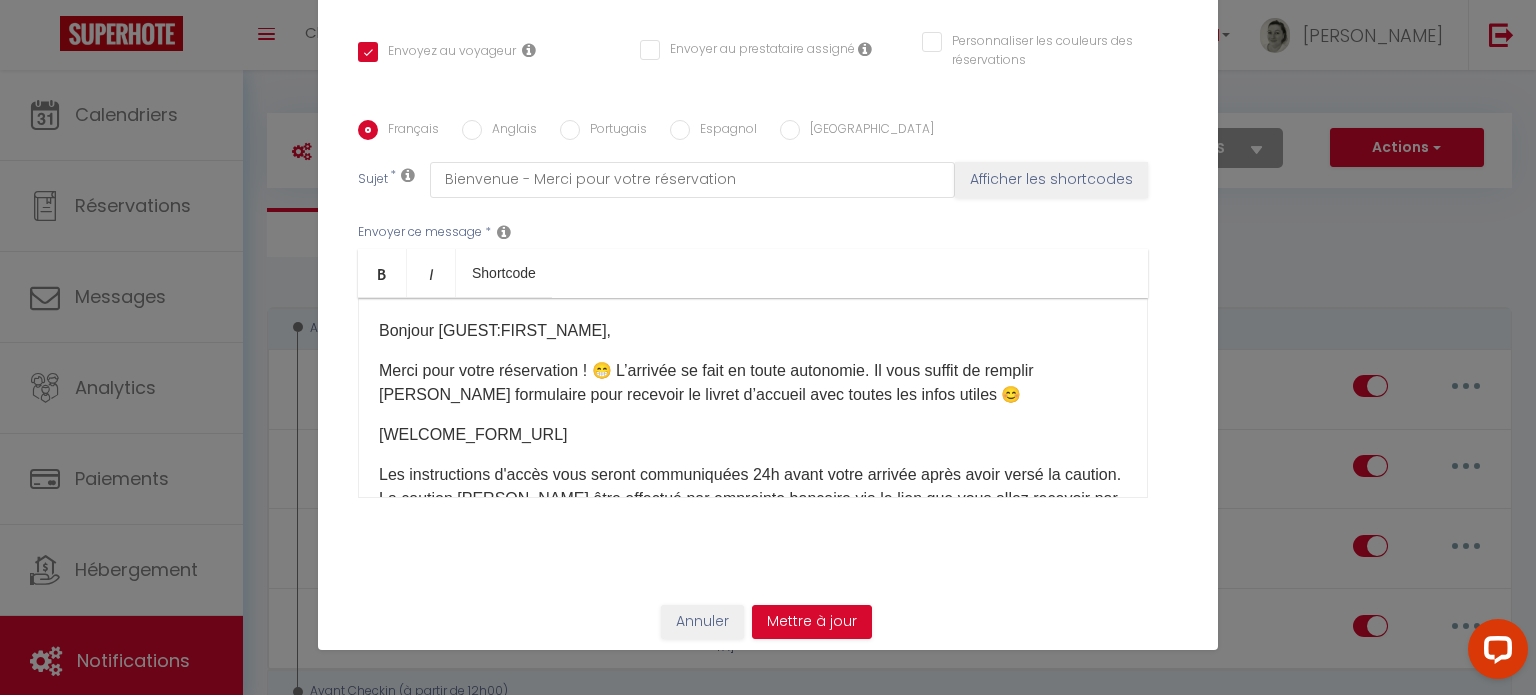 click on "Anglais" at bounding box center [472, 130] 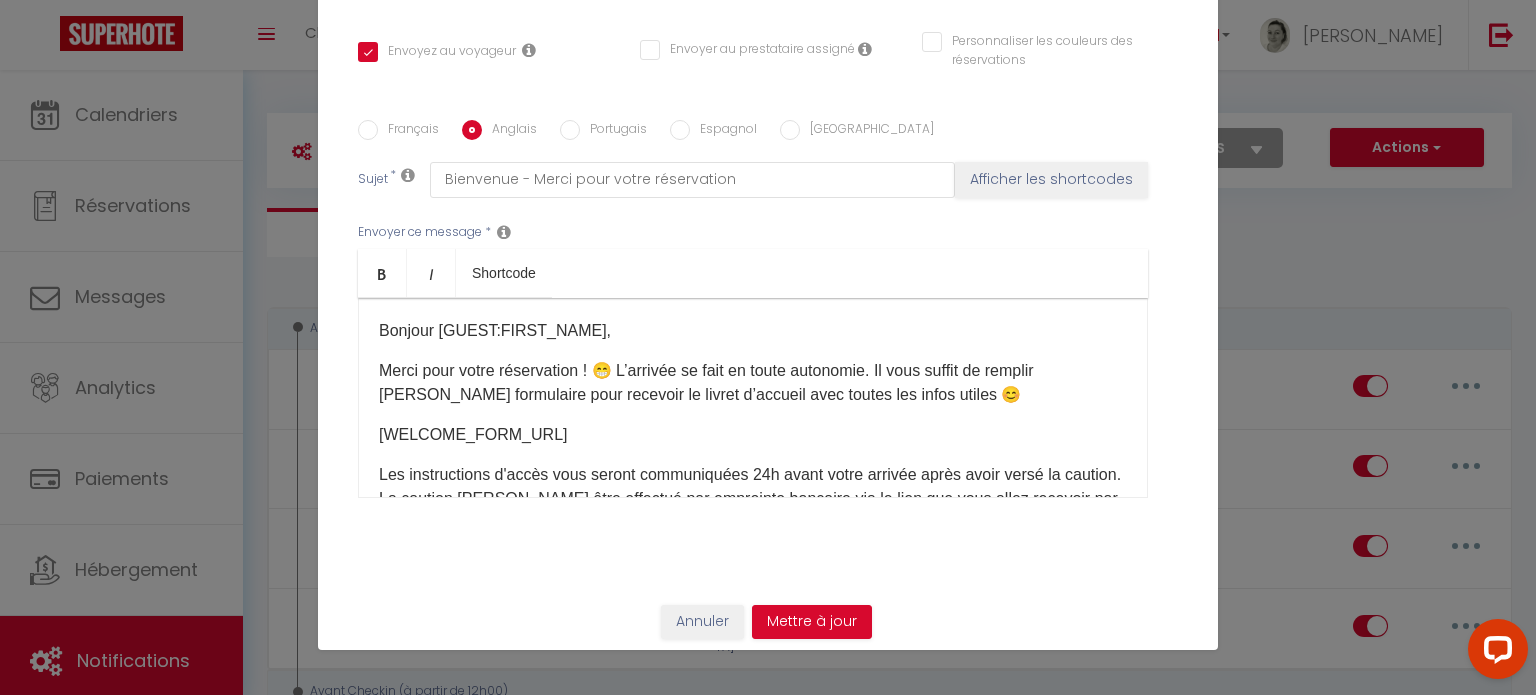 checkbox on "true" 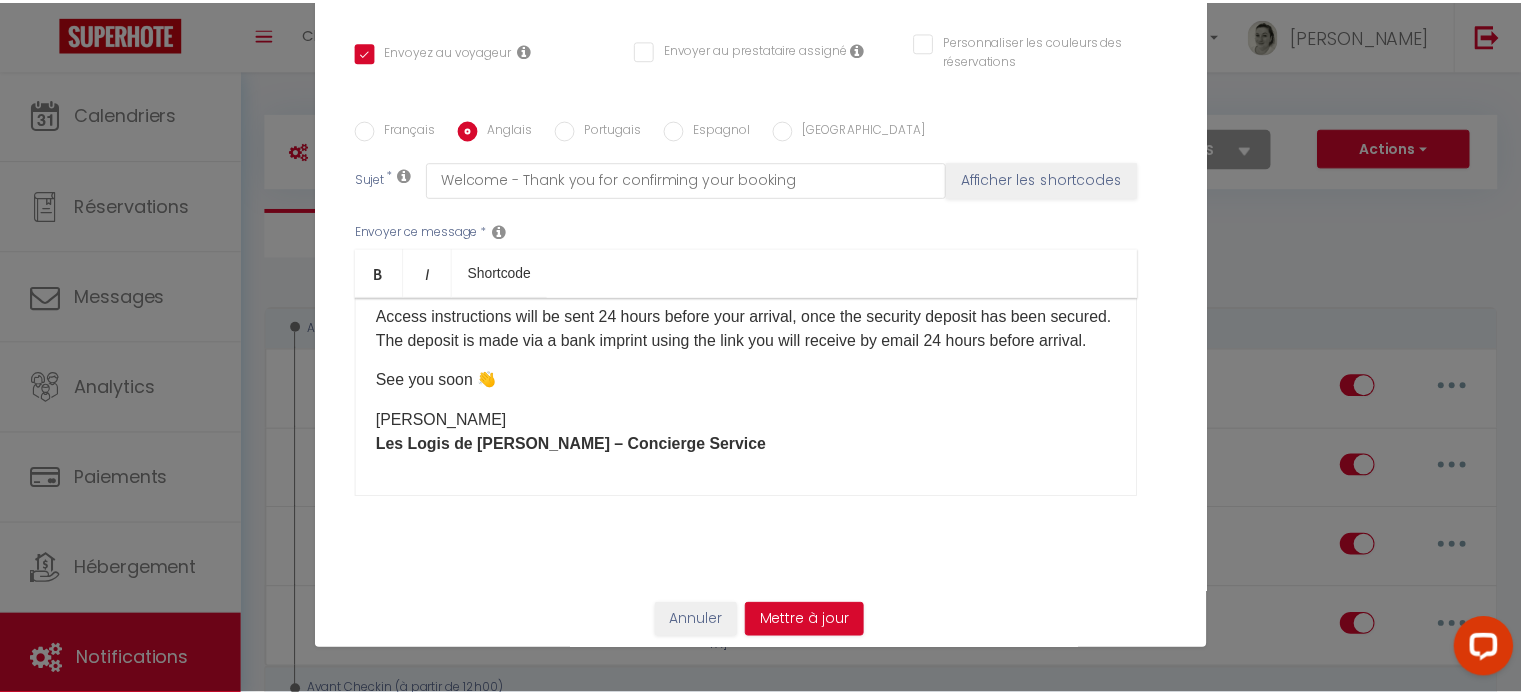 scroll, scrollTop: 253, scrollLeft: 0, axis: vertical 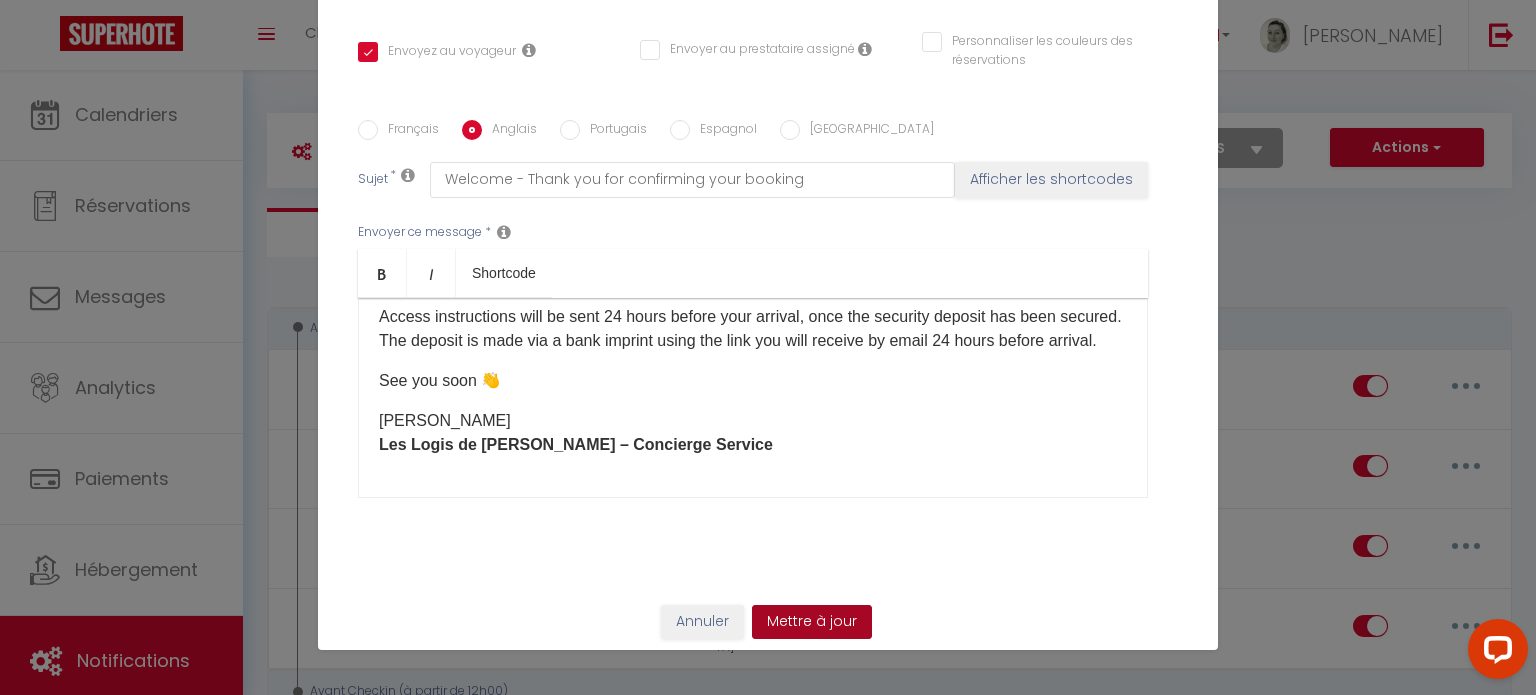 click on "Mettre à jour" at bounding box center (812, 622) 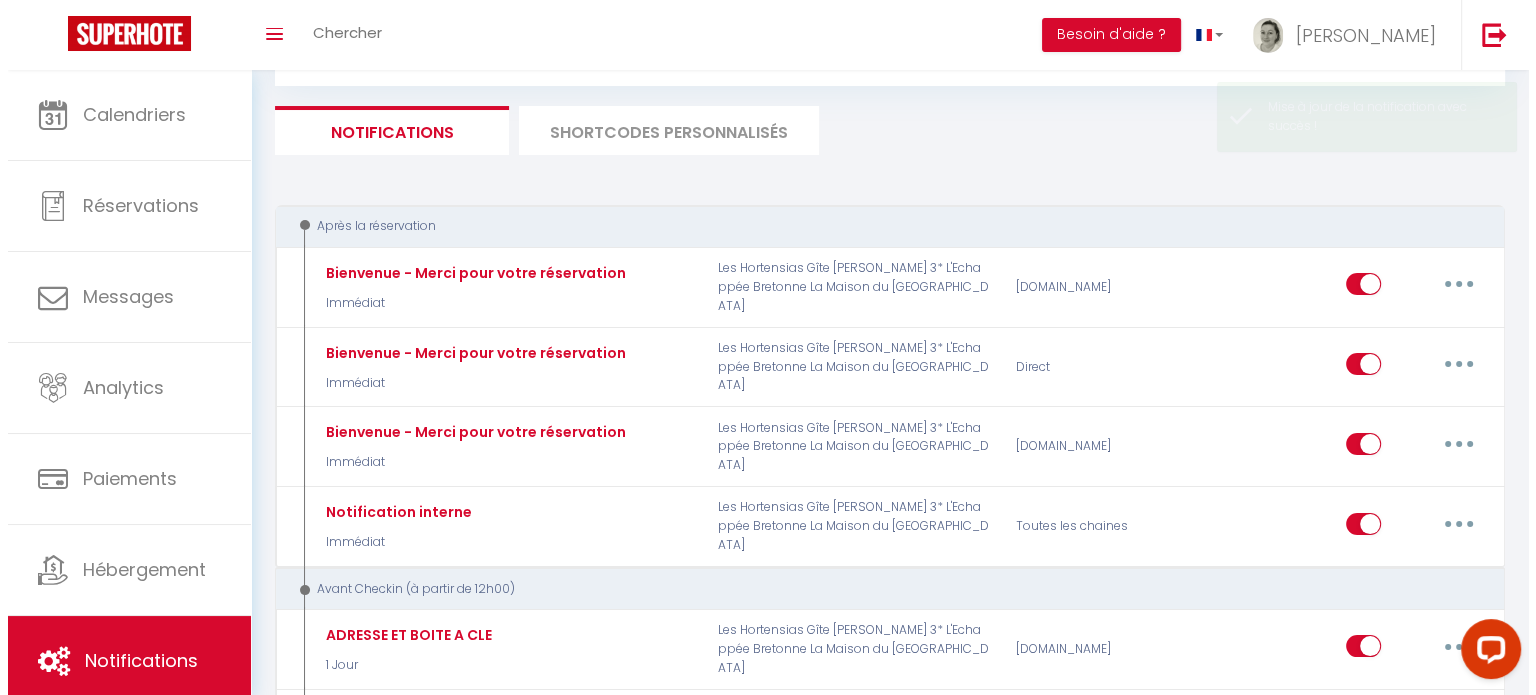 scroll, scrollTop: 200, scrollLeft: 0, axis: vertical 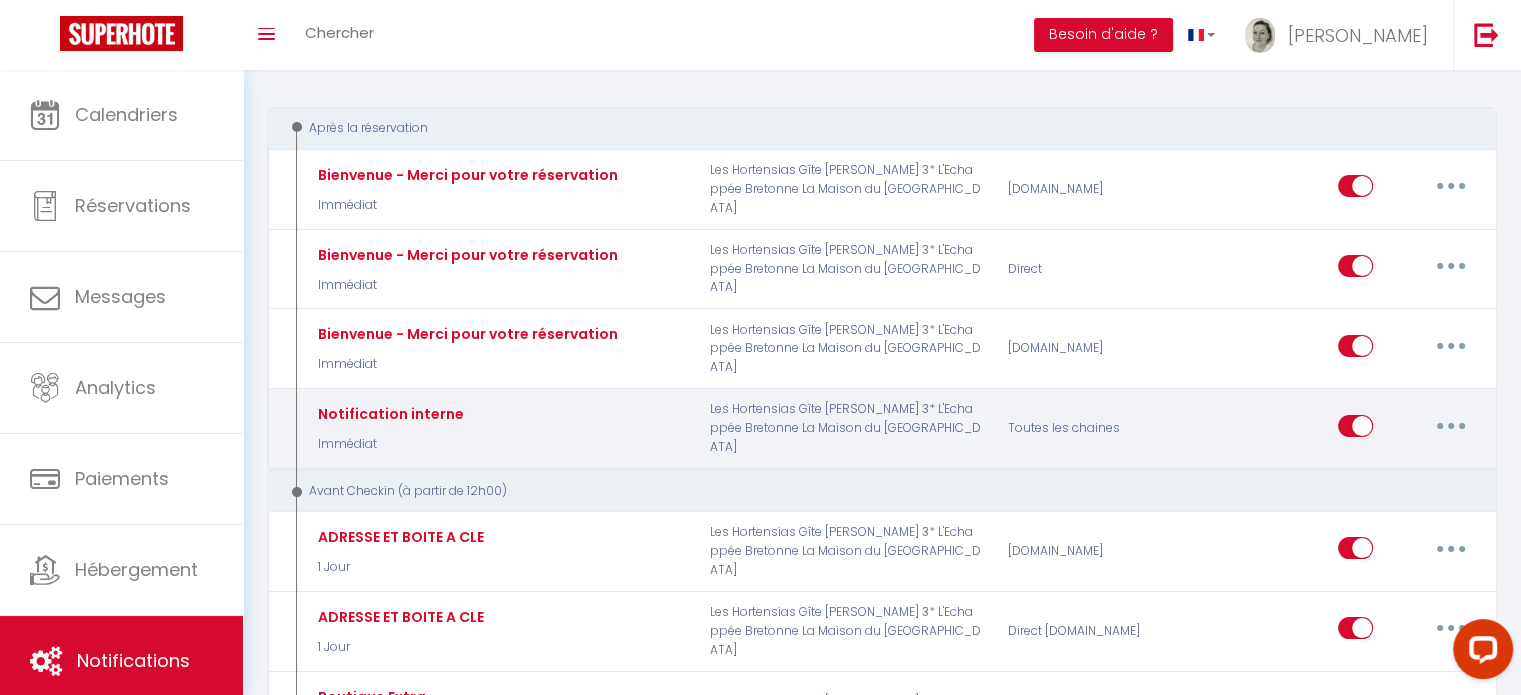 click at bounding box center [1451, 426] 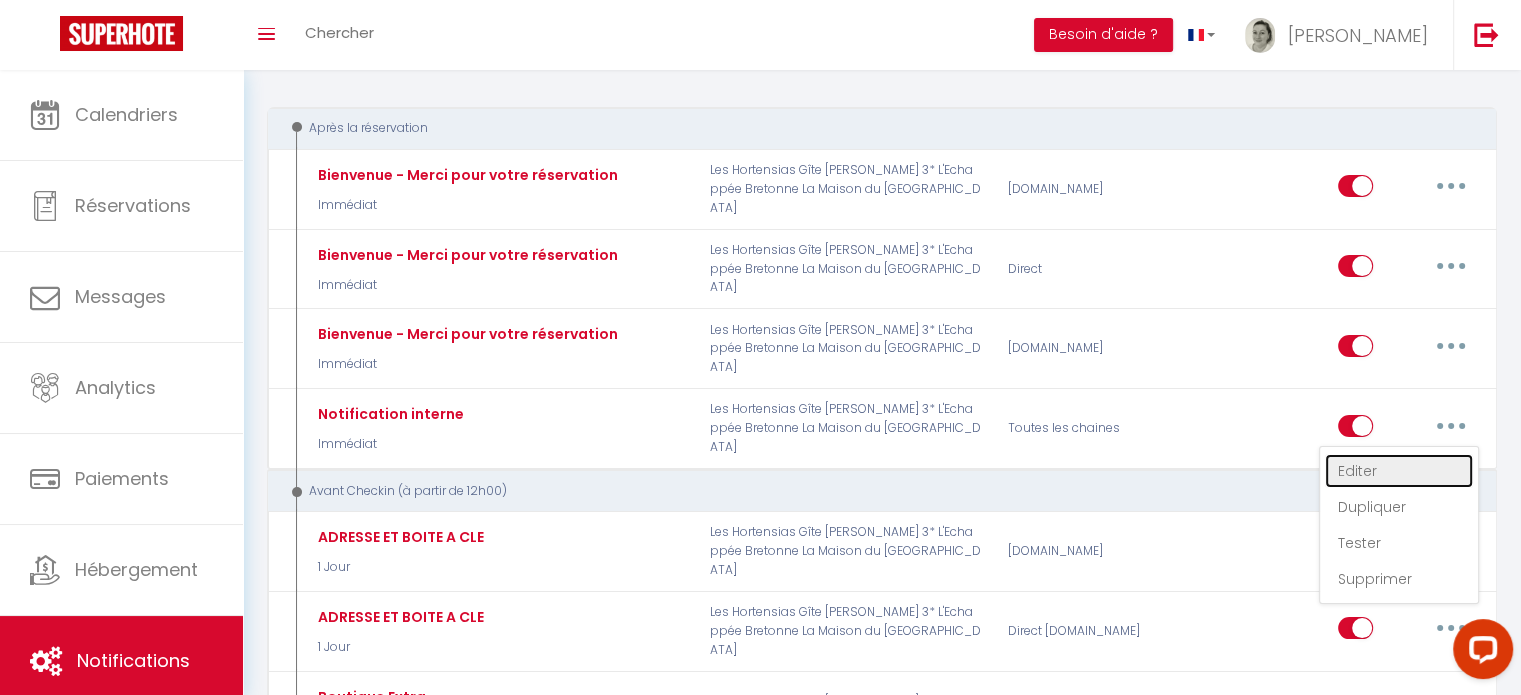 click on "Editer" at bounding box center [1399, 471] 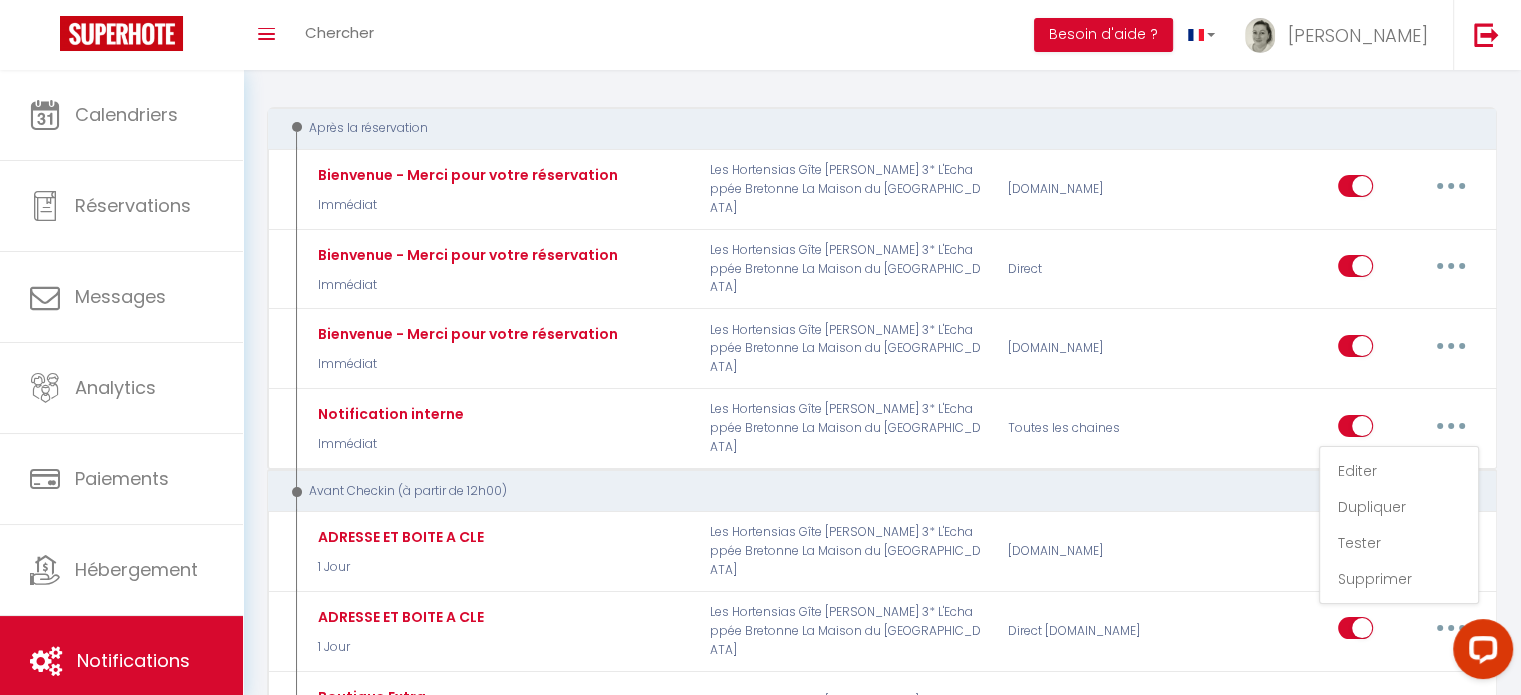 type on "Notification interne" 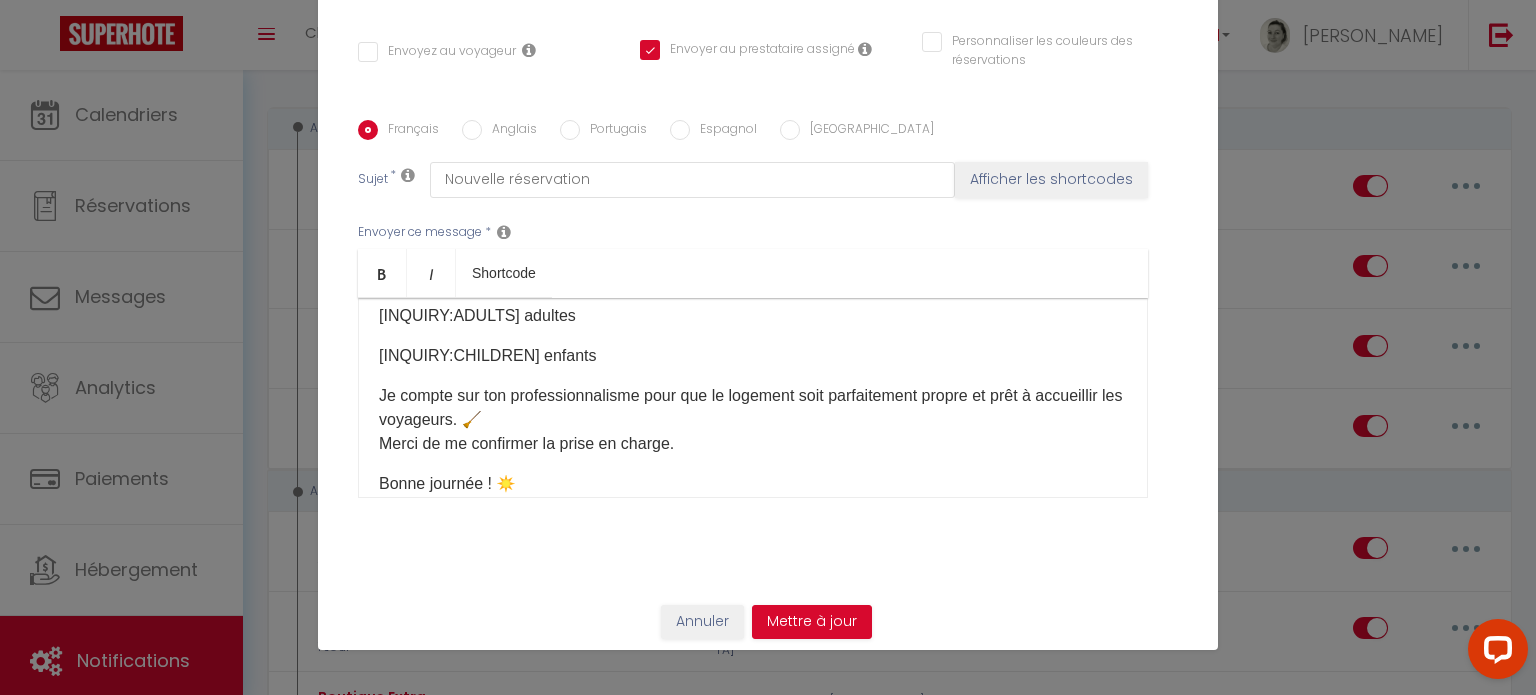 scroll, scrollTop: 353, scrollLeft: 0, axis: vertical 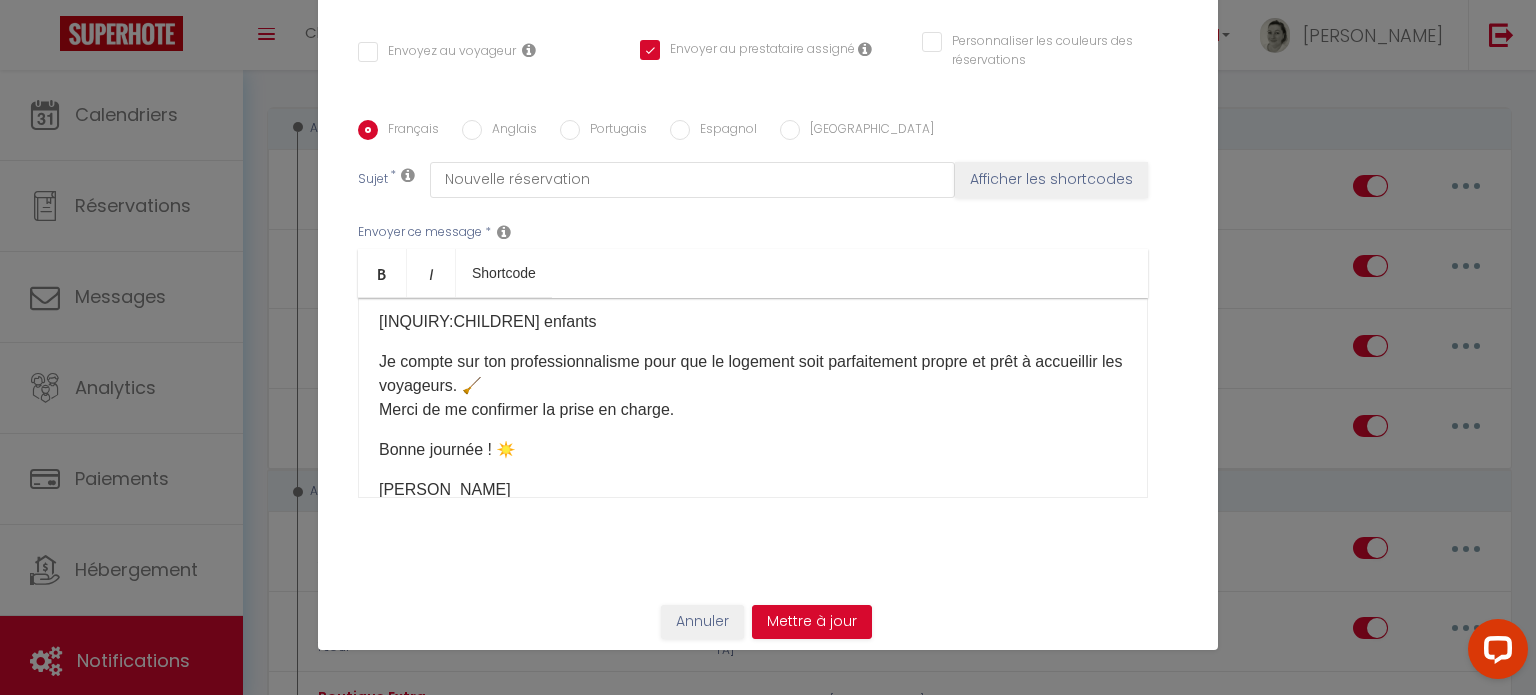 drag, startPoint x: 688, startPoint y: 419, endPoint x: 320, endPoint y: 404, distance: 368.30557 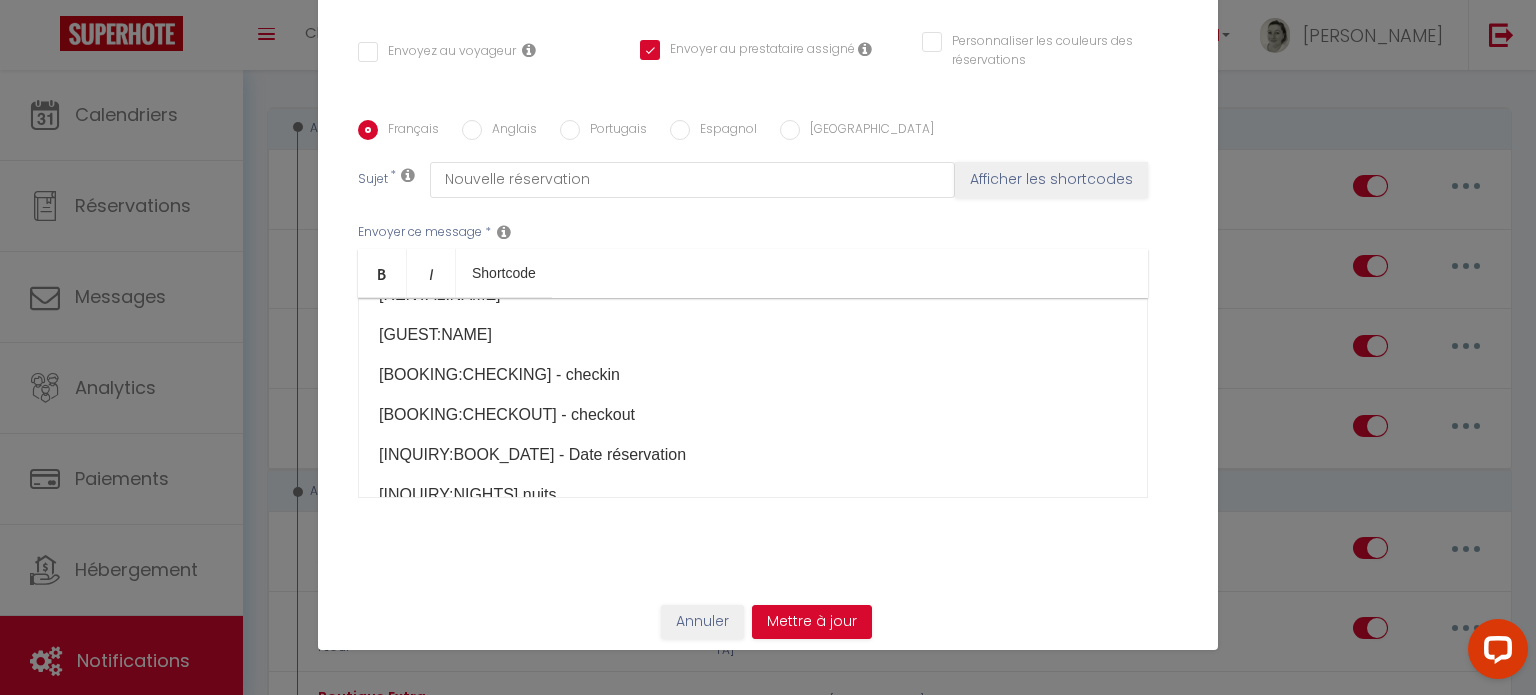 scroll, scrollTop: 200, scrollLeft: 0, axis: vertical 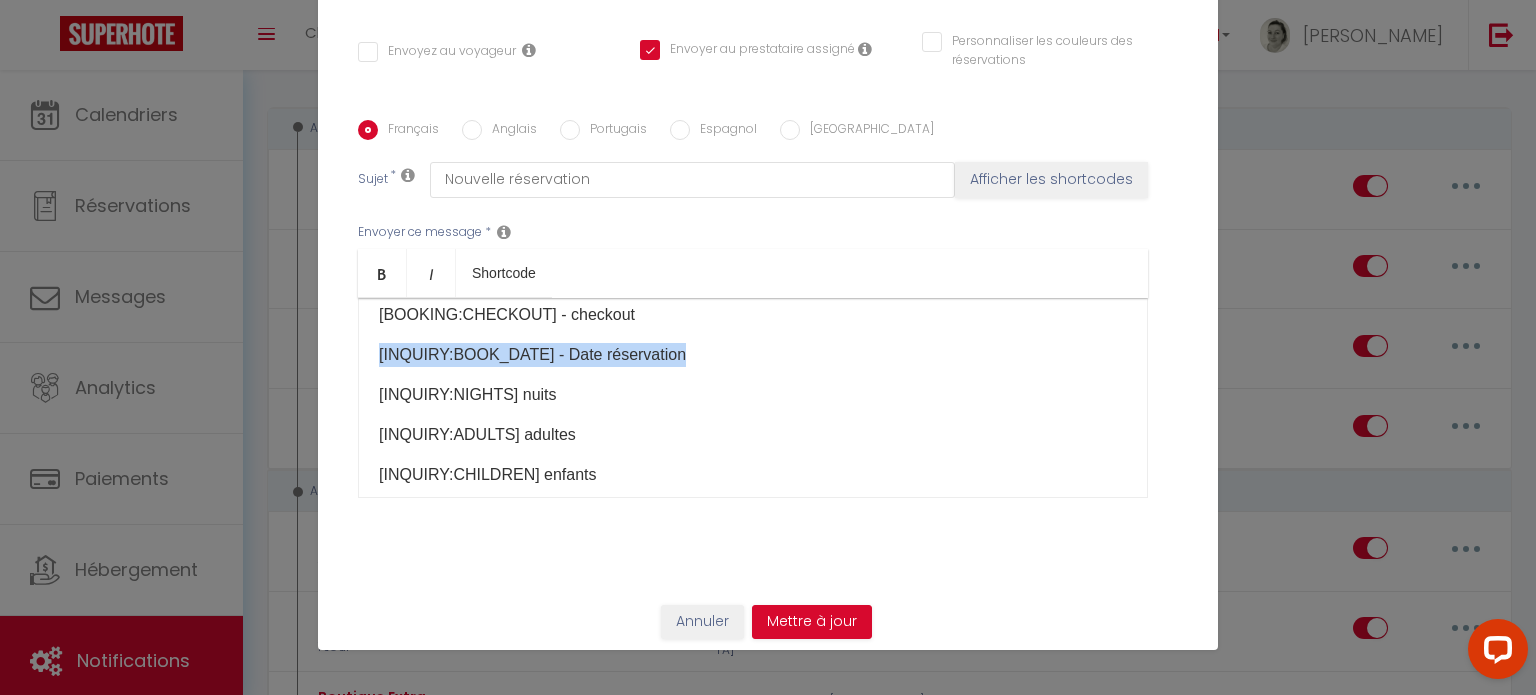 drag, startPoint x: 683, startPoint y: 348, endPoint x: 353, endPoint y: 353, distance: 330.03787 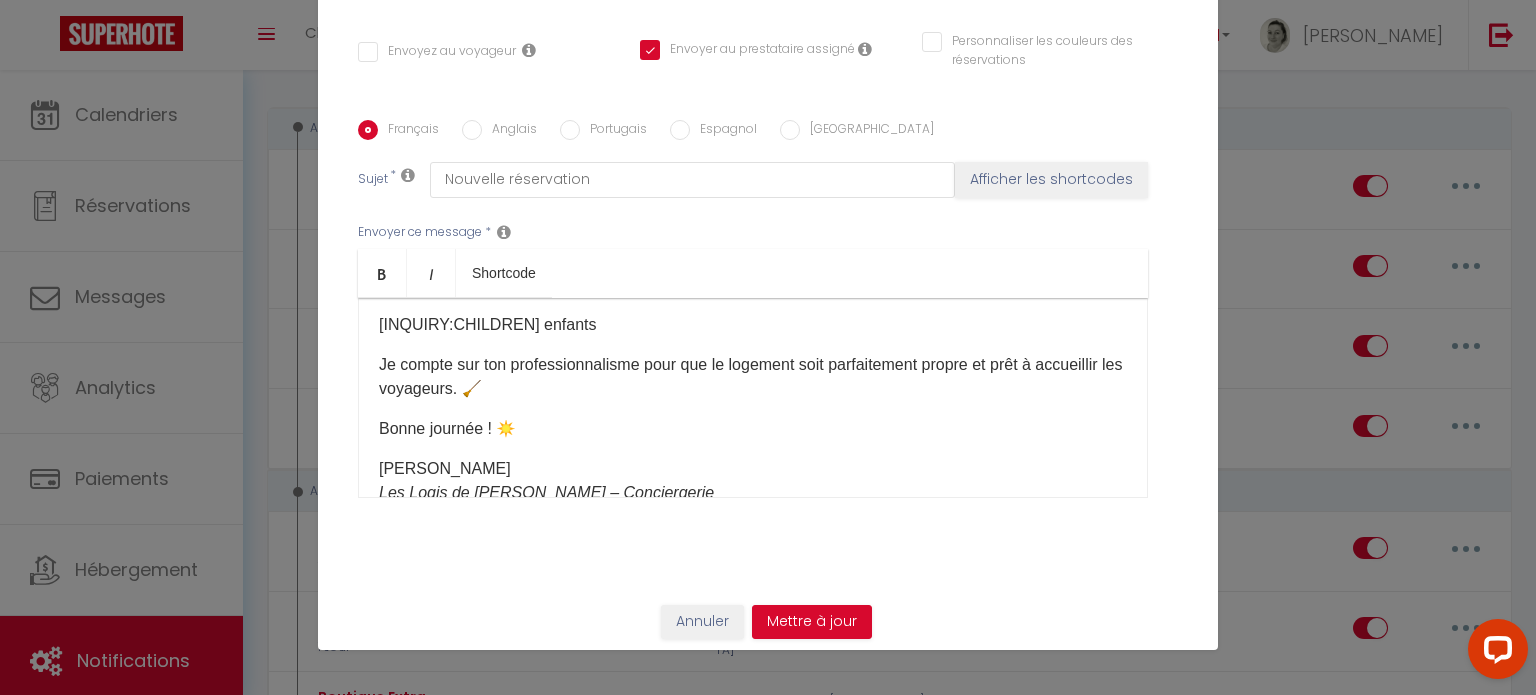 scroll, scrollTop: 397, scrollLeft: 0, axis: vertical 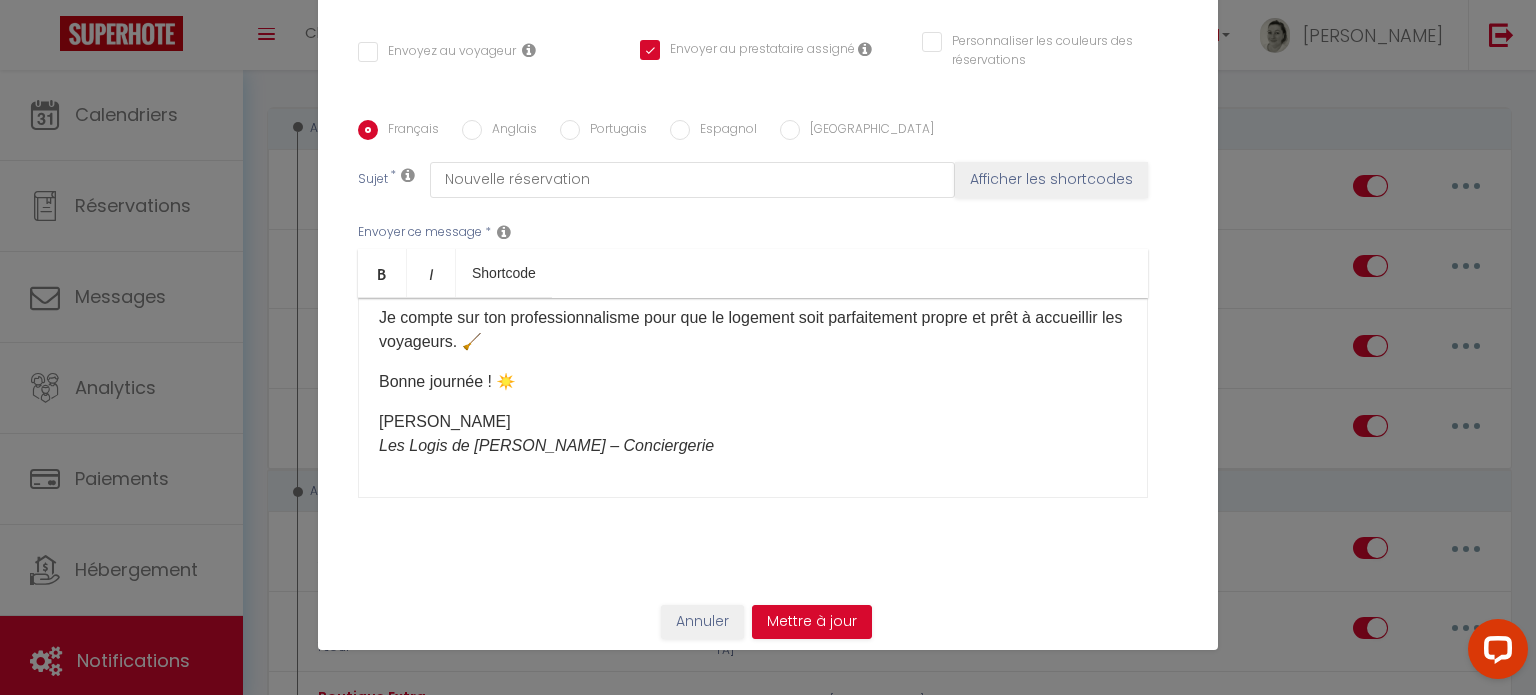 click on "Anglais" at bounding box center (472, 130) 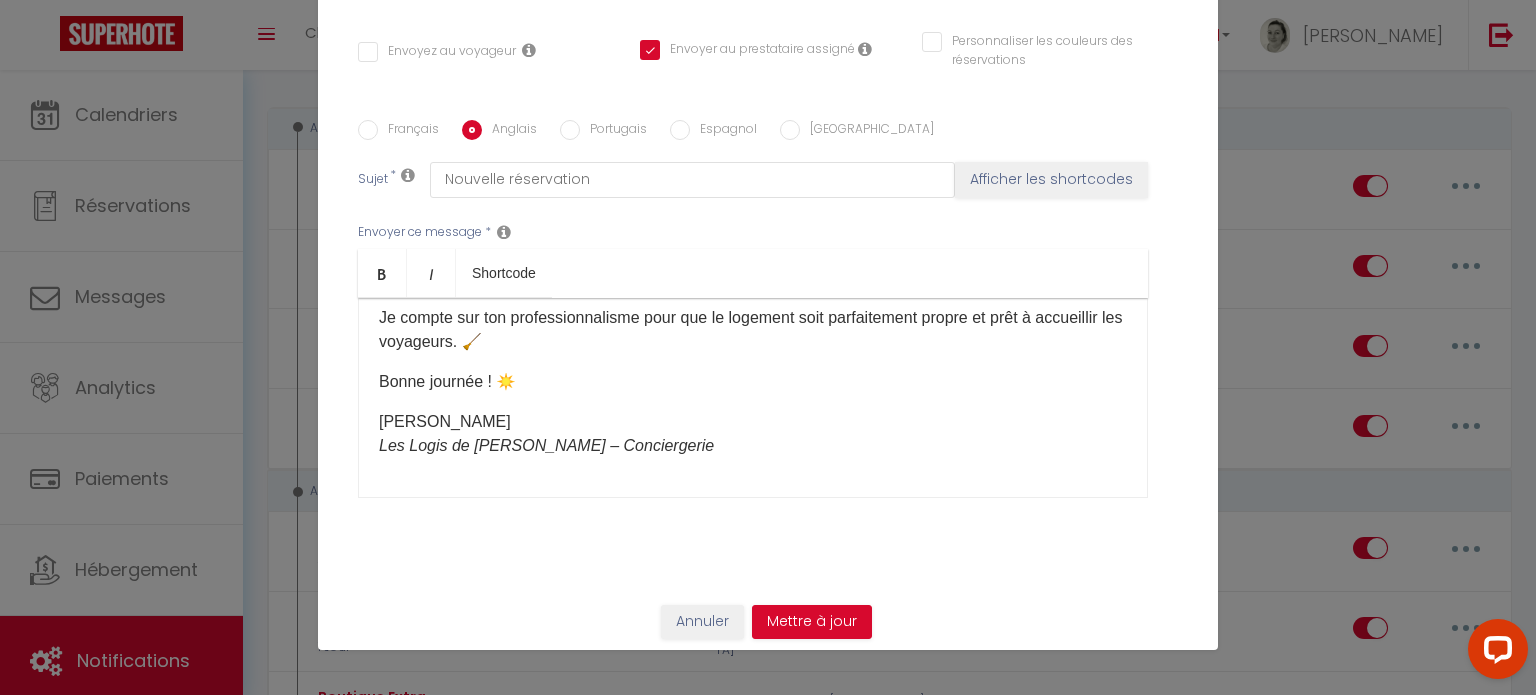 checkbox on "false" 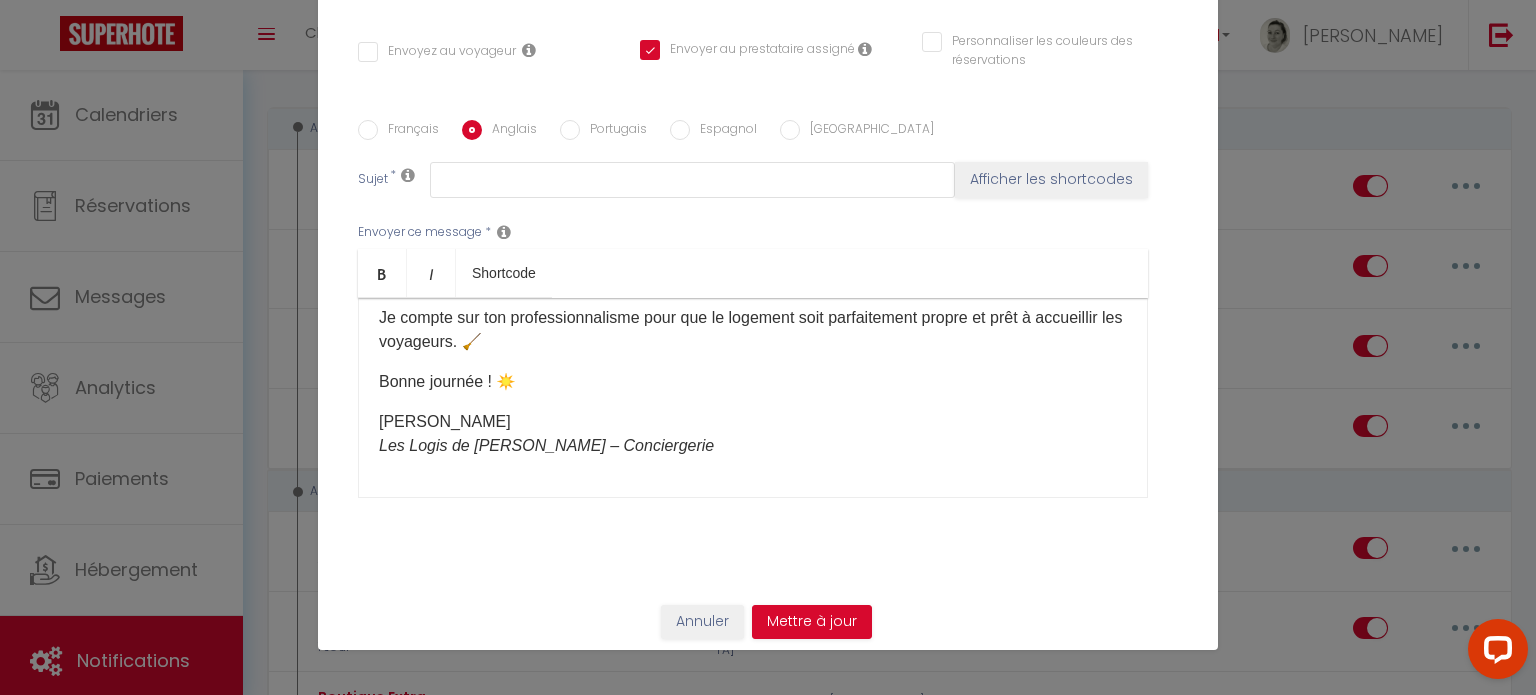 scroll, scrollTop: 0, scrollLeft: 0, axis: both 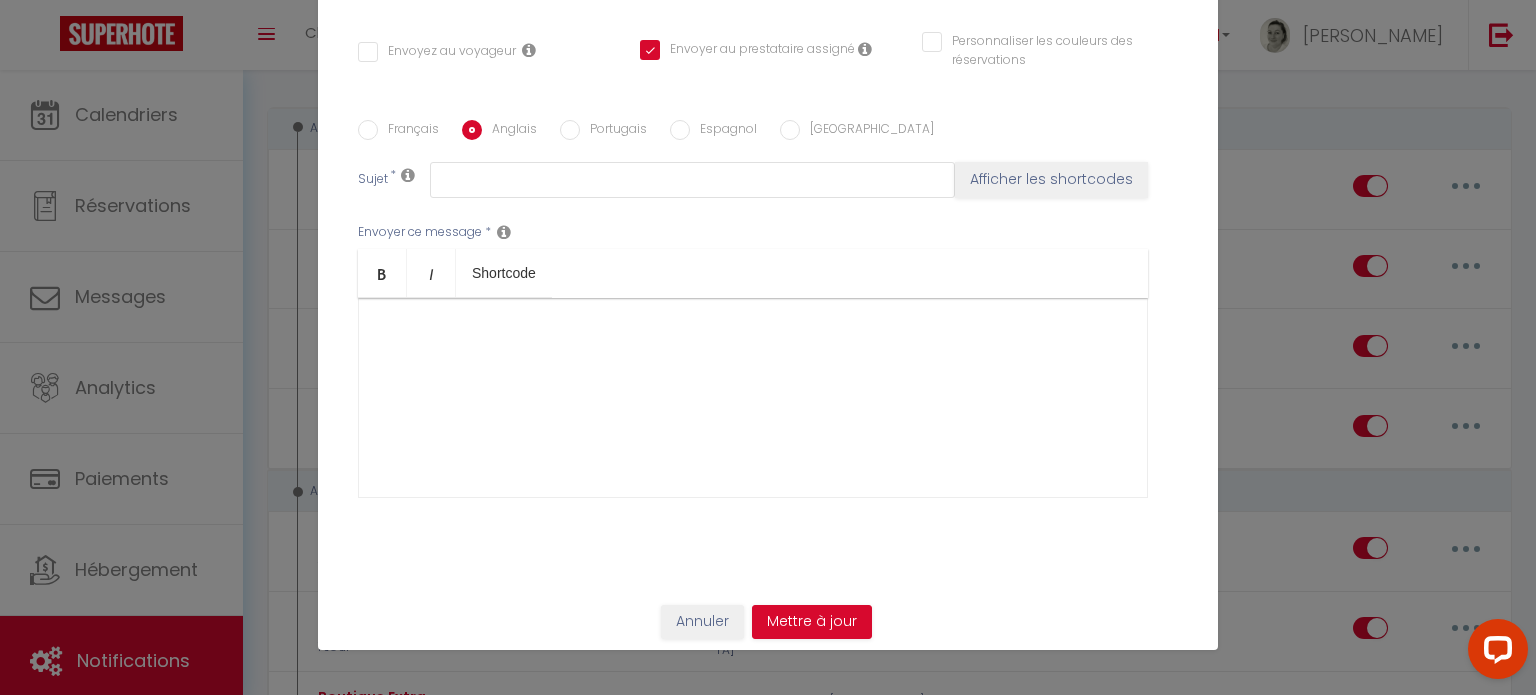 click on "Français" at bounding box center [368, 130] 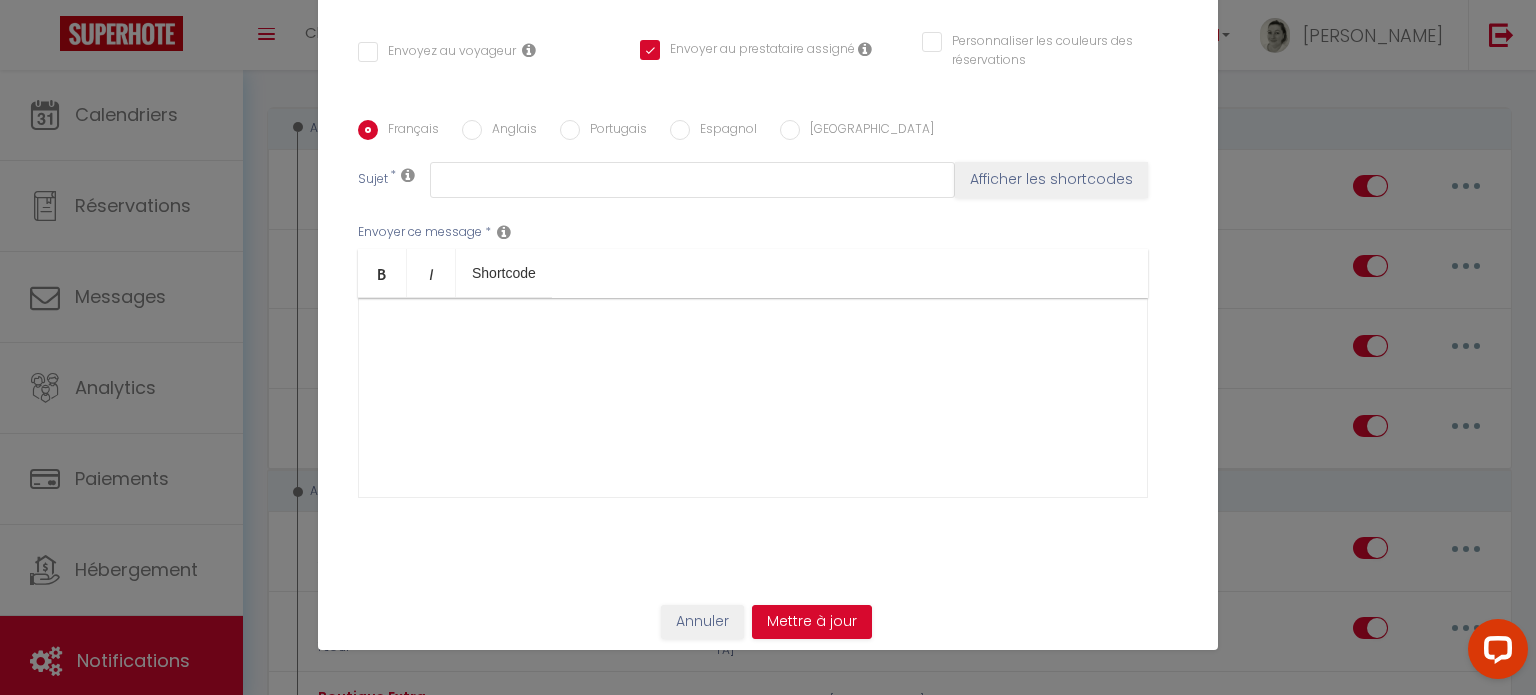 checkbox on "false" 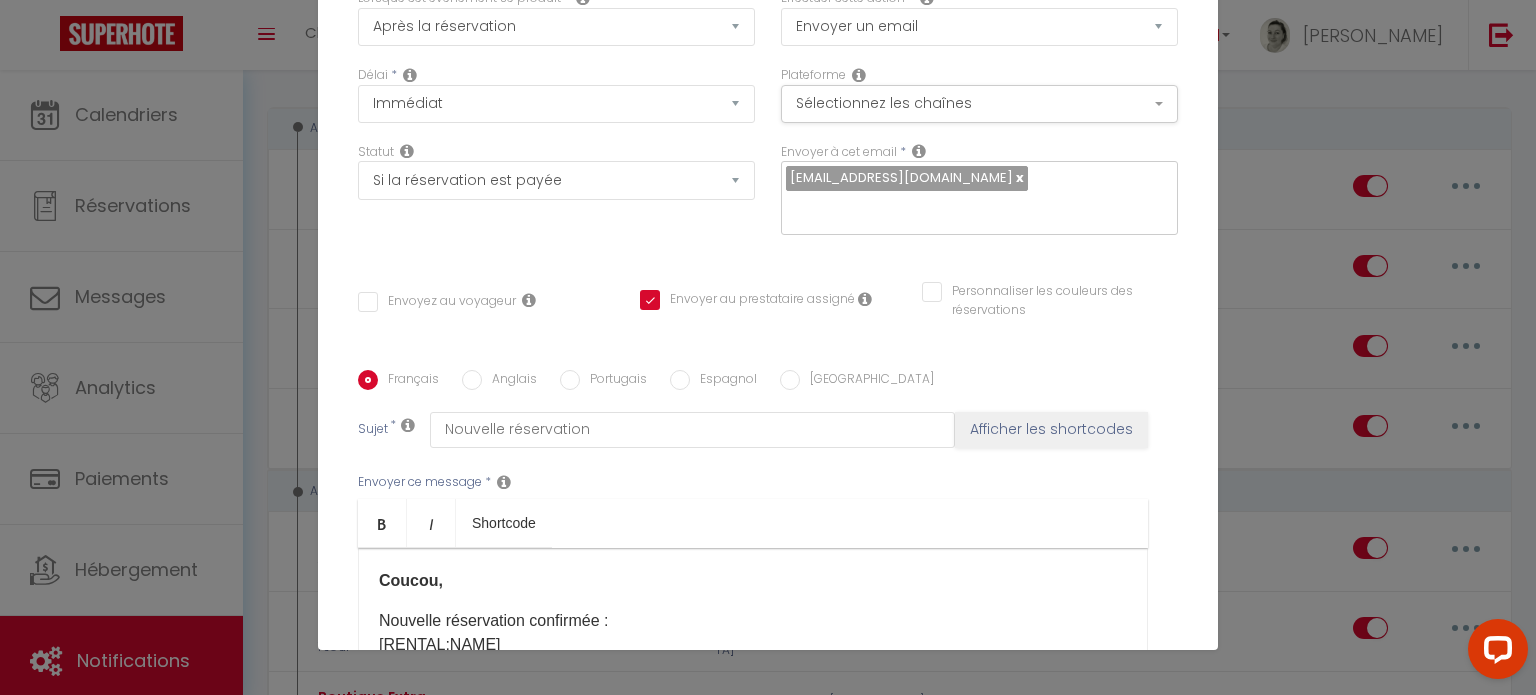 scroll, scrollTop: 396, scrollLeft: 0, axis: vertical 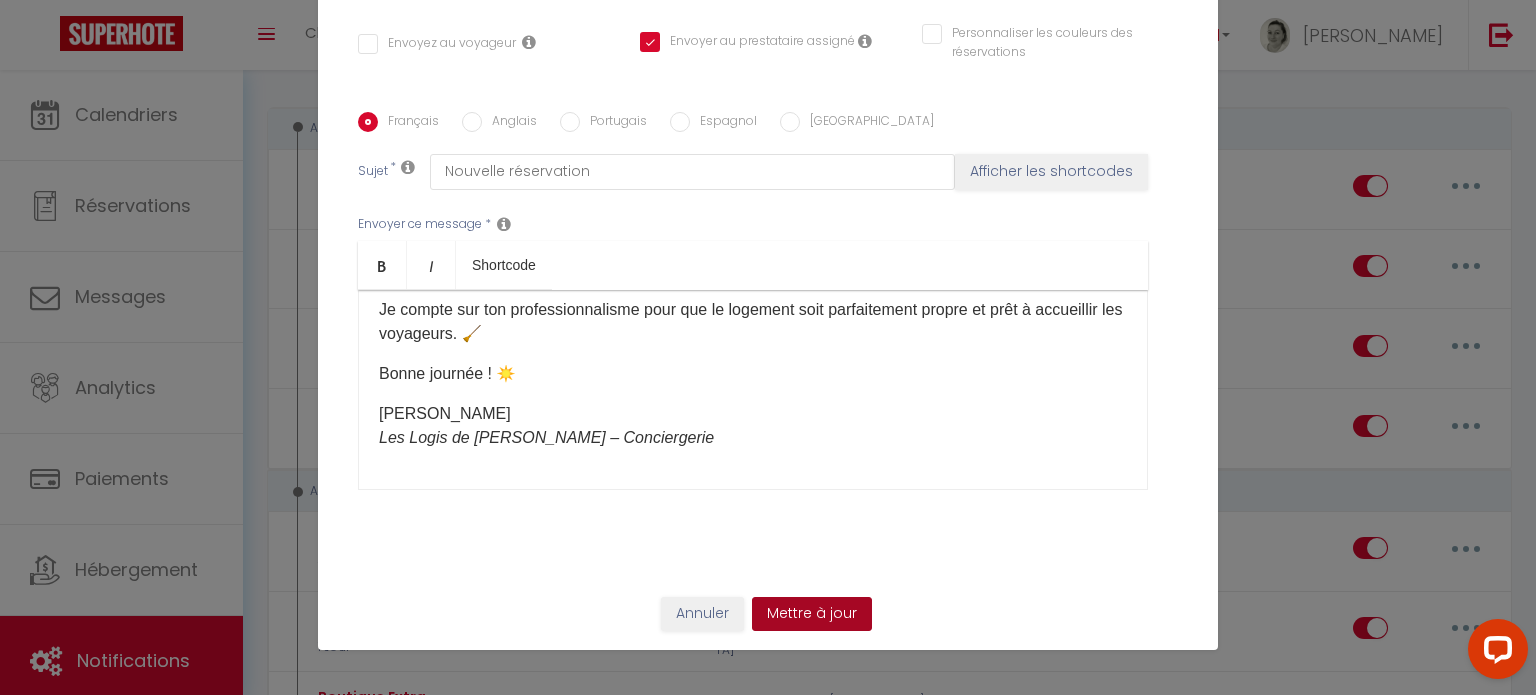 click on "Mettre à jour" at bounding box center [812, 614] 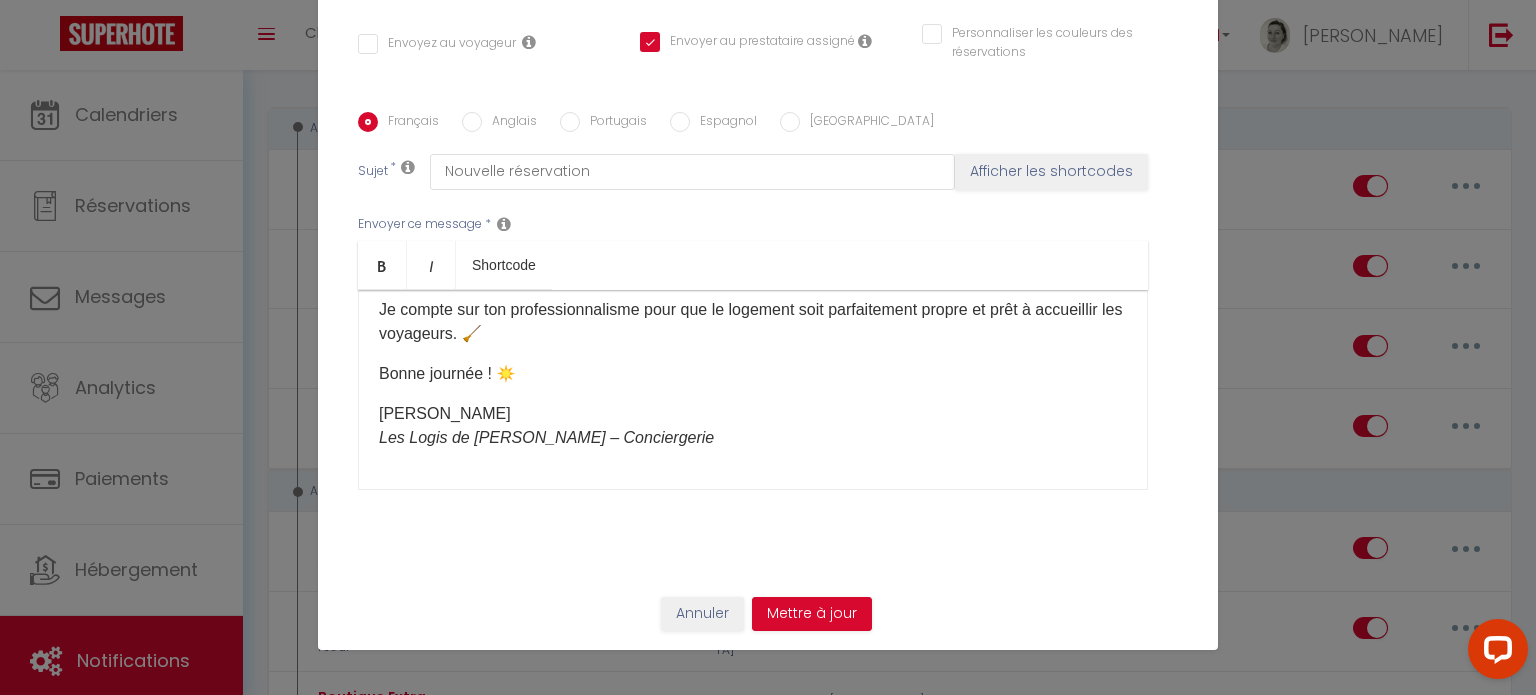 checkbox on "false" 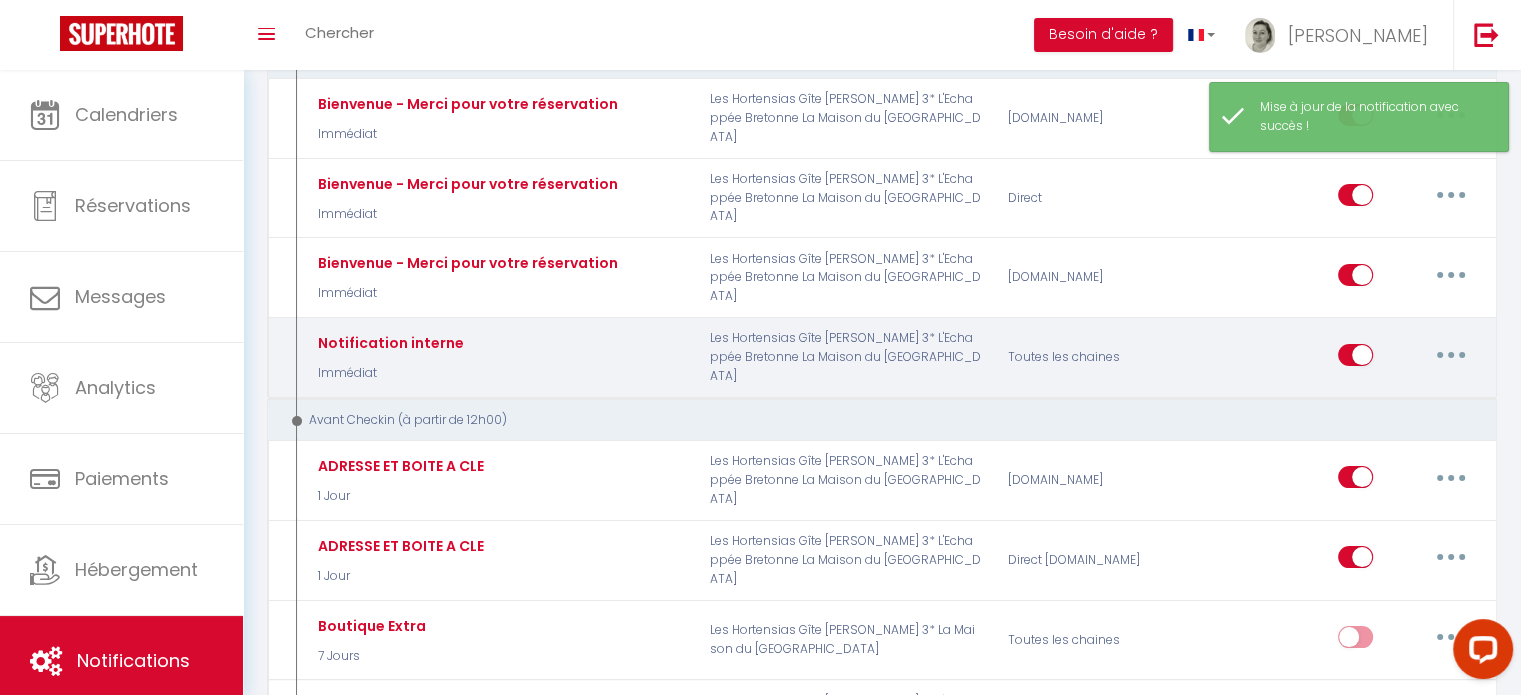 scroll, scrollTop: 300, scrollLeft: 0, axis: vertical 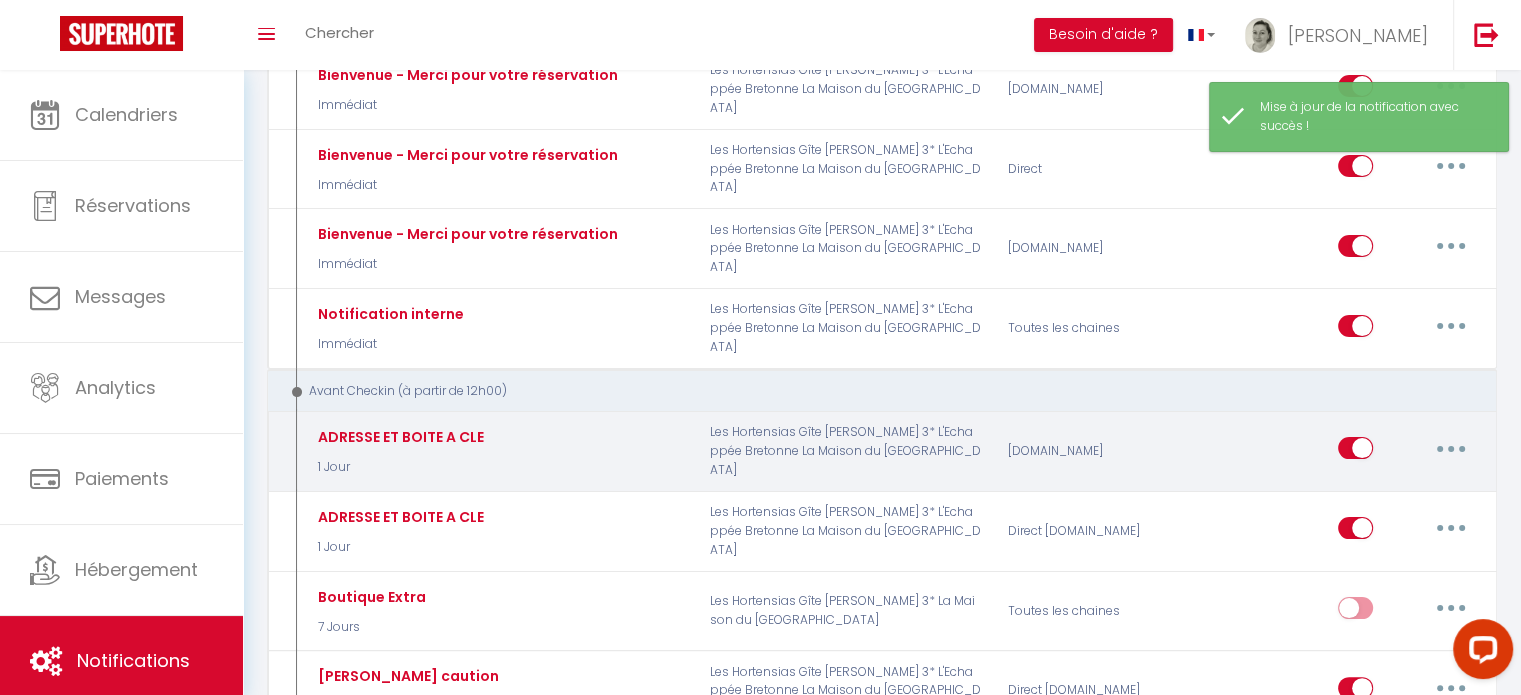 click at bounding box center [1451, 448] 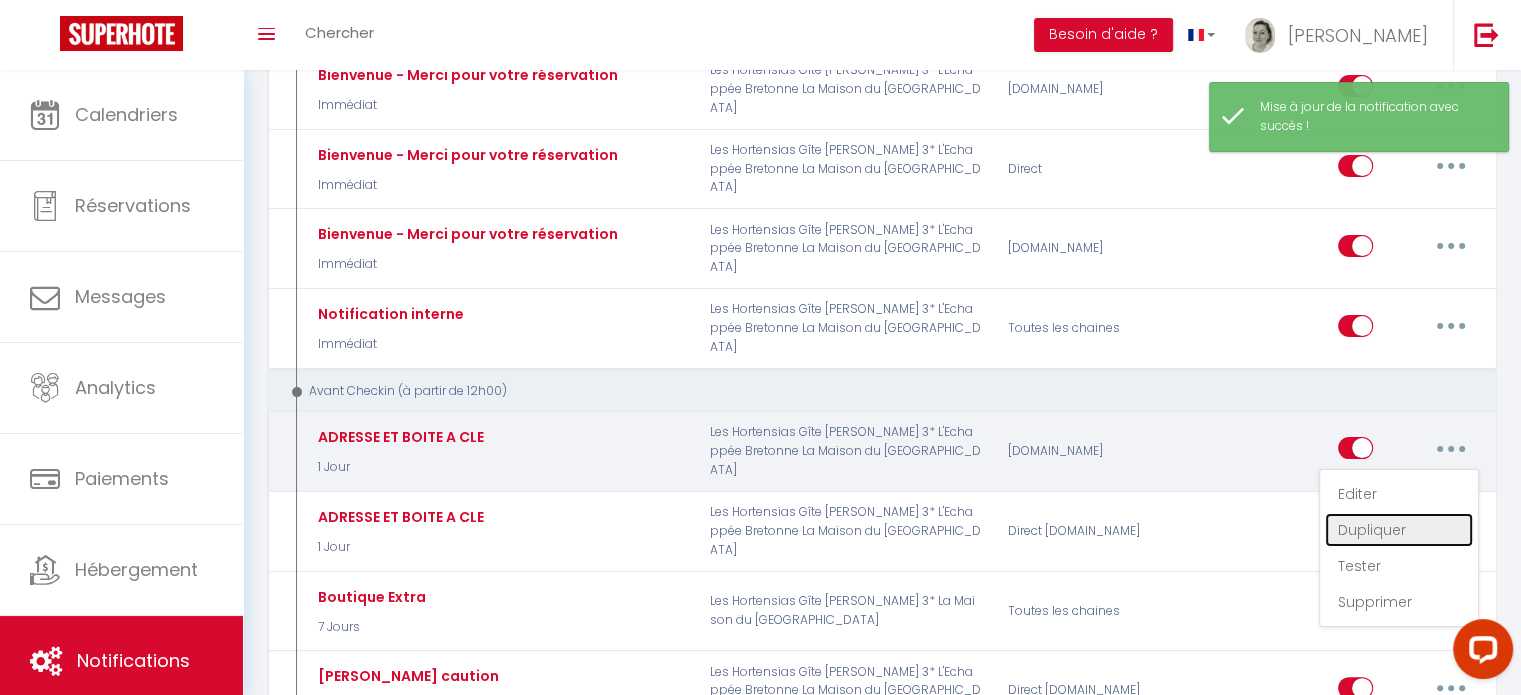 click on "Dupliquer" at bounding box center [1399, 530] 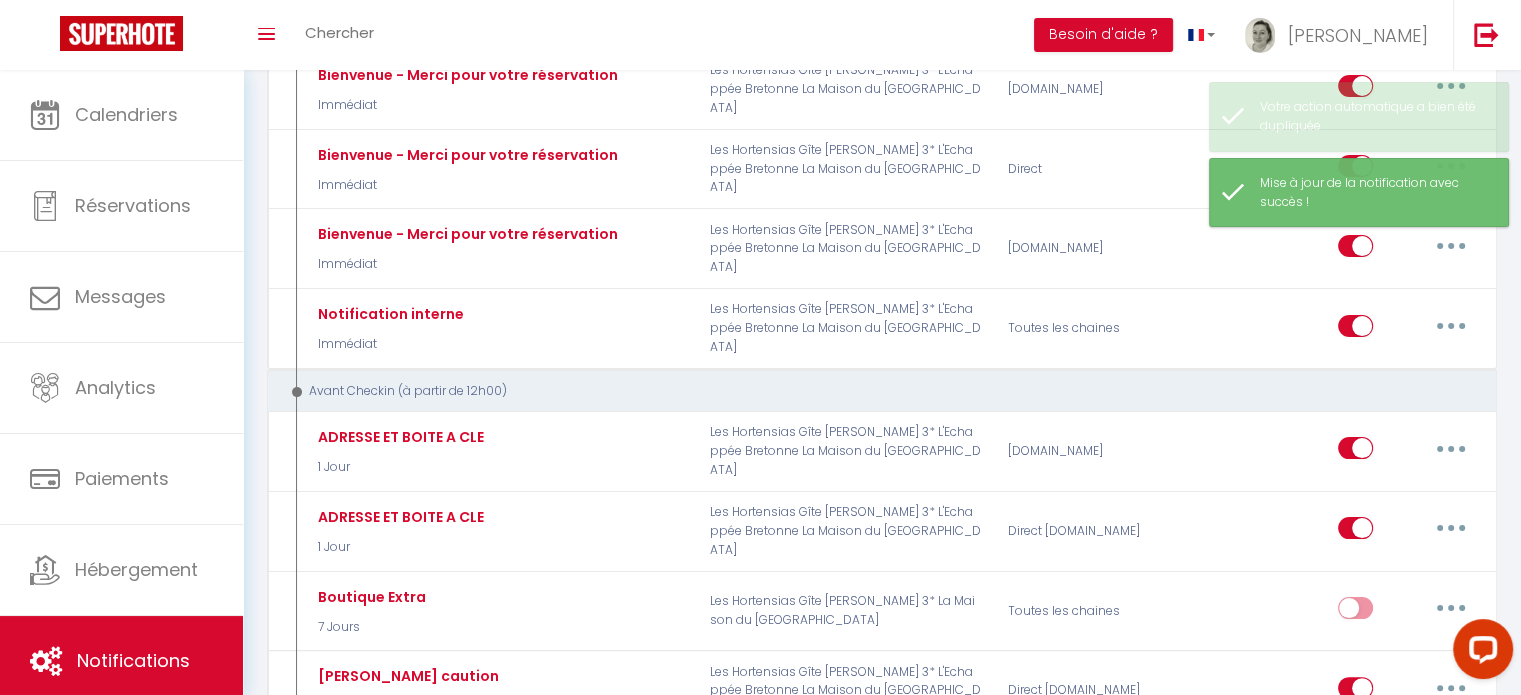 checkbox on "false" 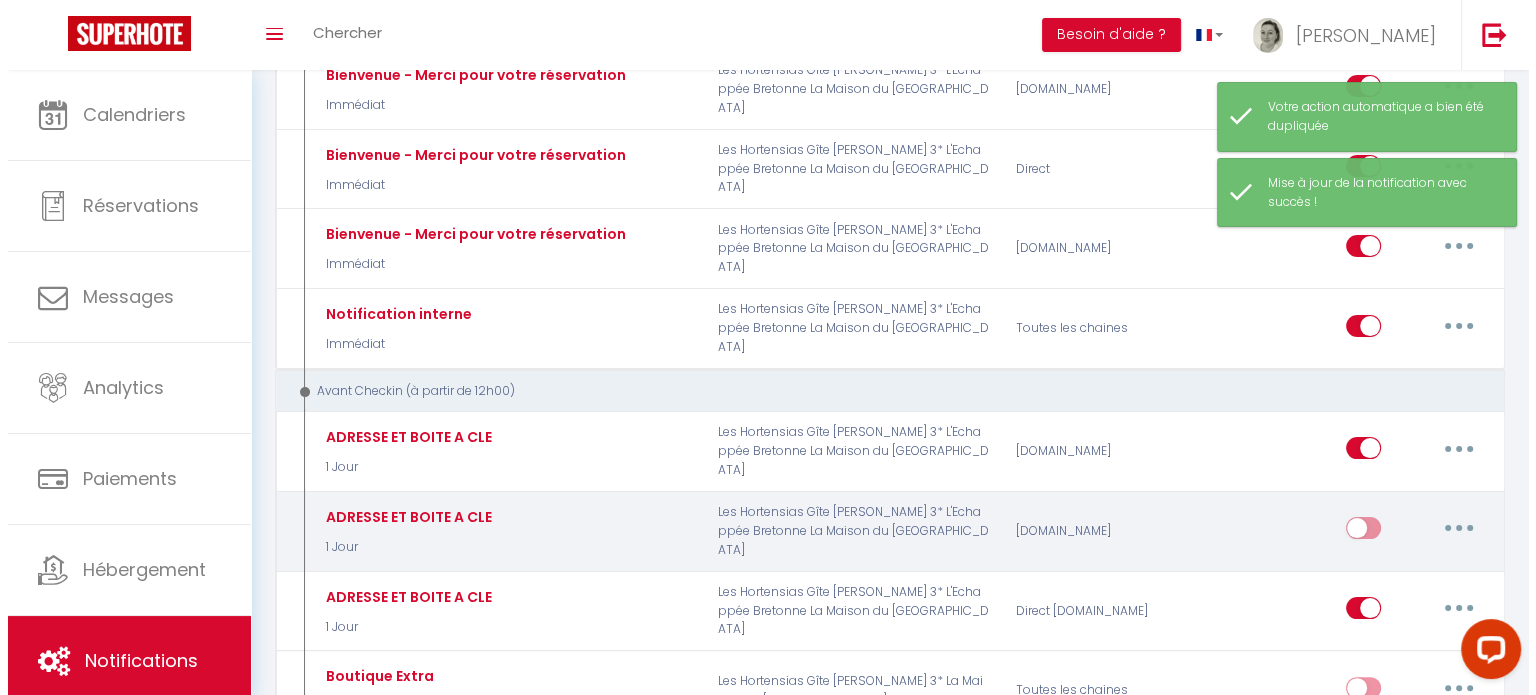 scroll, scrollTop: 400, scrollLeft: 0, axis: vertical 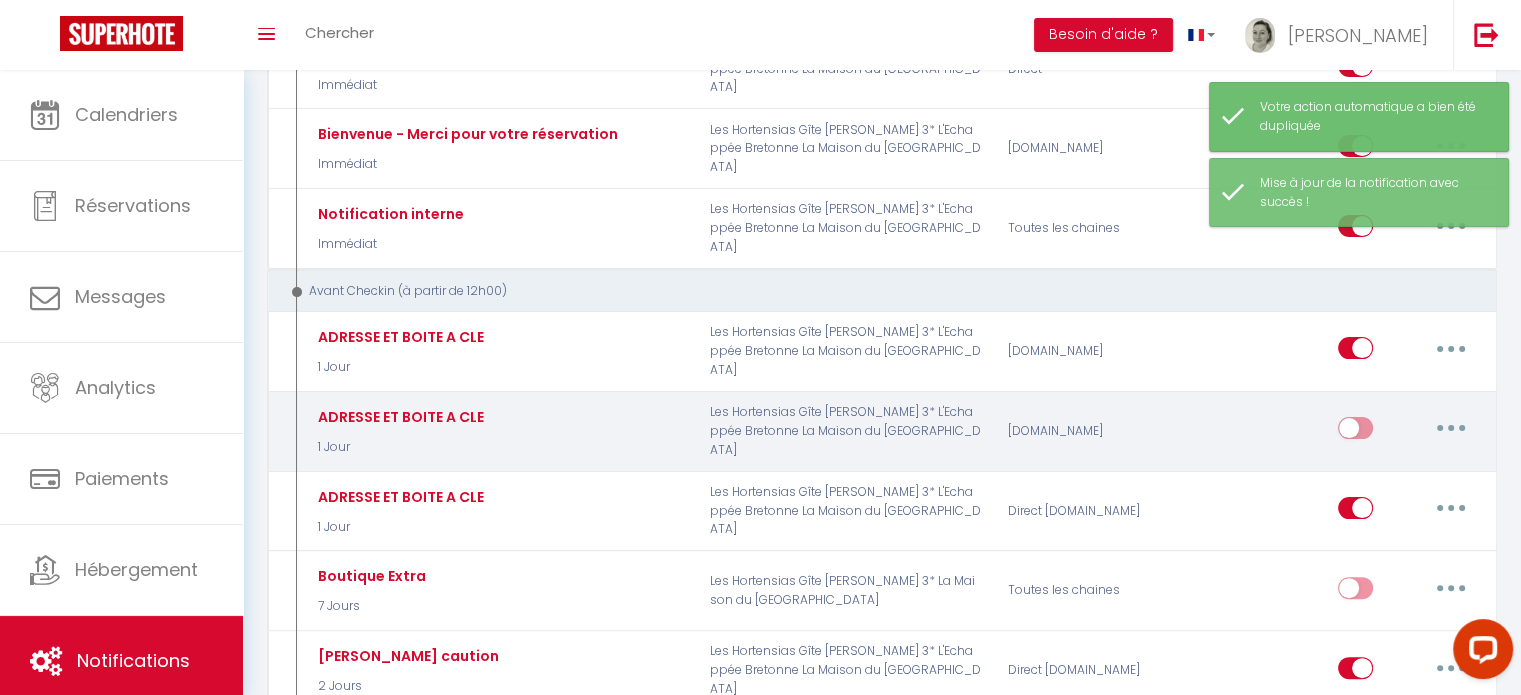 click at bounding box center (1451, 428) 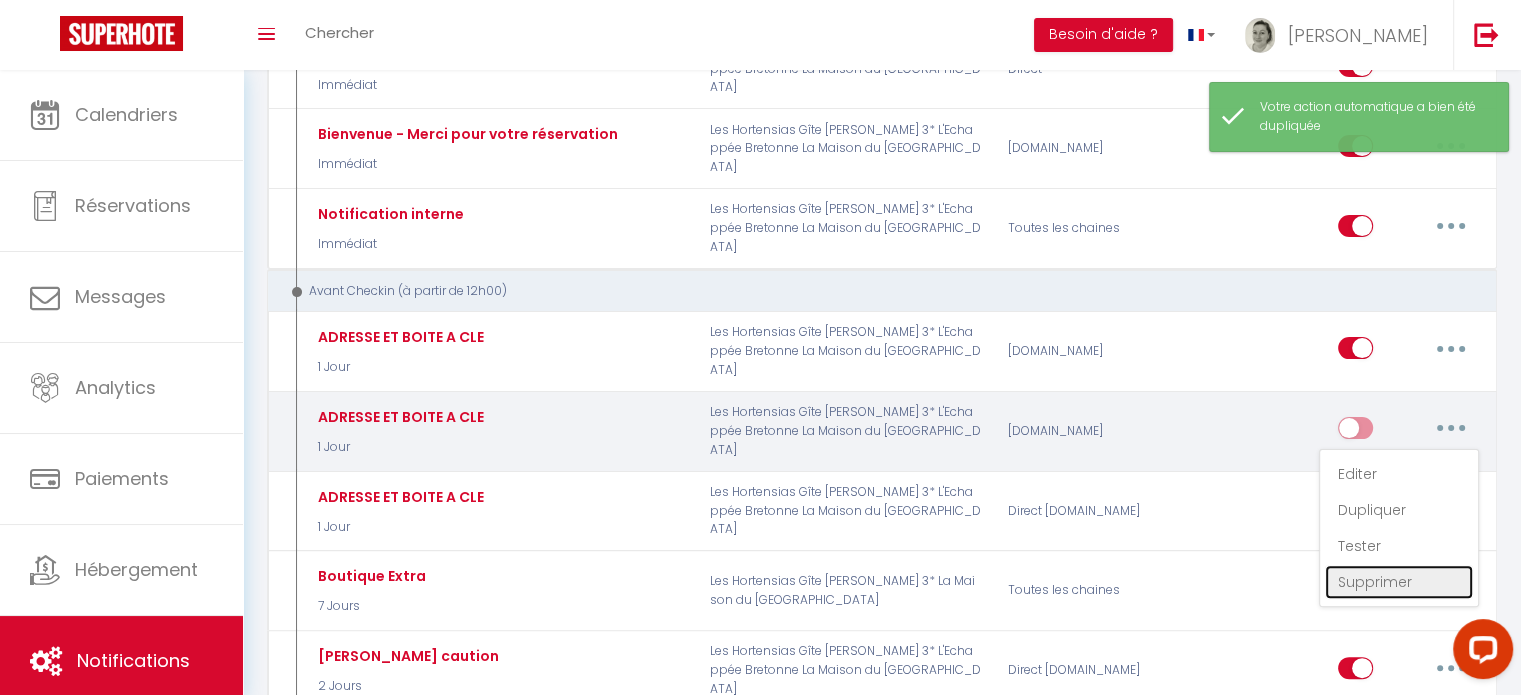 click on "Supprimer" at bounding box center [1399, 582] 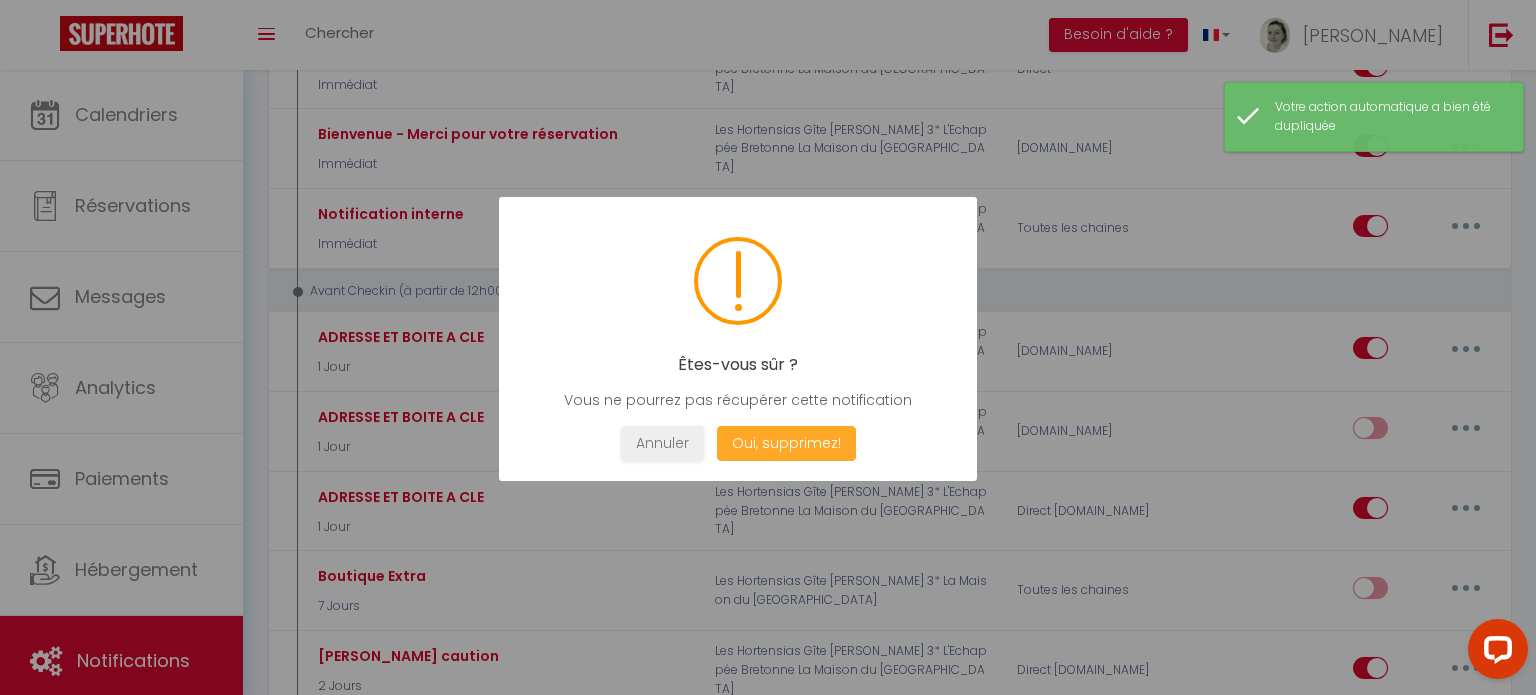 click on "Oui, supprimez!" at bounding box center [786, 443] 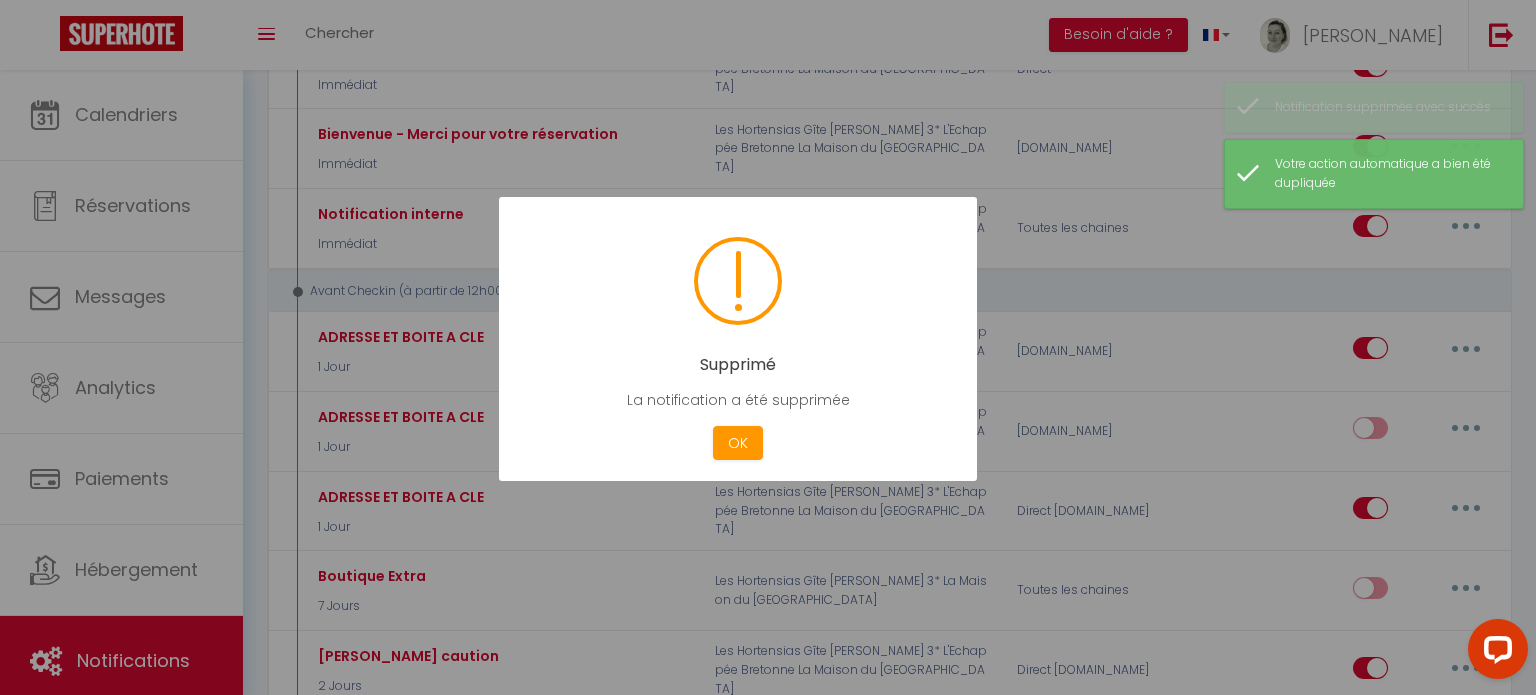 checkbox on "true" 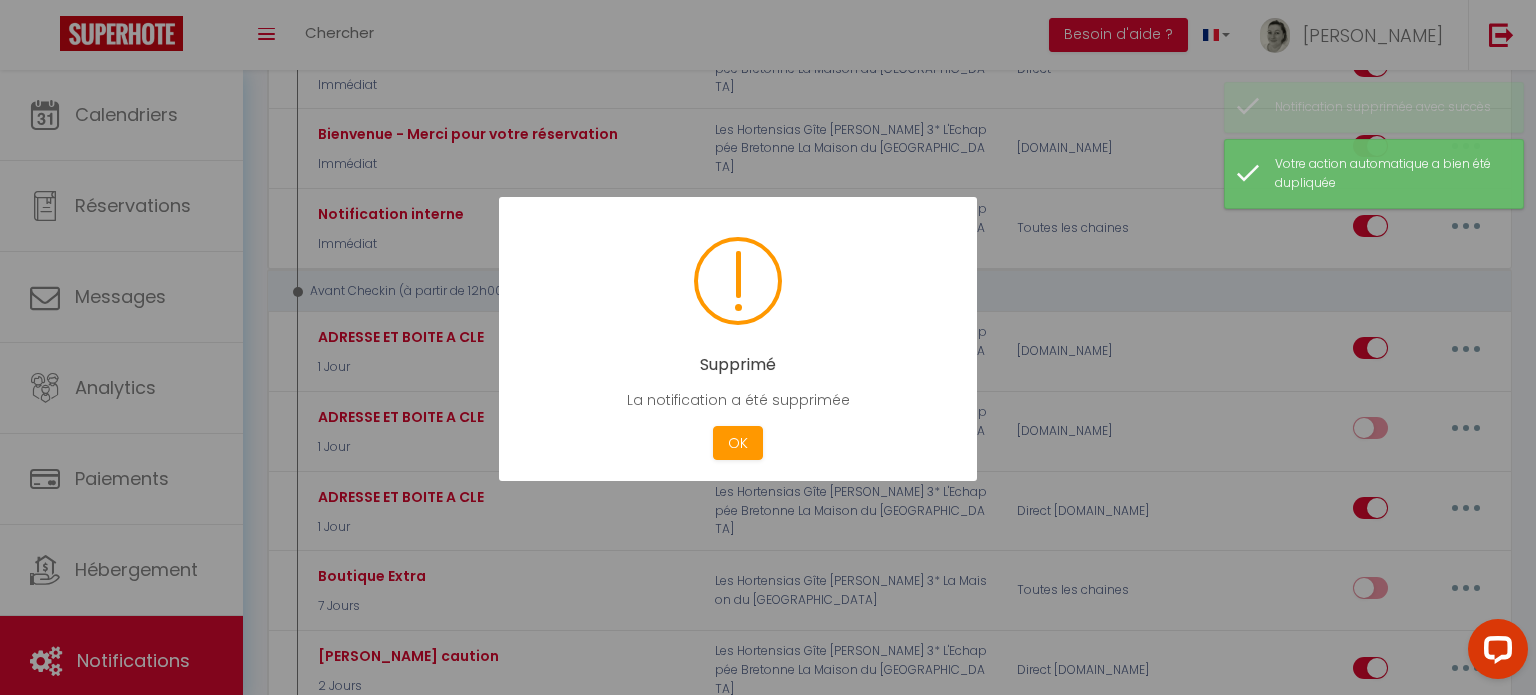 checkbox on "false" 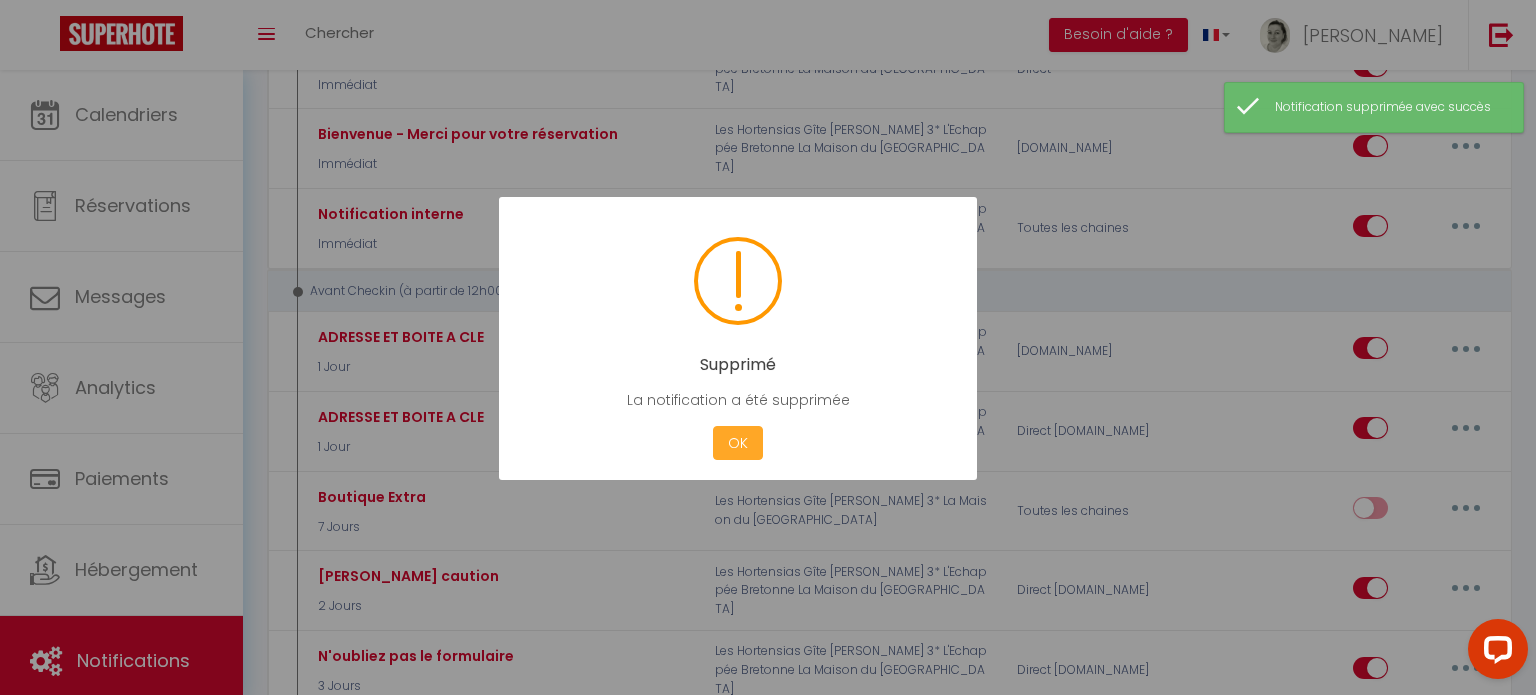 click on "OK" at bounding box center (738, 443) 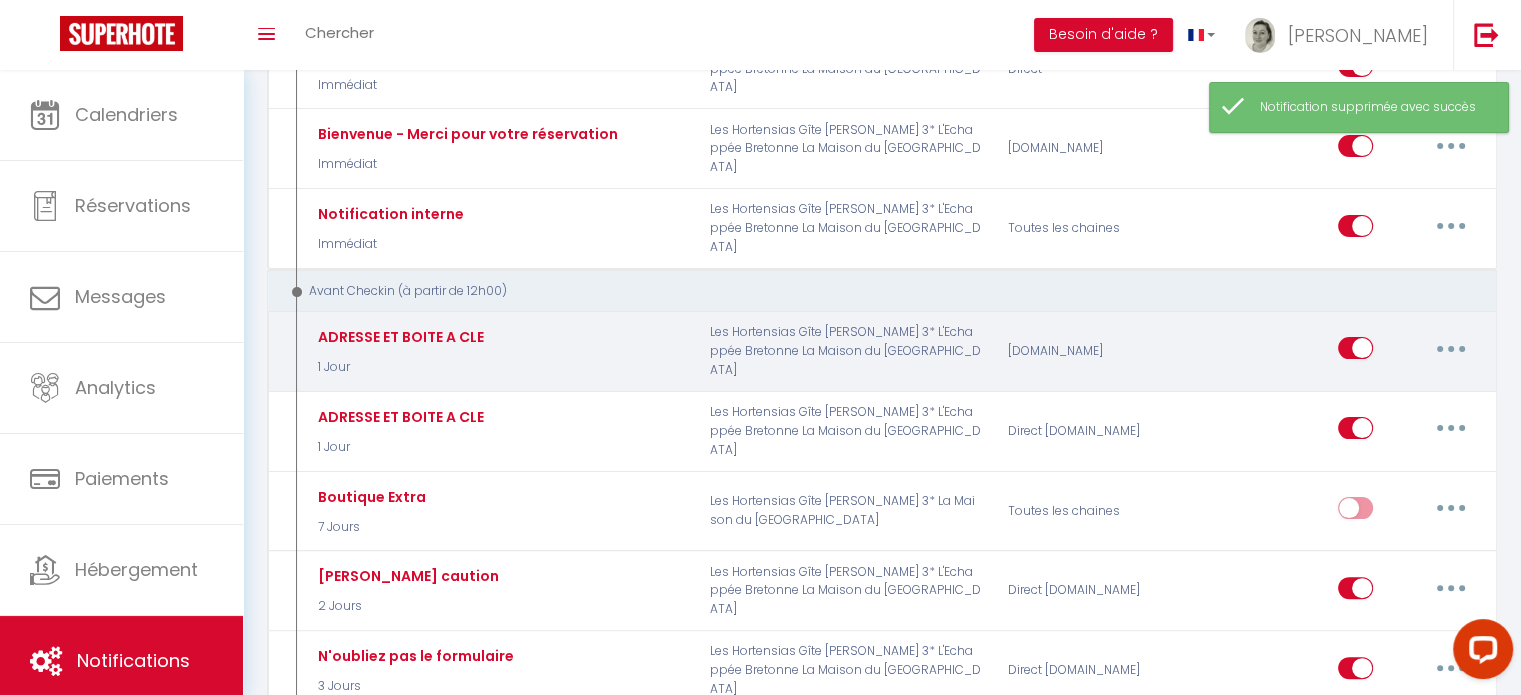 click at bounding box center [1451, 348] 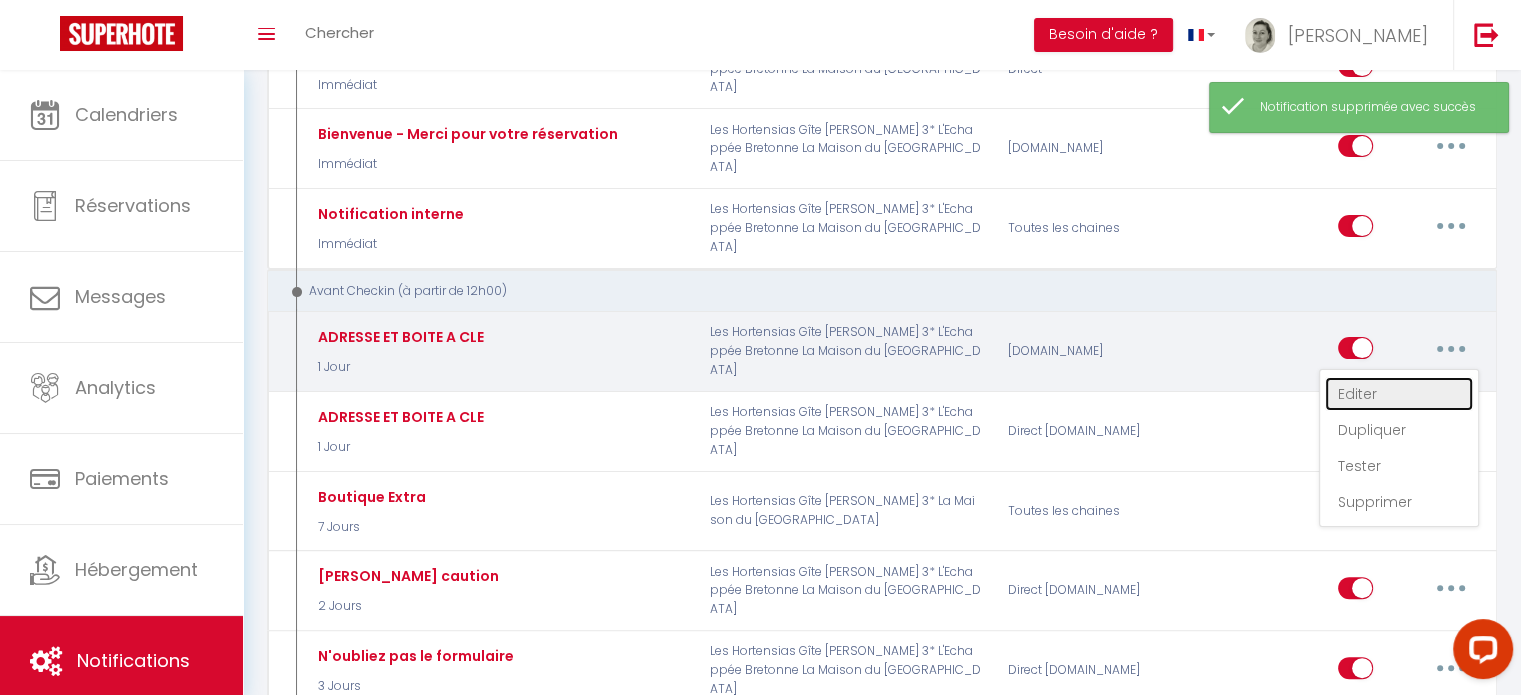 click on "Editer" at bounding box center (1399, 394) 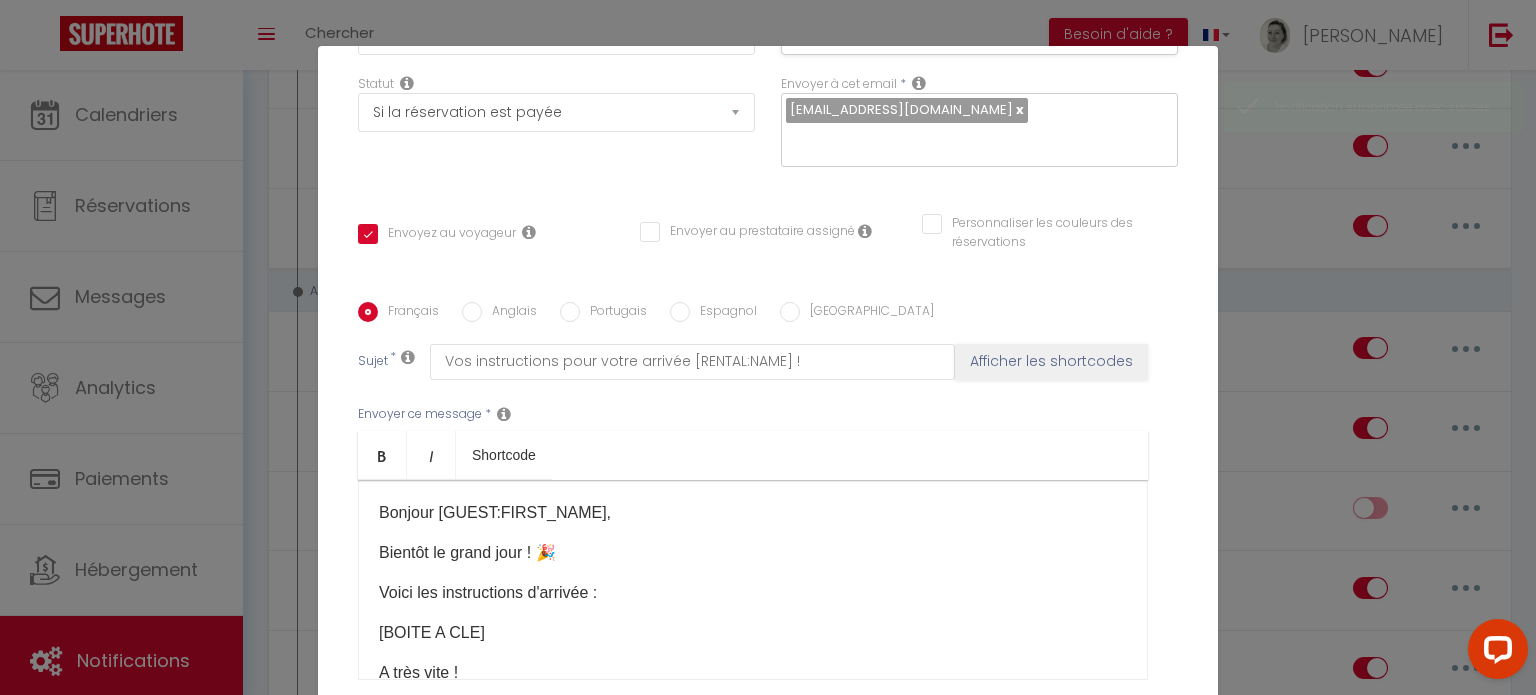 scroll, scrollTop: 396, scrollLeft: 0, axis: vertical 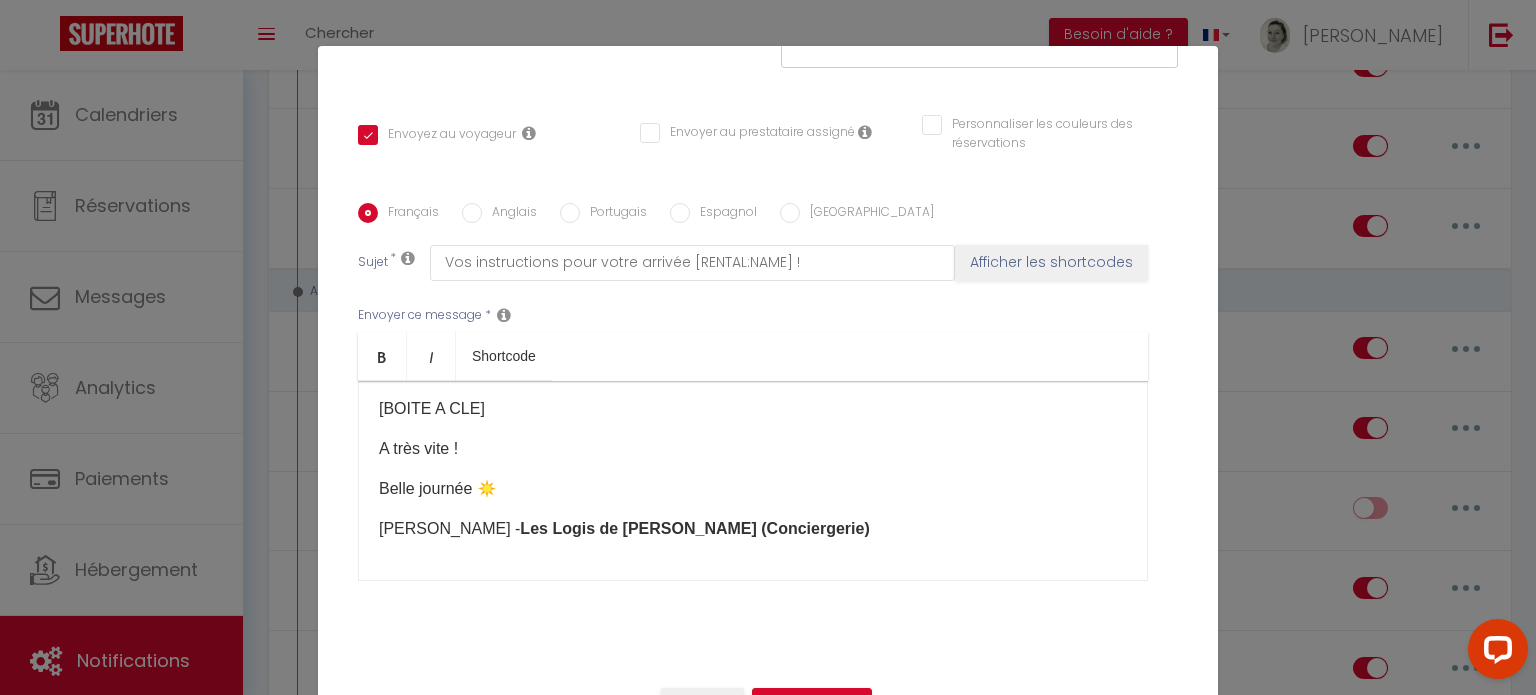click on "Anglais" at bounding box center (472, 213) 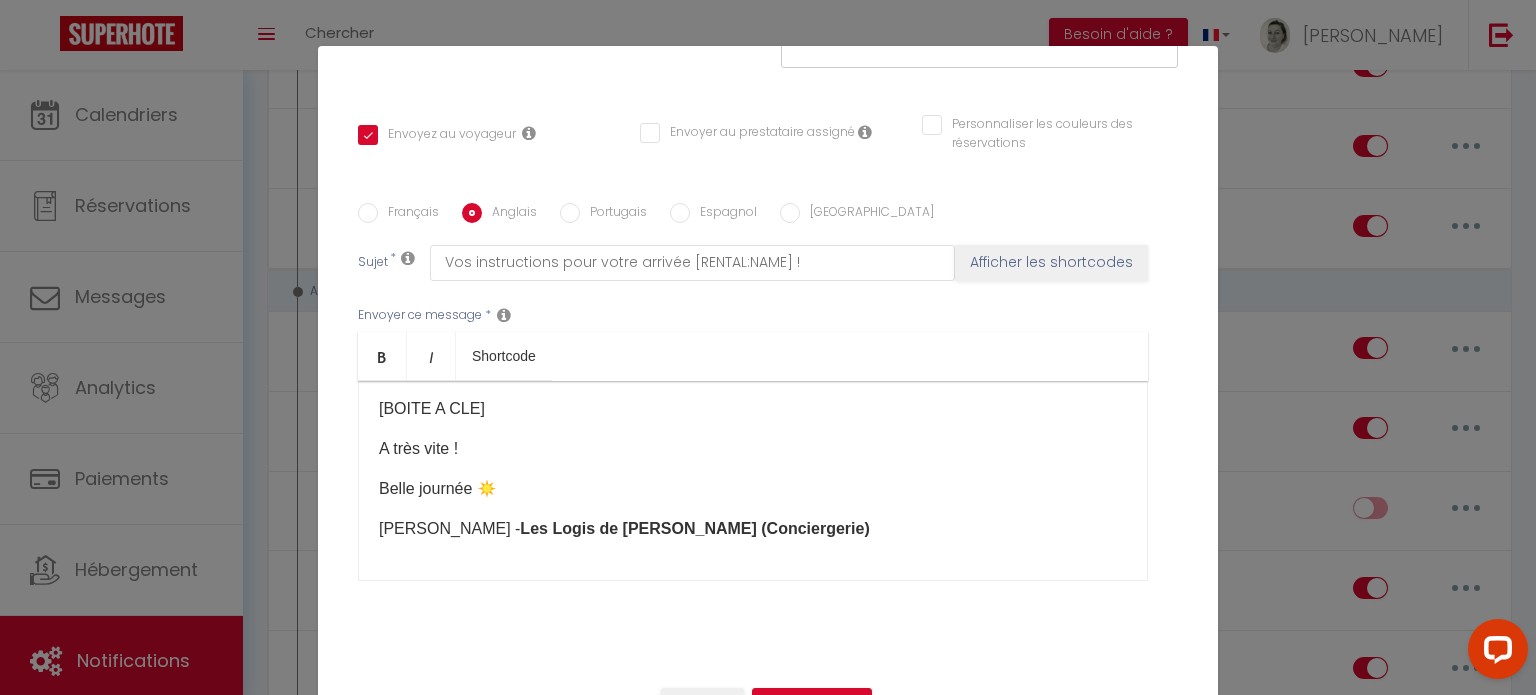 checkbox on "true" 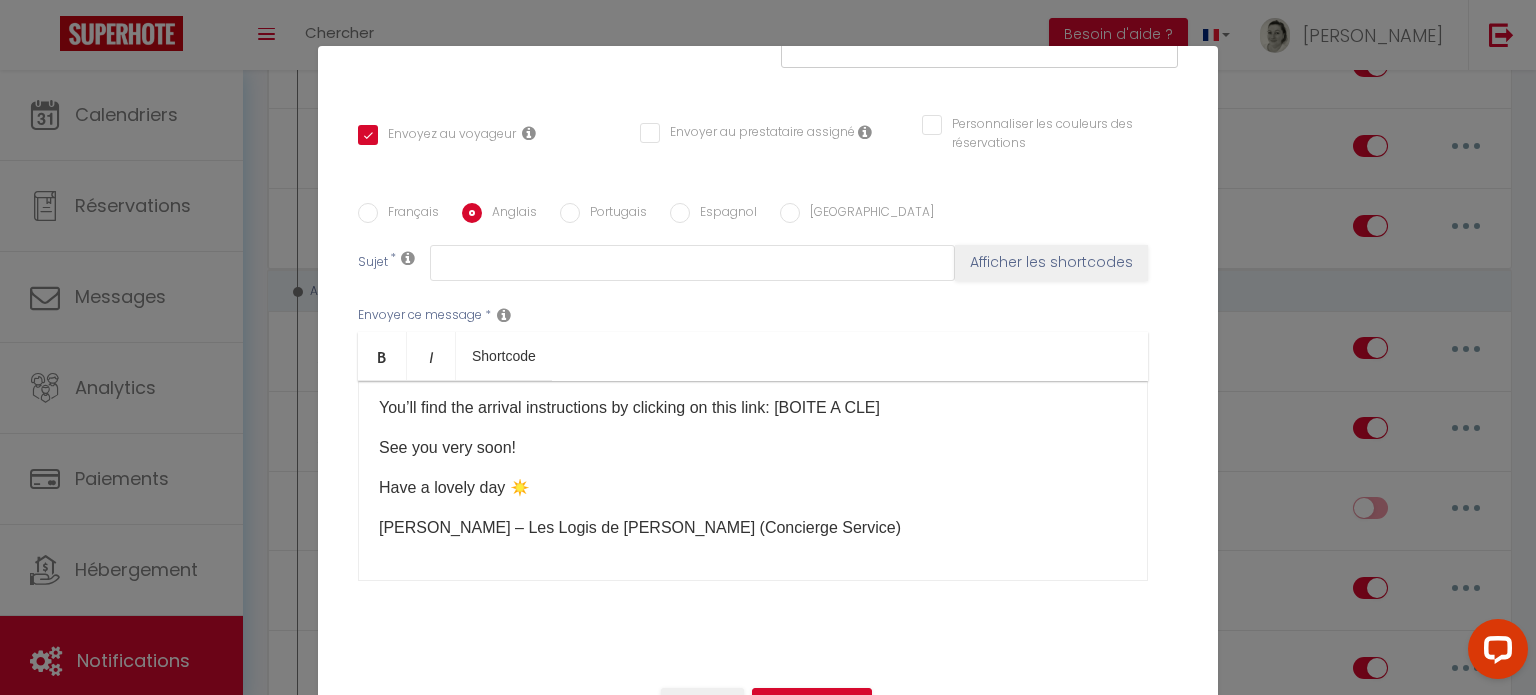 scroll, scrollTop: 85, scrollLeft: 0, axis: vertical 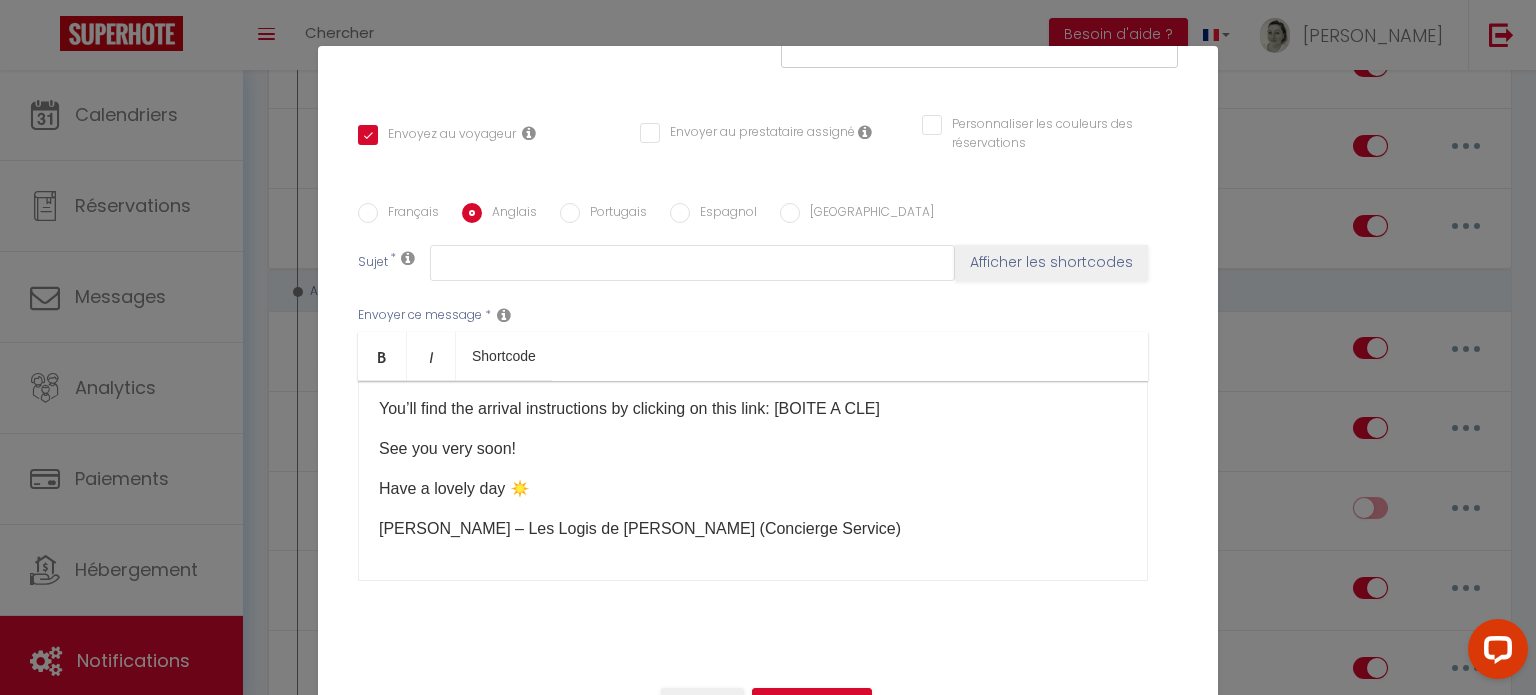 click on "You’ll find the arrival instructions by clicking on this link: [BOITE A CLE]" at bounding box center (753, 409) 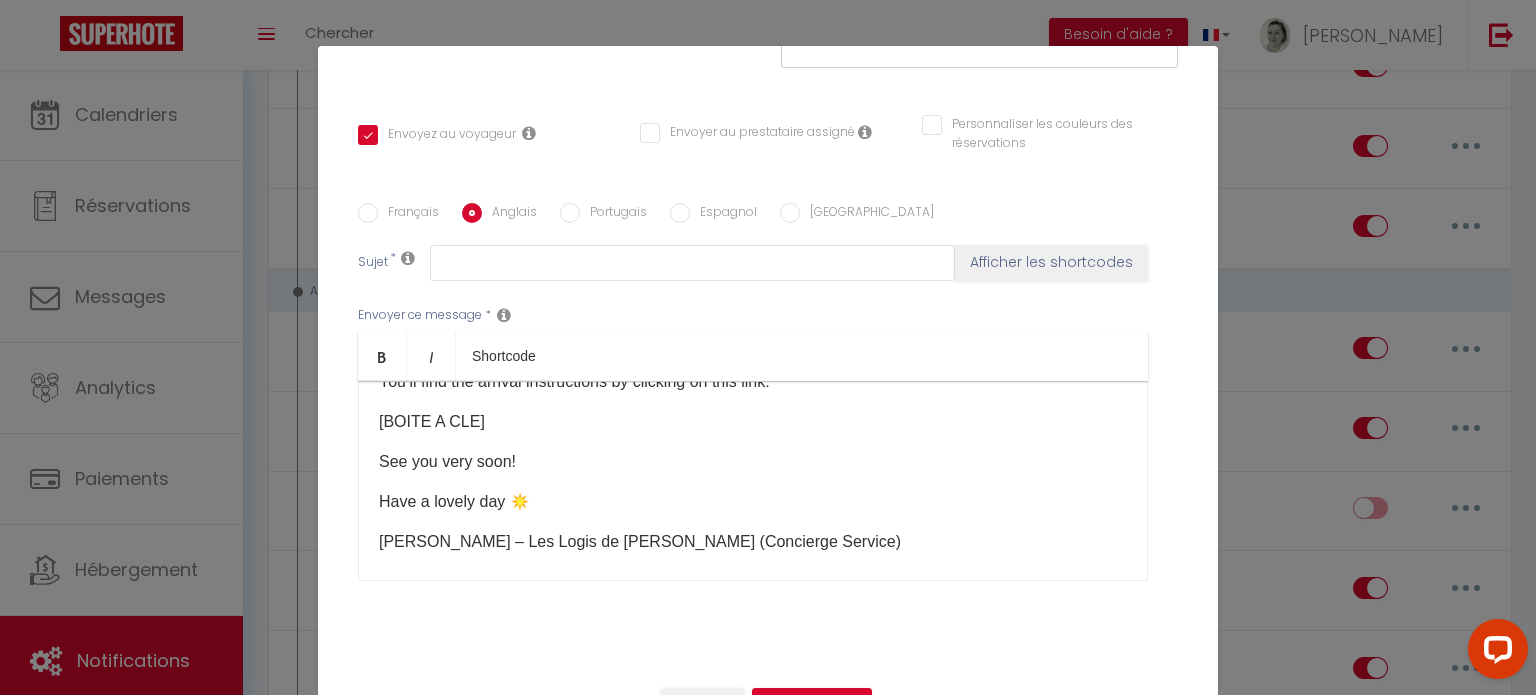 scroll, scrollTop: 125, scrollLeft: 0, axis: vertical 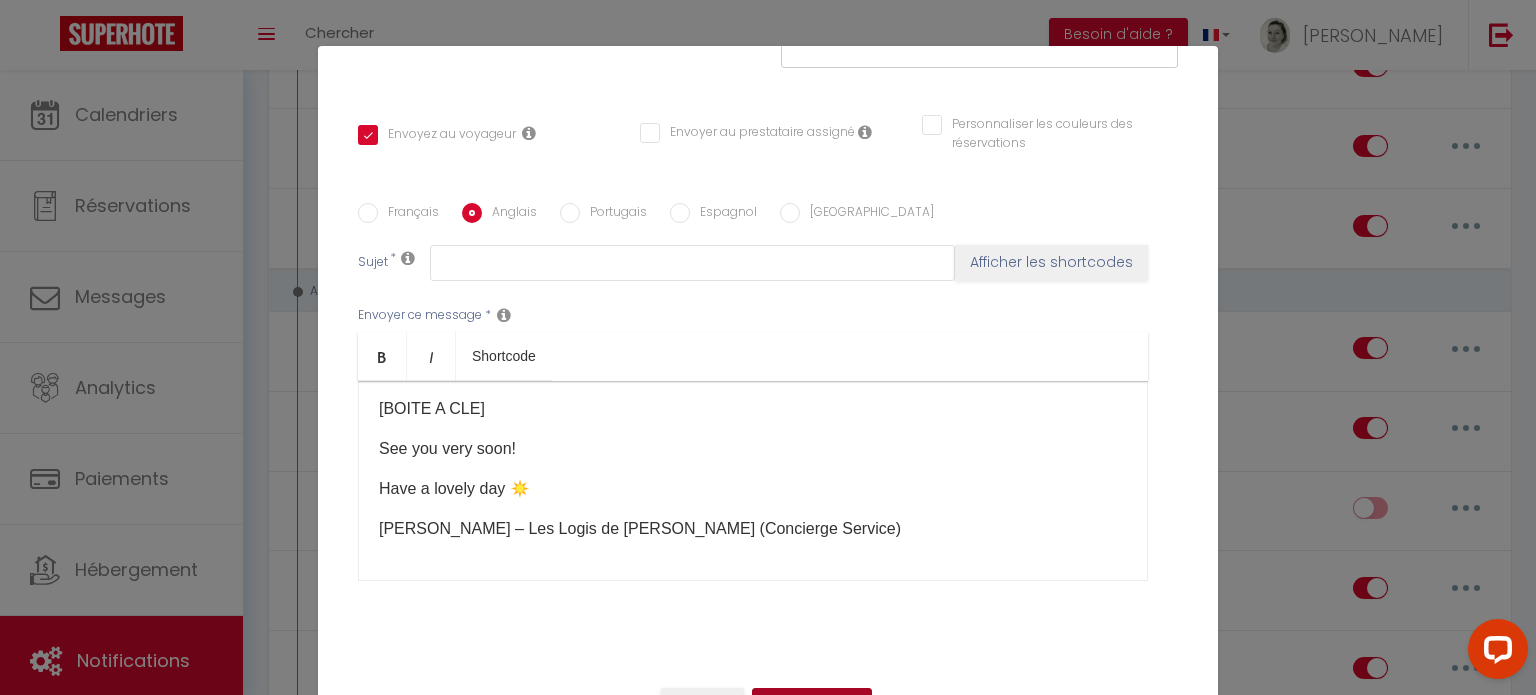 click on "Mettre à jour" at bounding box center [812, 705] 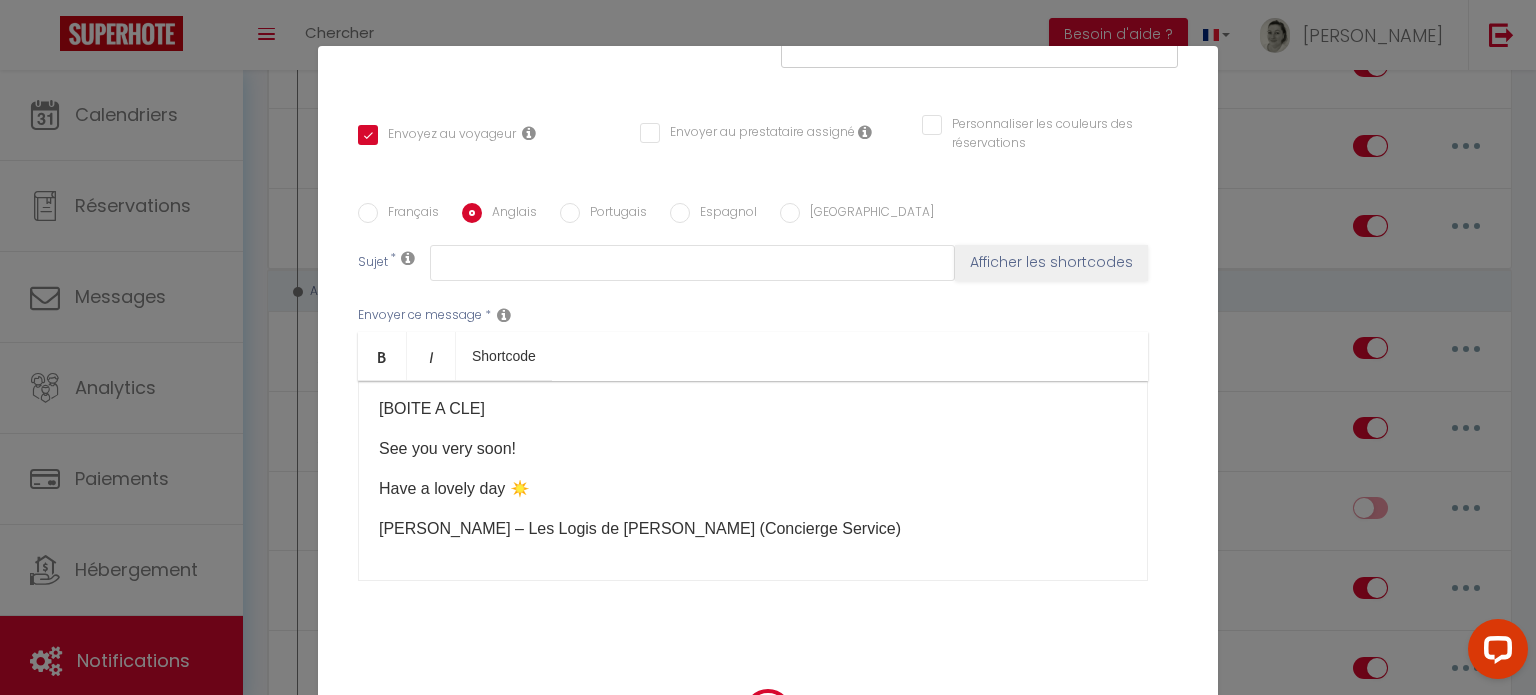 type 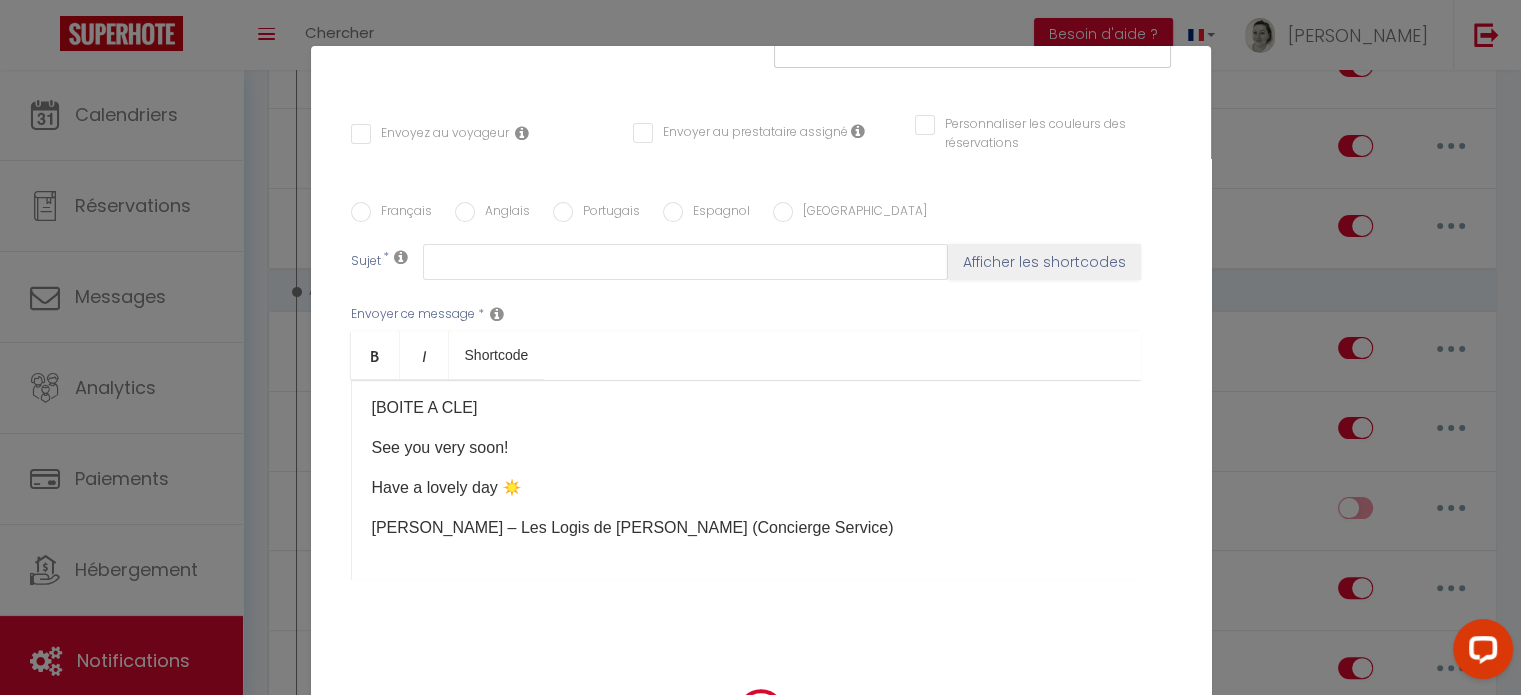 select 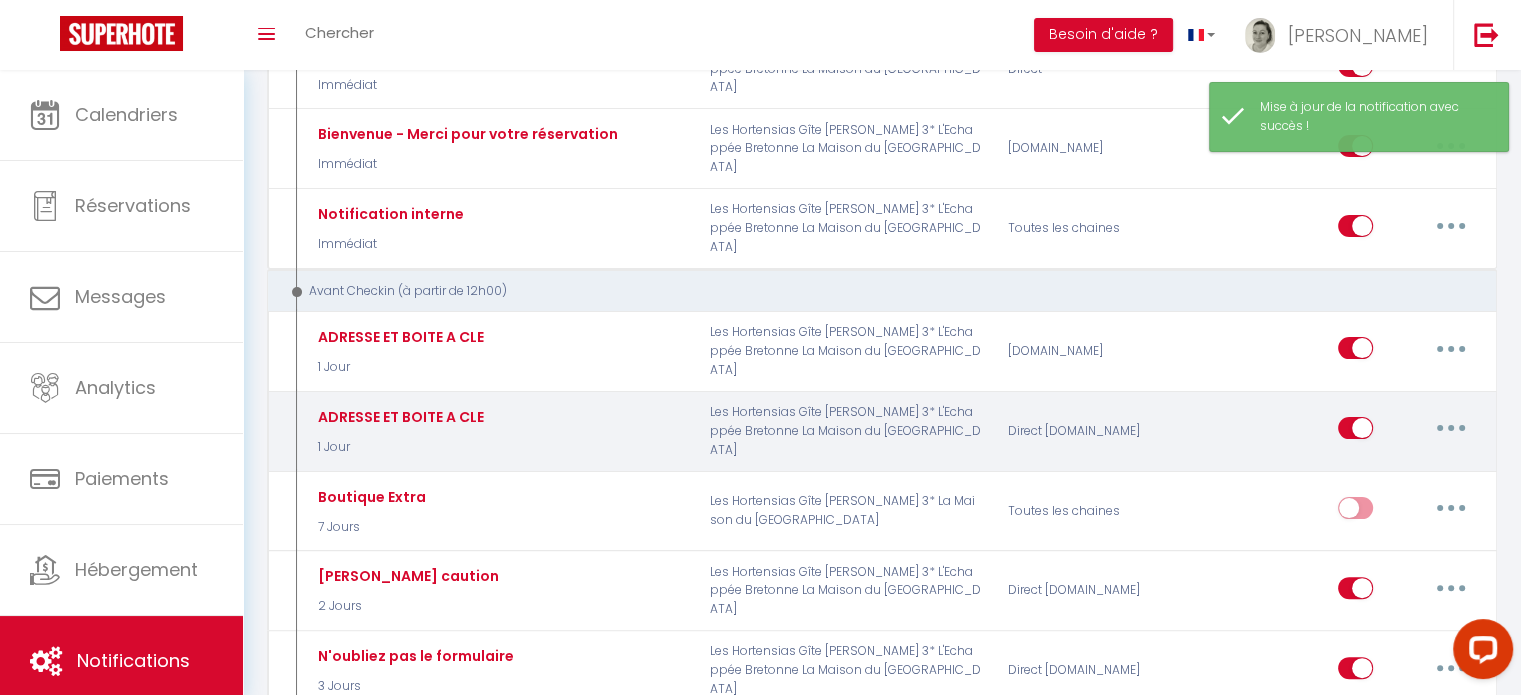 click at bounding box center [1451, 428] 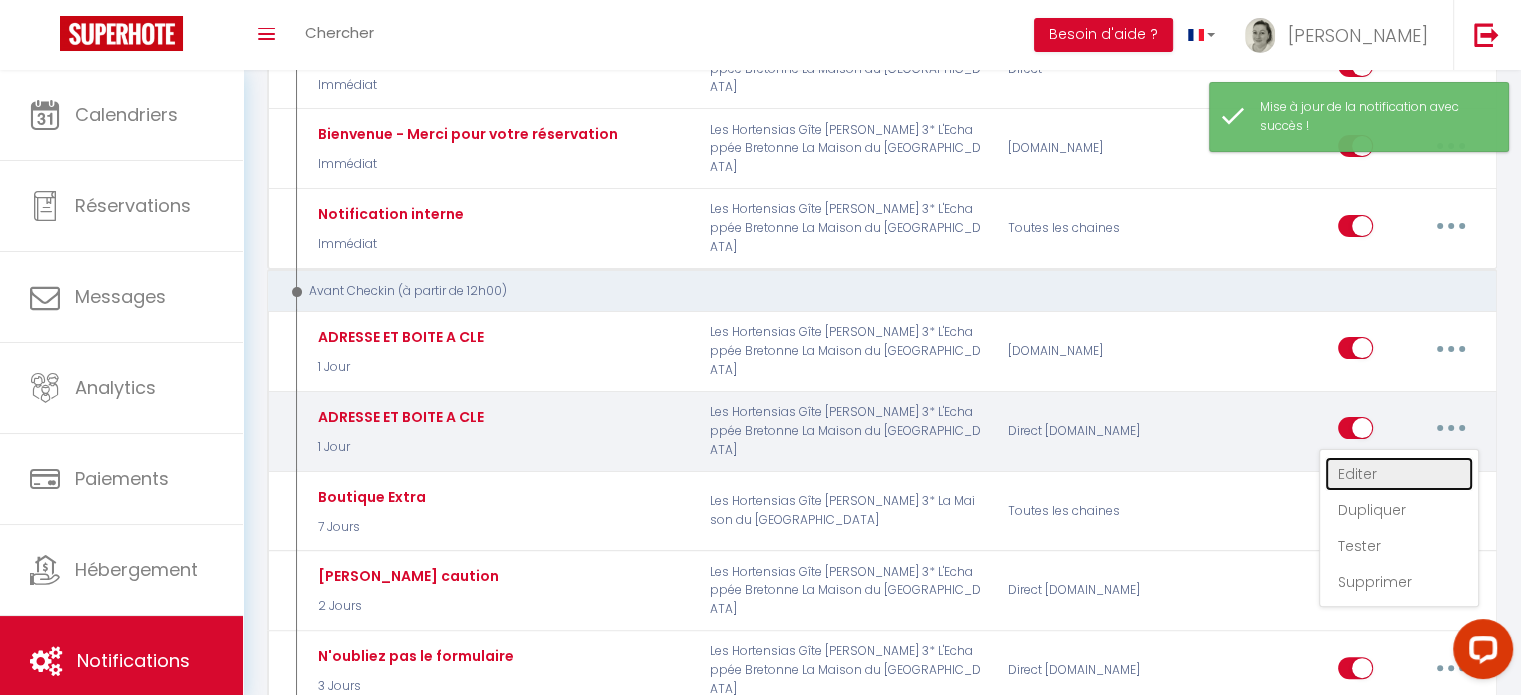 click on "Editer" at bounding box center [1399, 474] 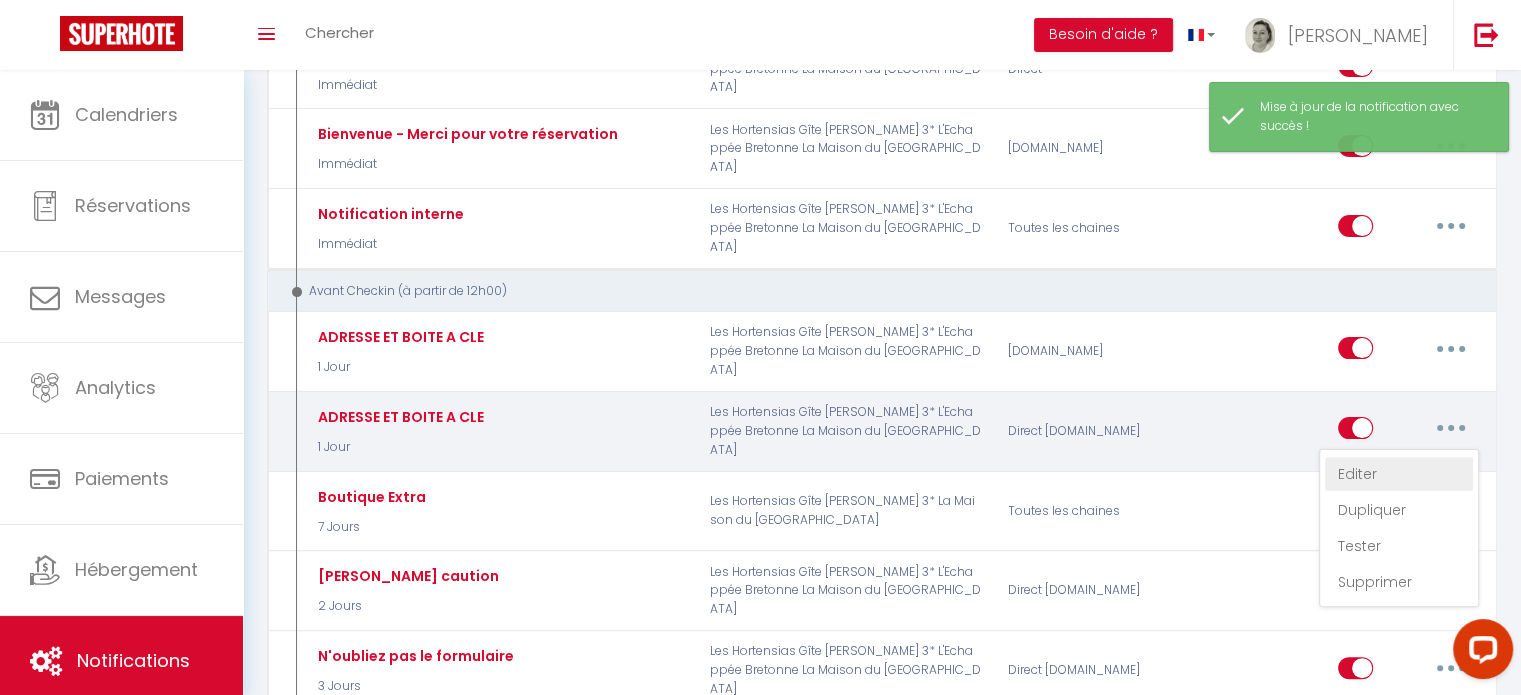type on "ADRESSE ET BOITE A CLE" 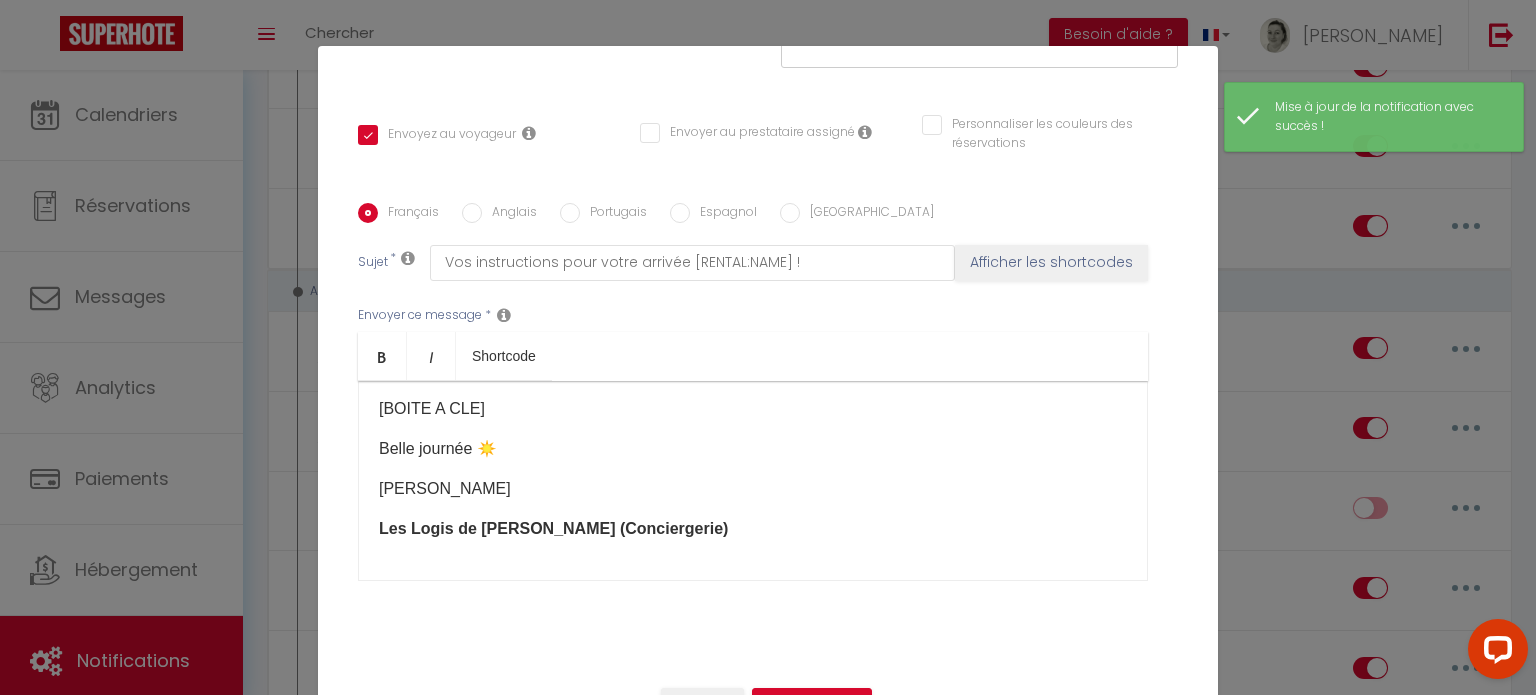scroll, scrollTop: 25, scrollLeft: 0, axis: vertical 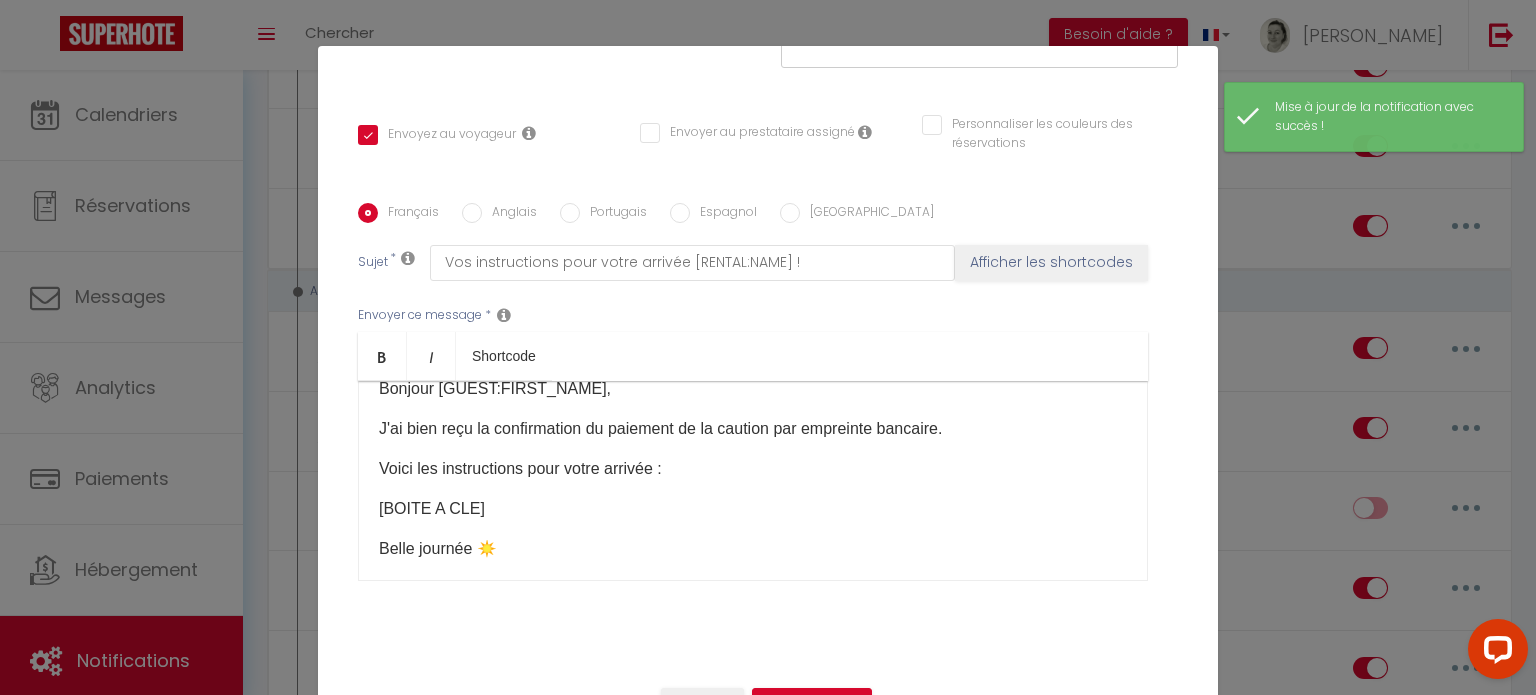 click on "Anglais" at bounding box center (472, 213) 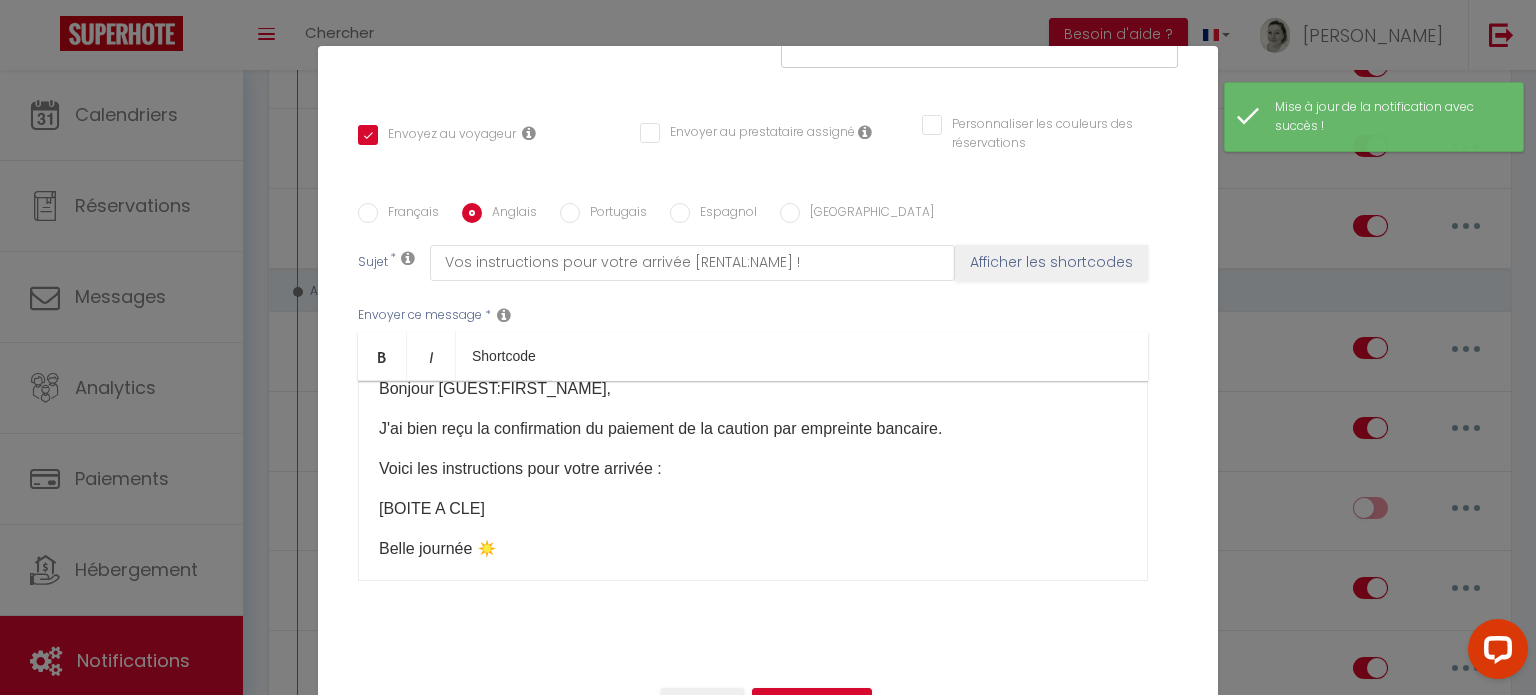 checkbox on "true" 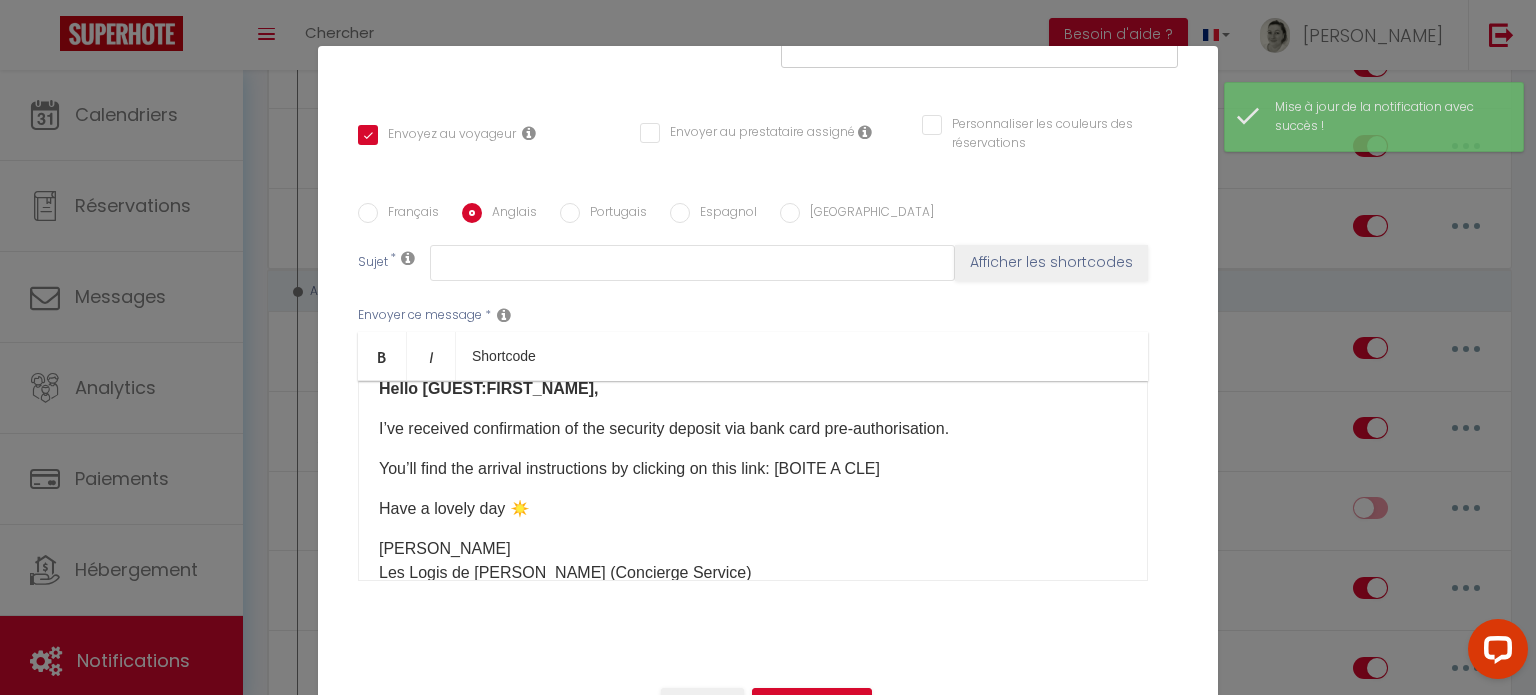 click on "You’ll find the arrival instructions by clicking on this link: [BOITE A CLE]" at bounding box center [753, 469] 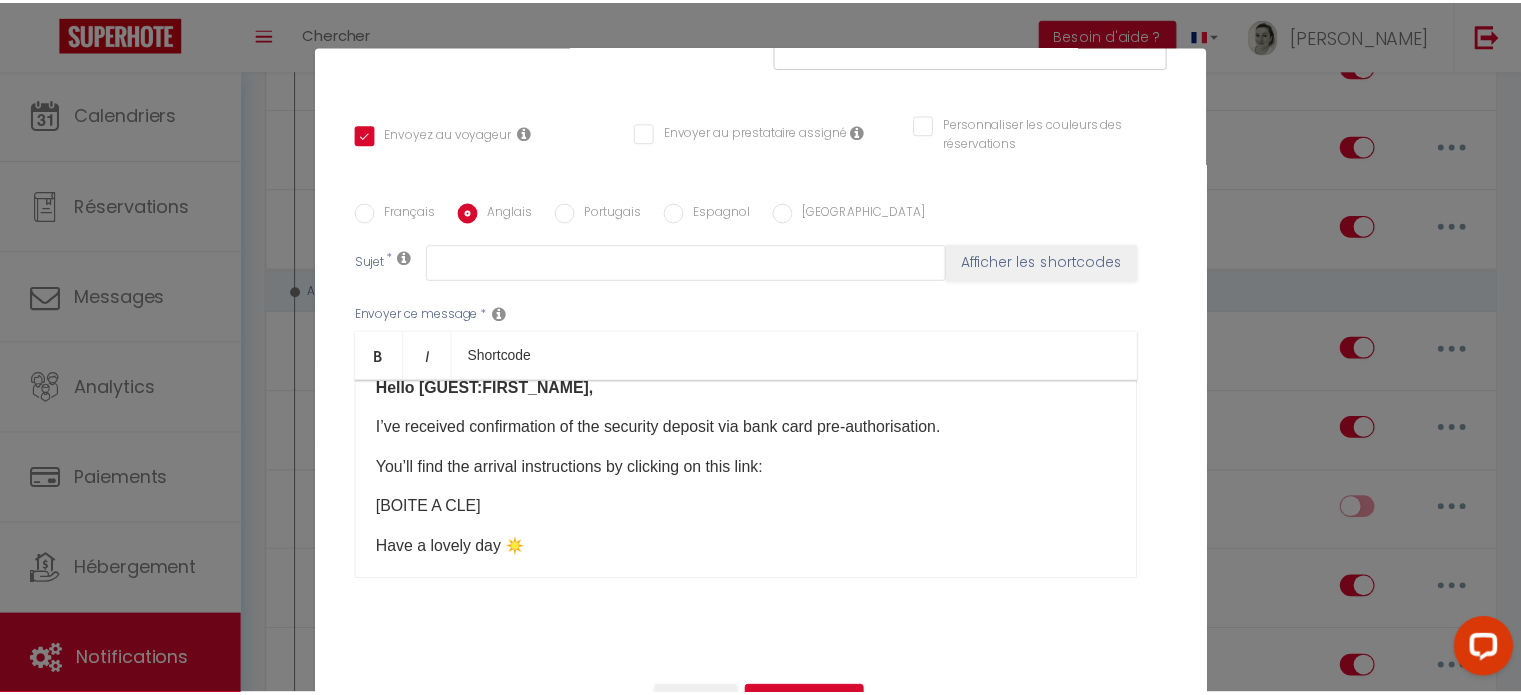 scroll, scrollTop: 125, scrollLeft: 0, axis: vertical 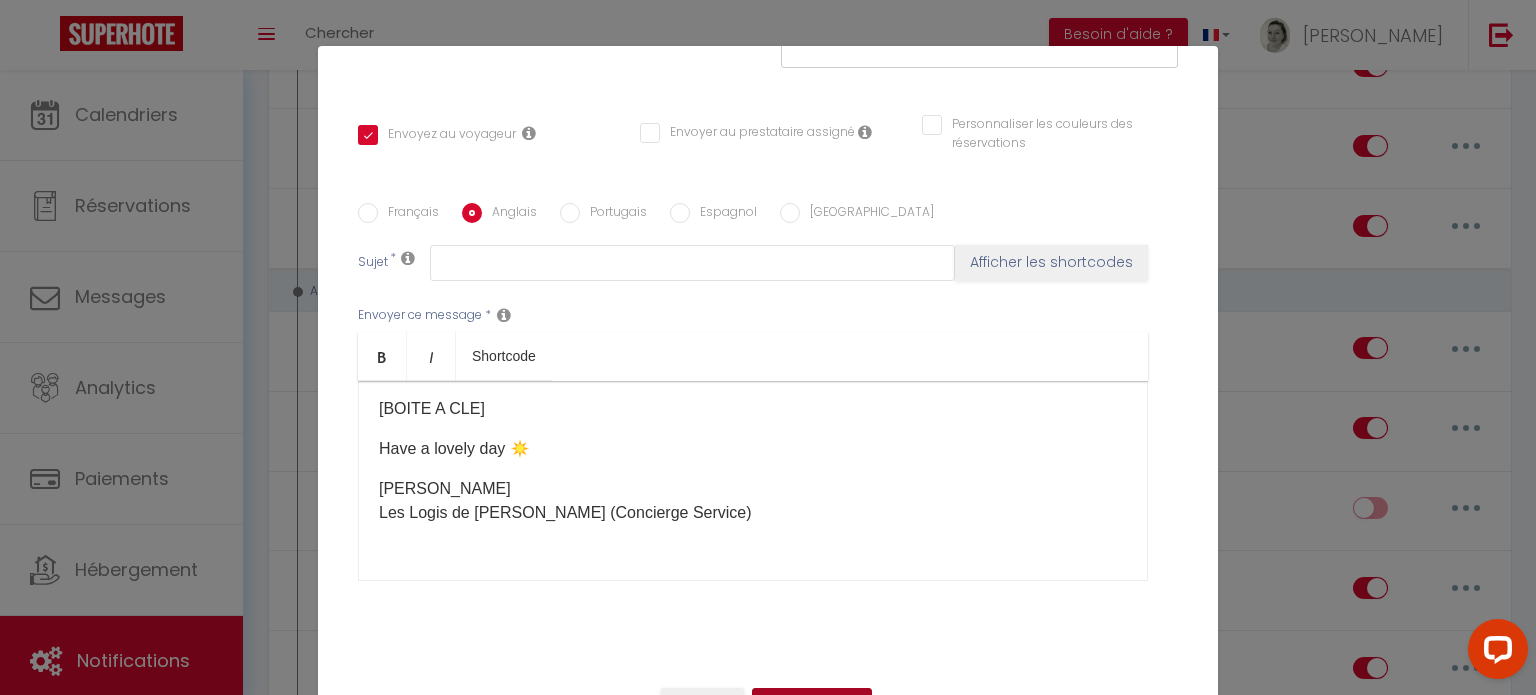click on "Mettre à jour" at bounding box center [812, 705] 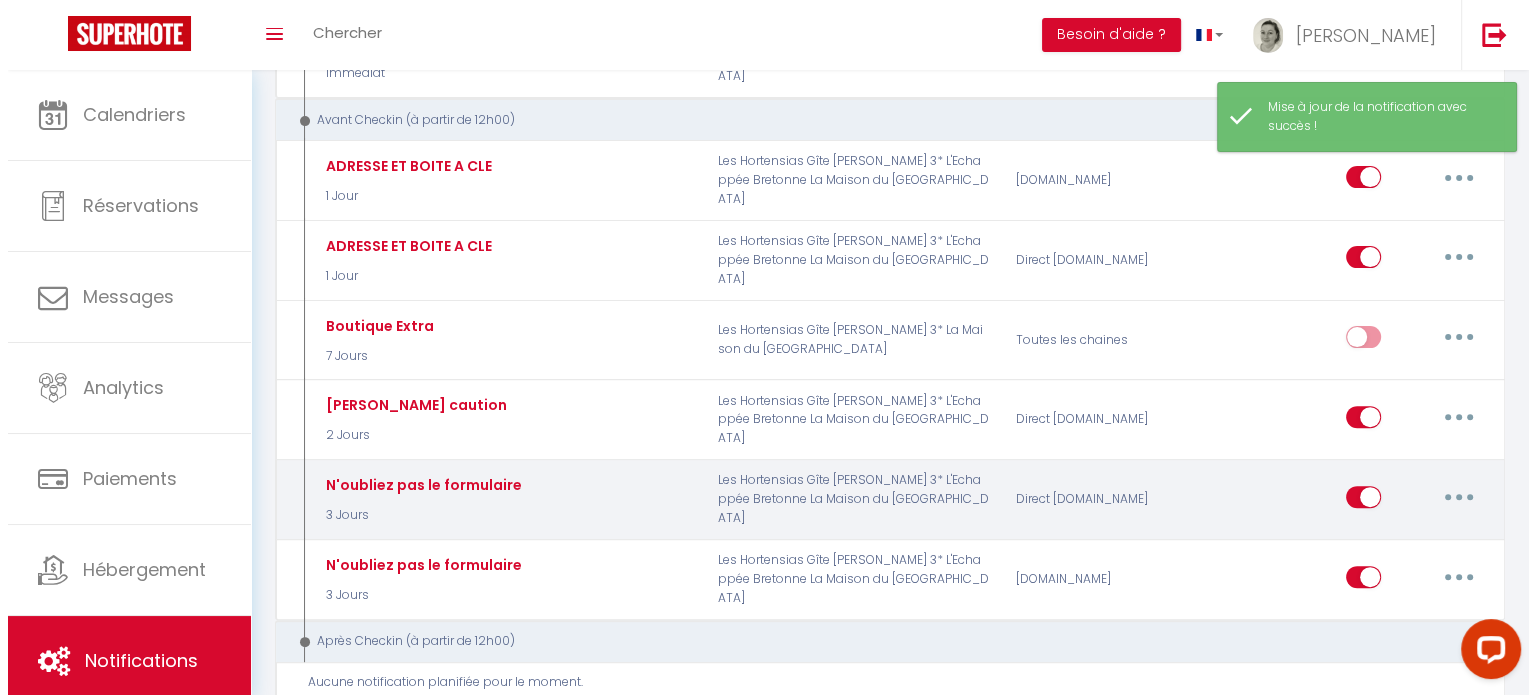 scroll, scrollTop: 600, scrollLeft: 0, axis: vertical 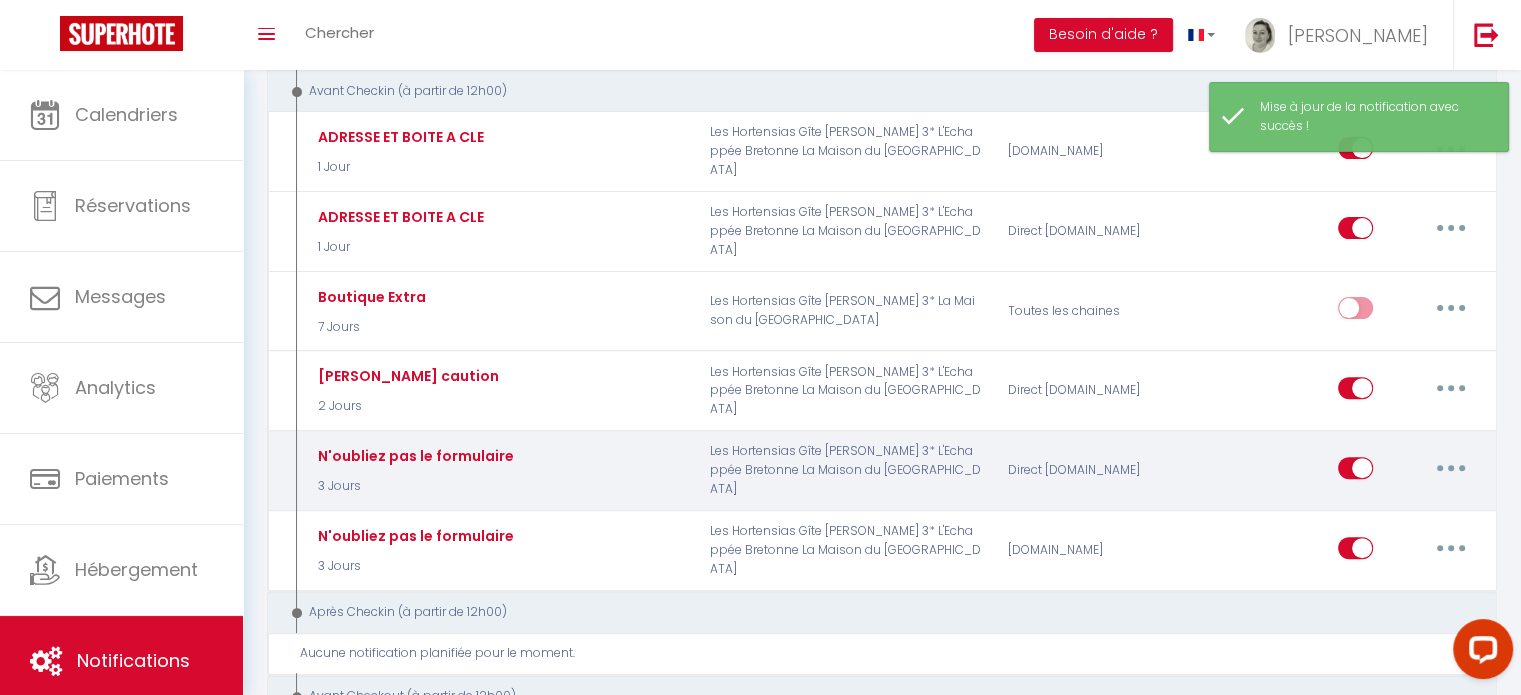 click at bounding box center (1451, 468) 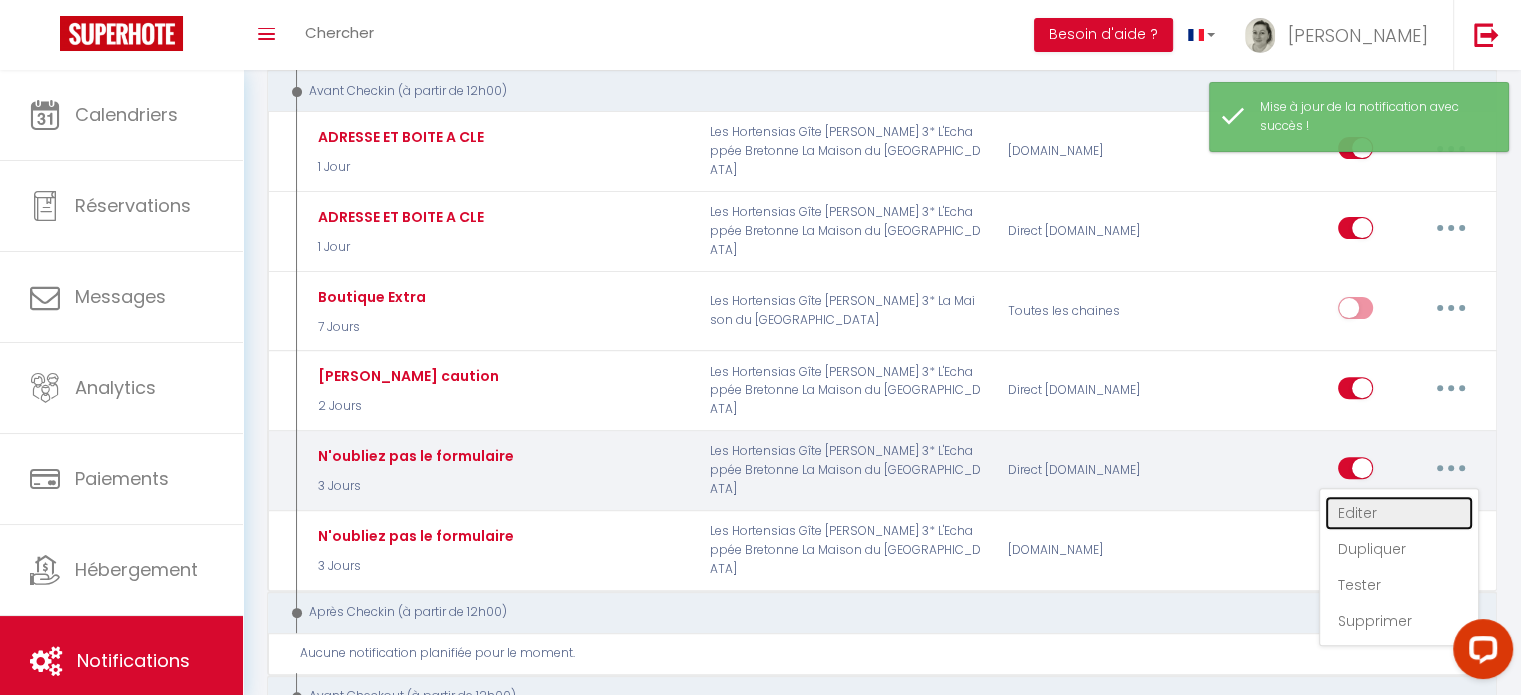 click on "Editer" at bounding box center (1399, 513) 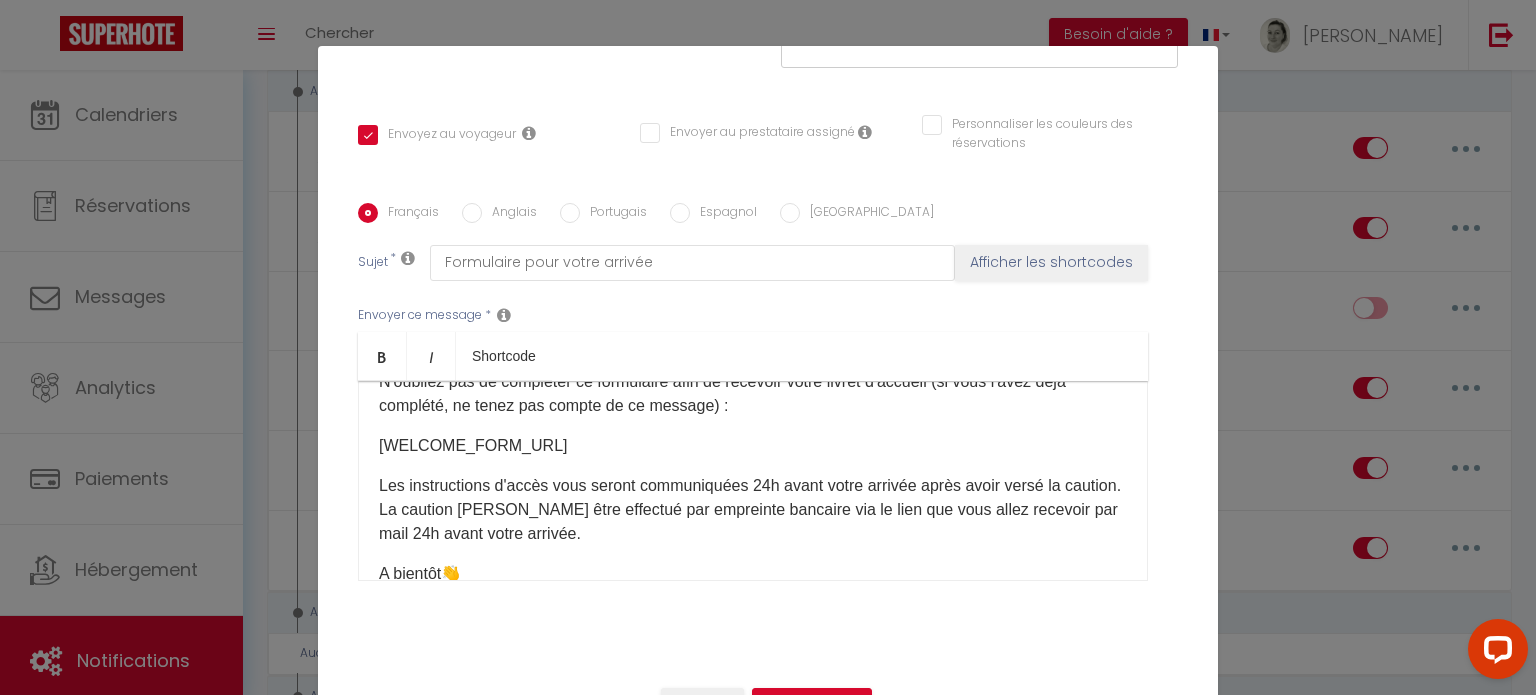 scroll, scrollTop: 25, scrollLeft: 0, axis: vertical 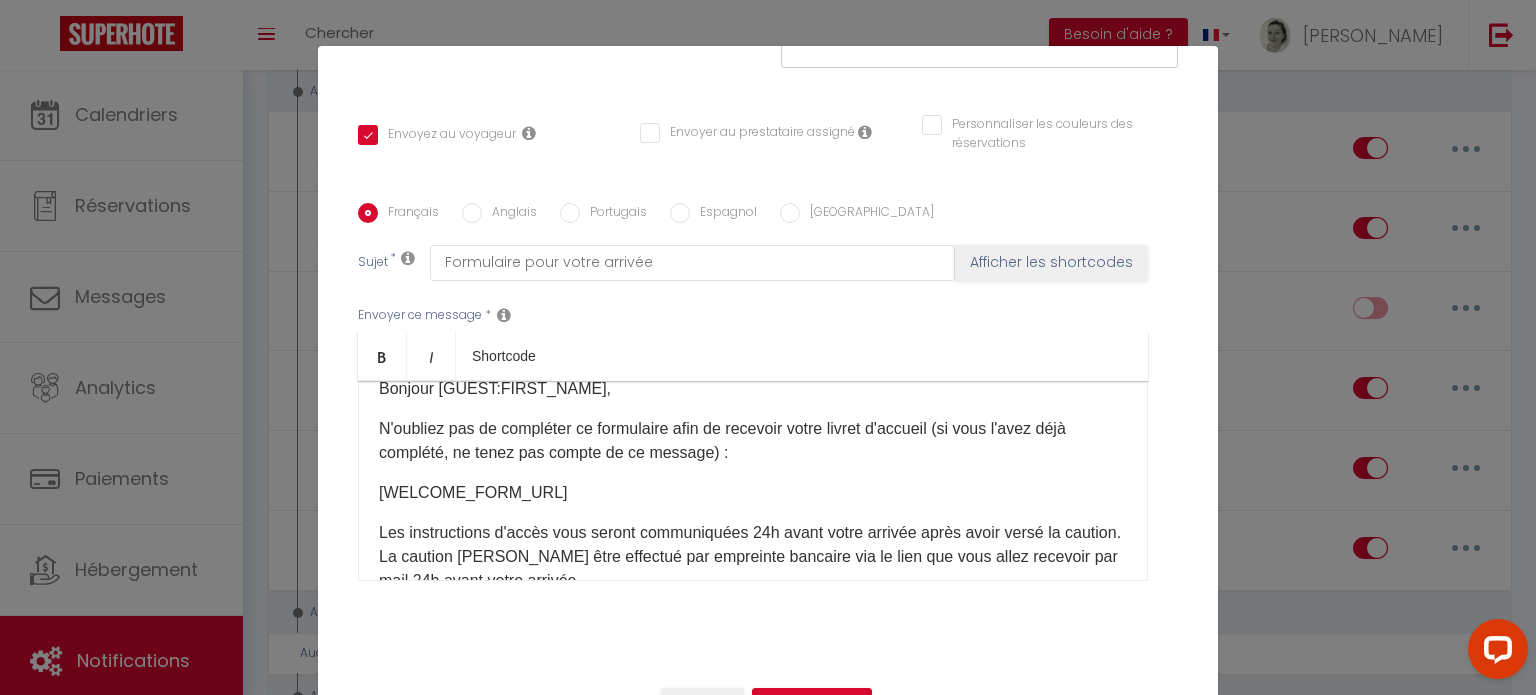 click on "Anglais" at bounding box center (472, 213) 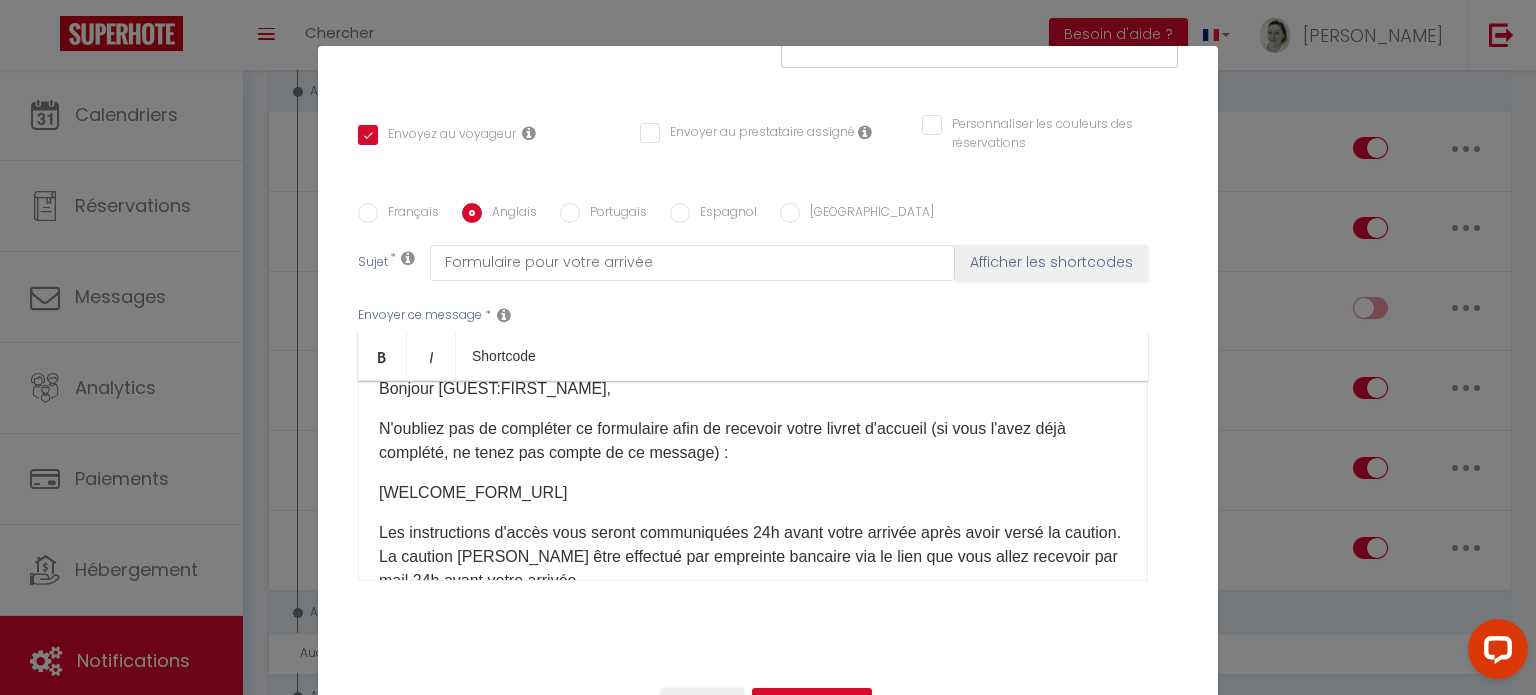 checkbox on "true" 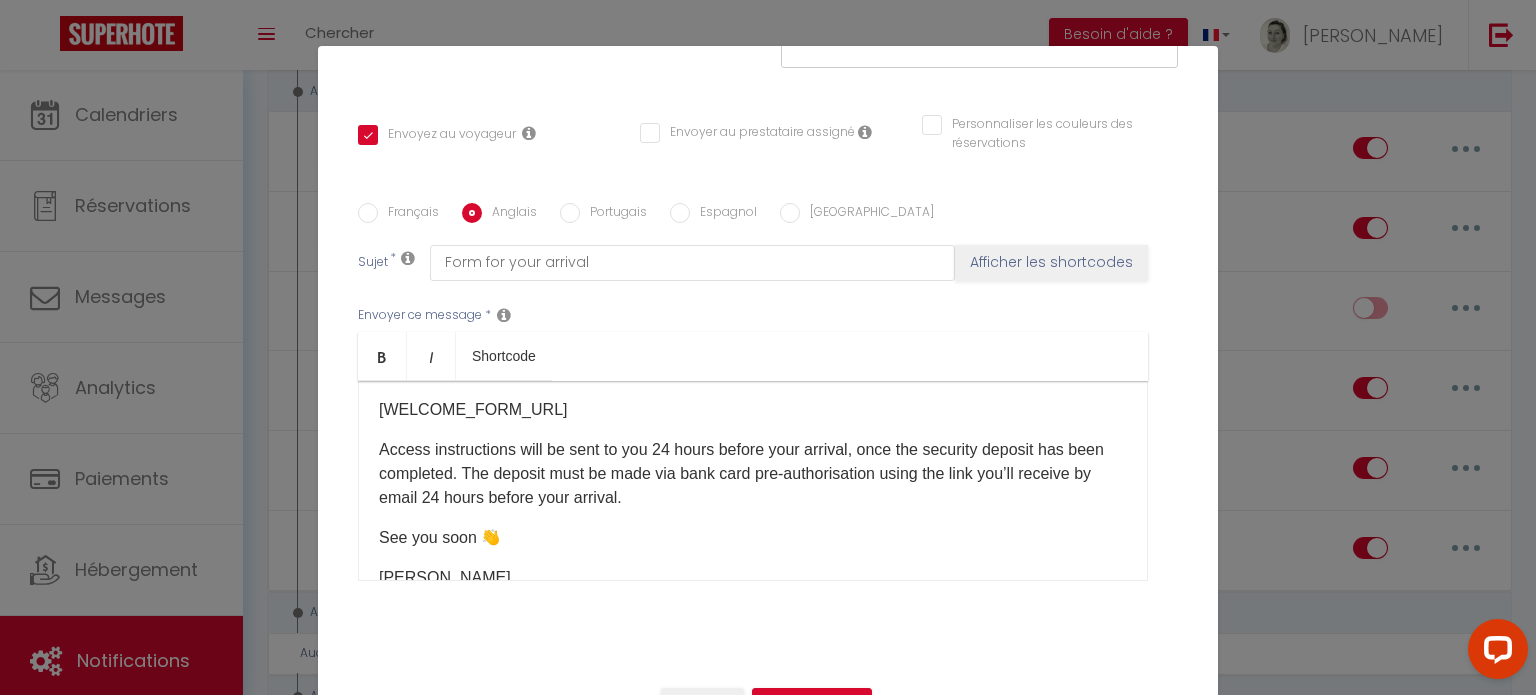 scroll, scrollTop: 181, scrollLeft: 0, axis: vertical 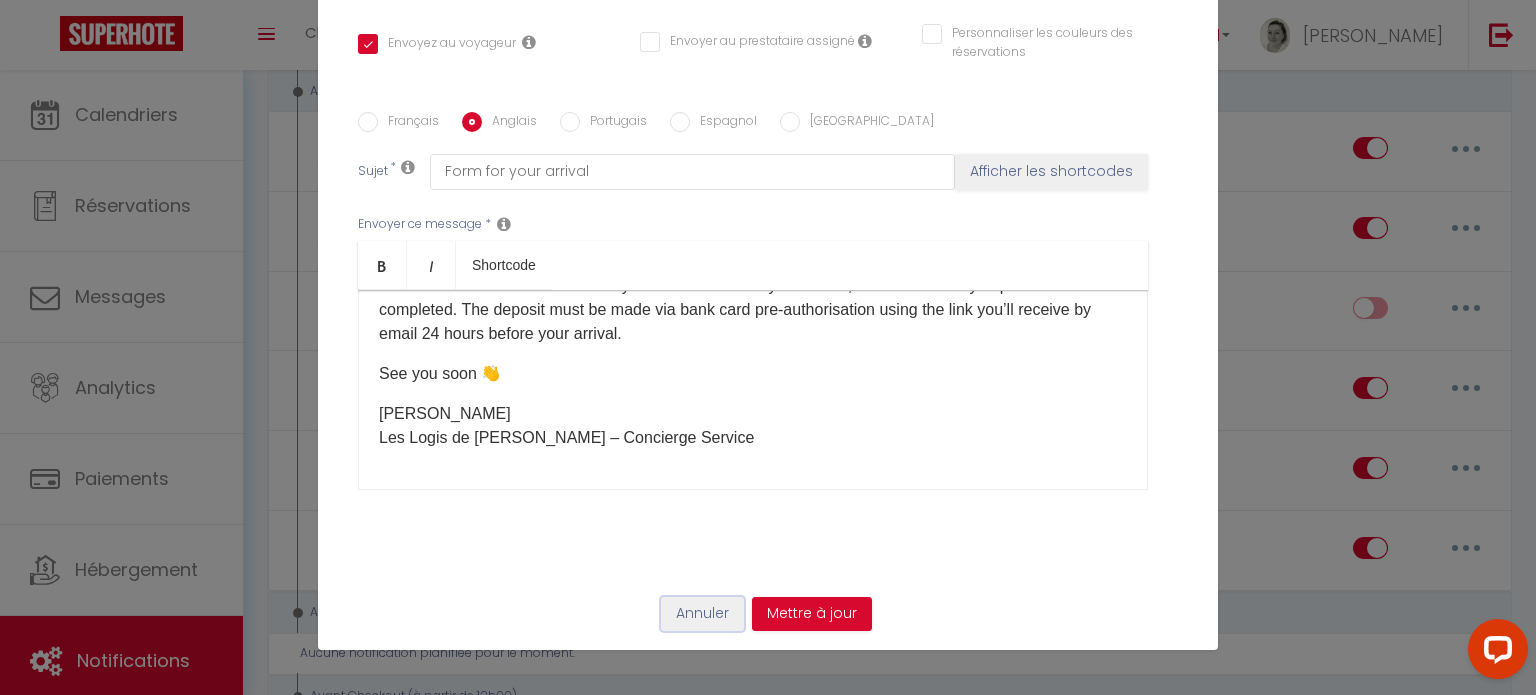 click on "Annuler" at bounding box center [702, 614] 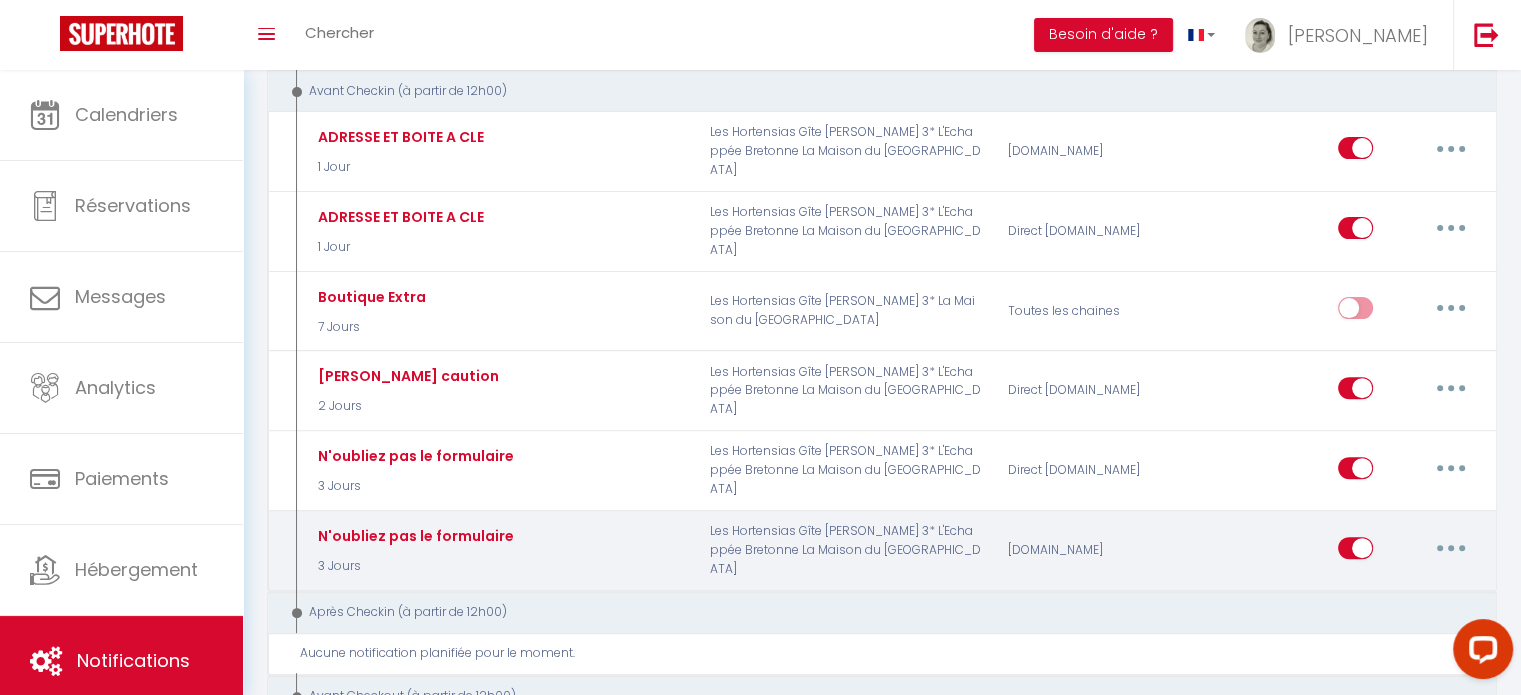 click at bounding box center (1451, 548) 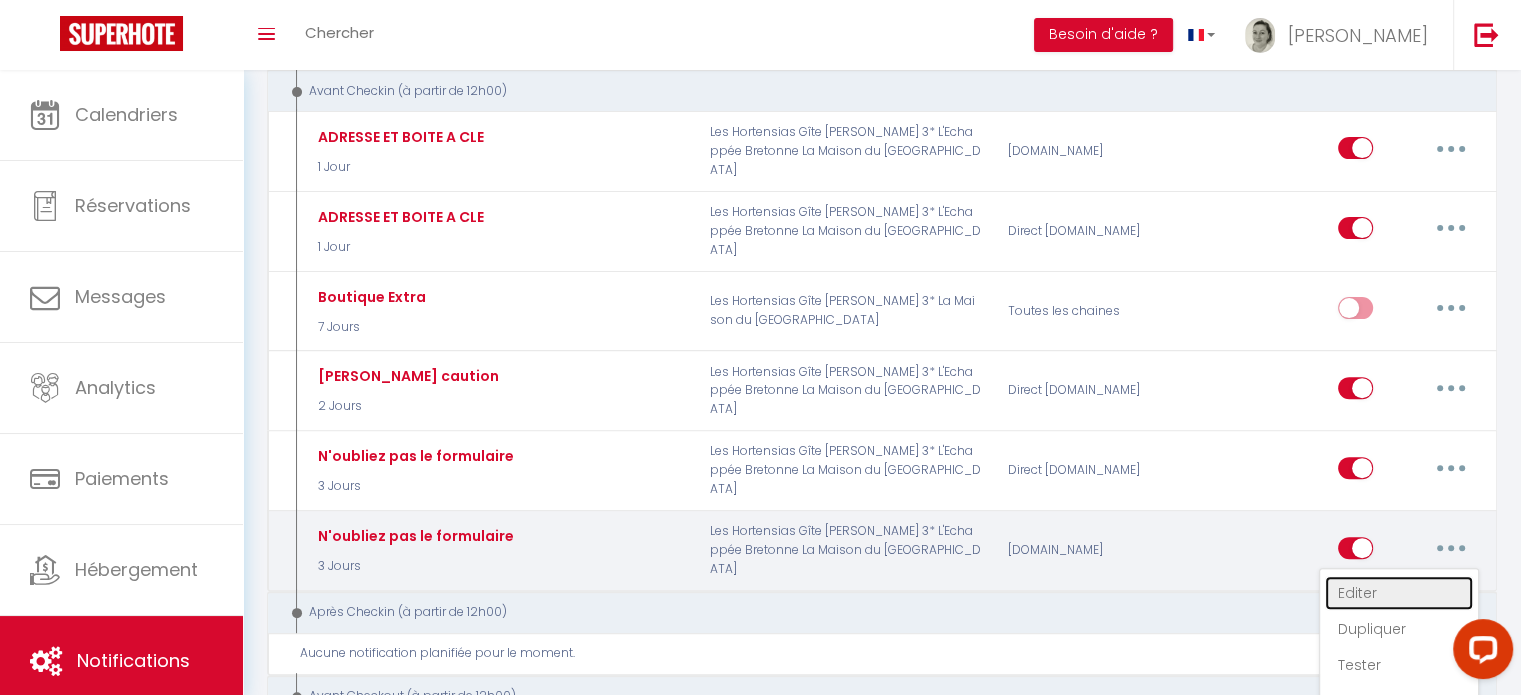 click on "Editer" at bounding box center (1399, 593) 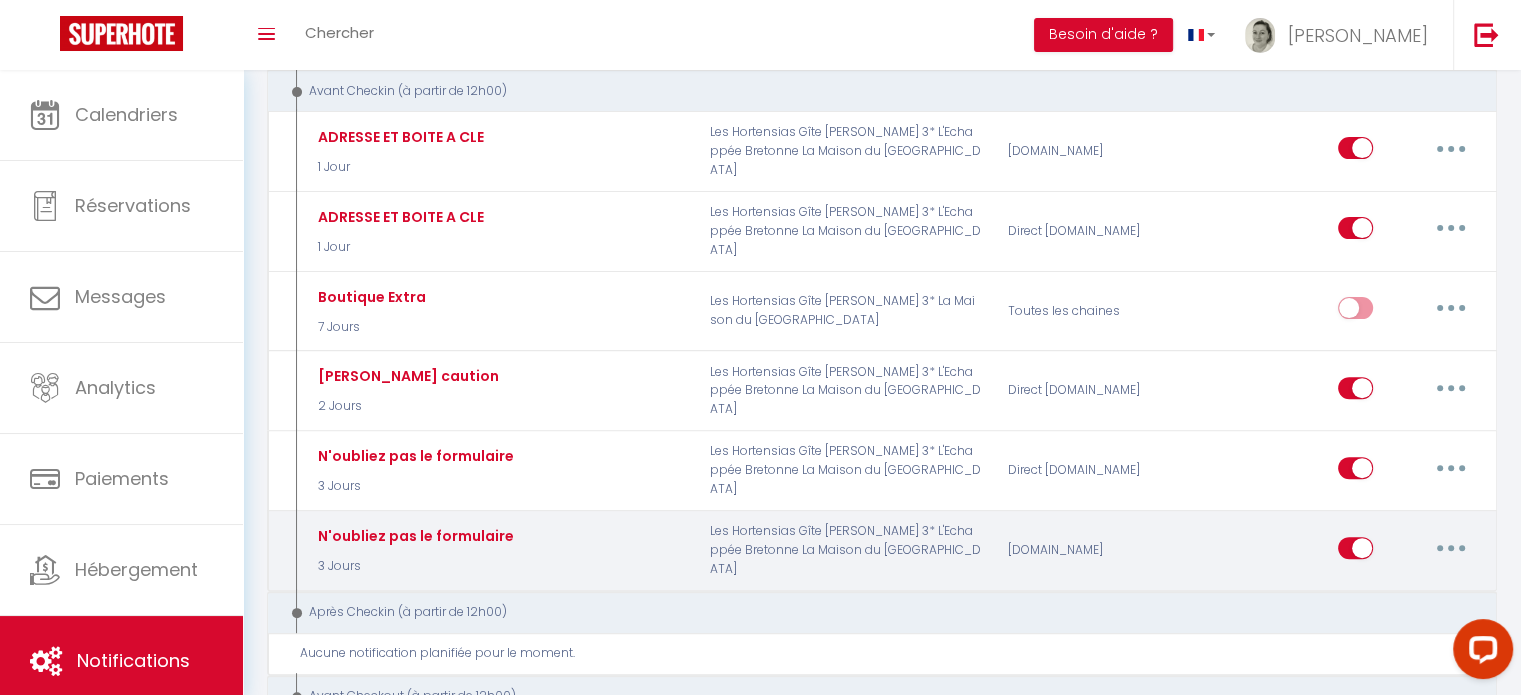 checkbox on "true" 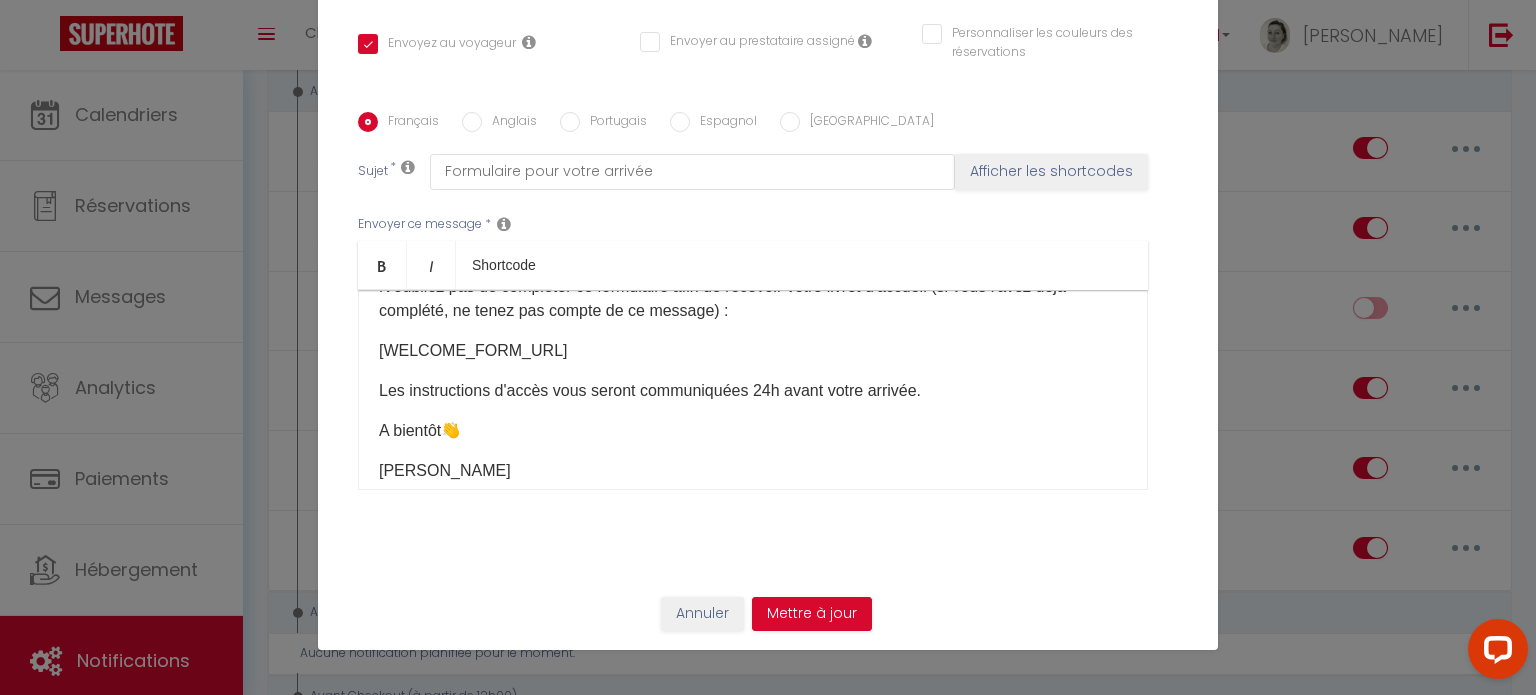 scroll, scrollTop: 0, scrollLeft: 0, axis: both 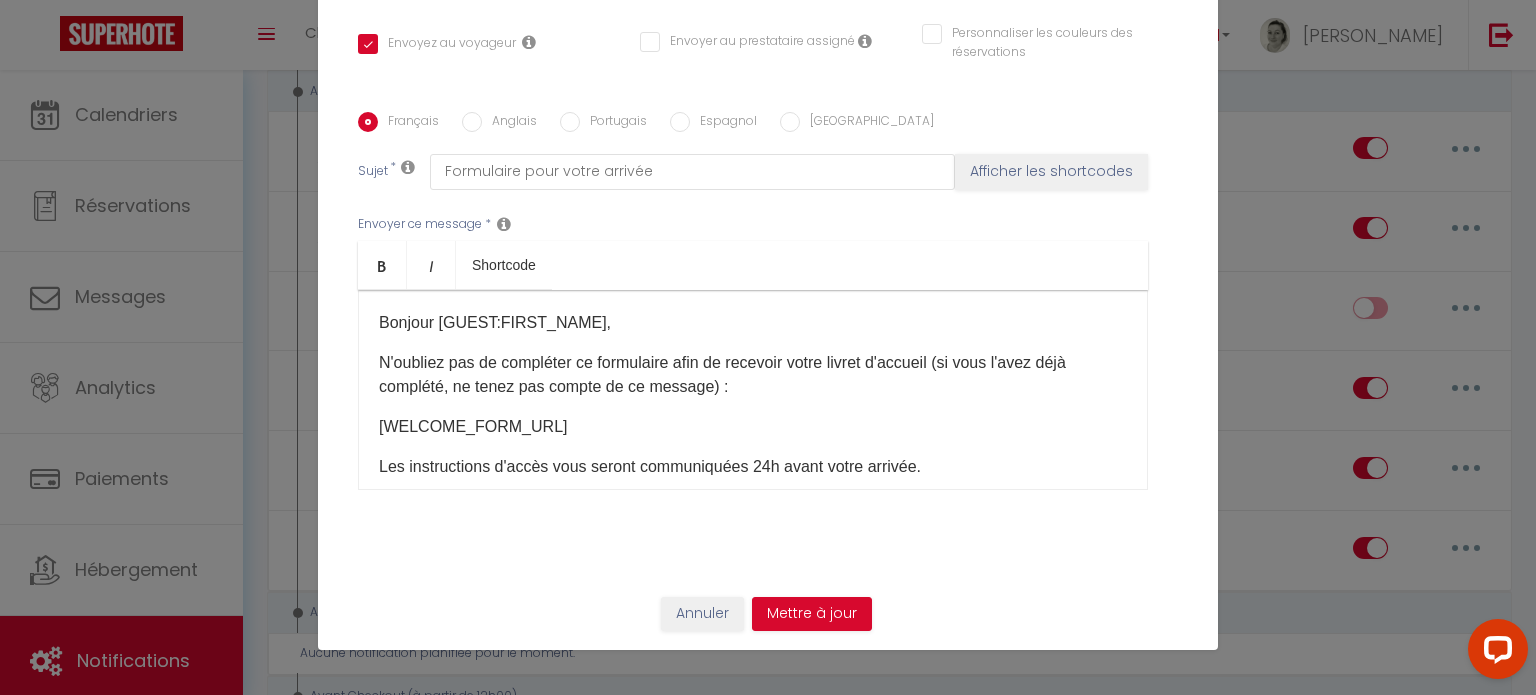 click on "Anglais" at bounding box center [472, 122] 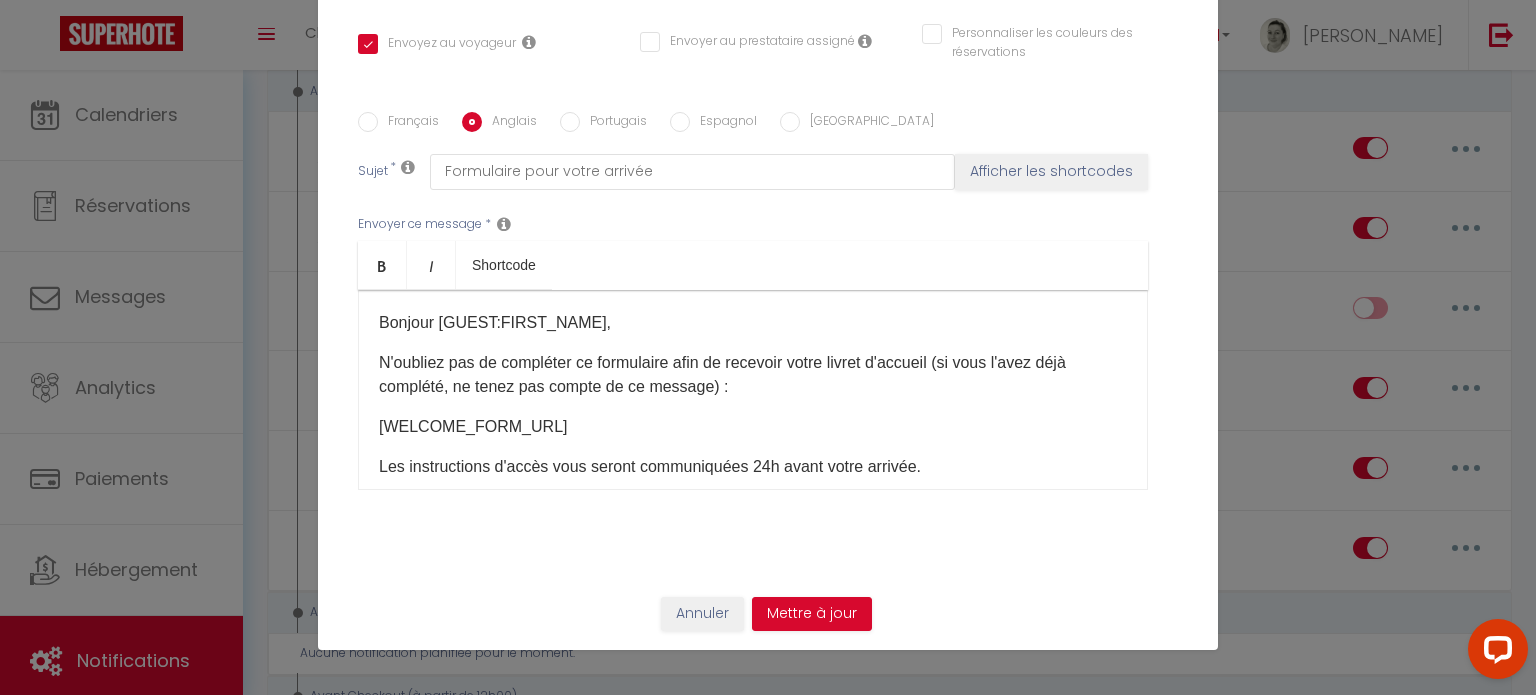 checkbox on "true" 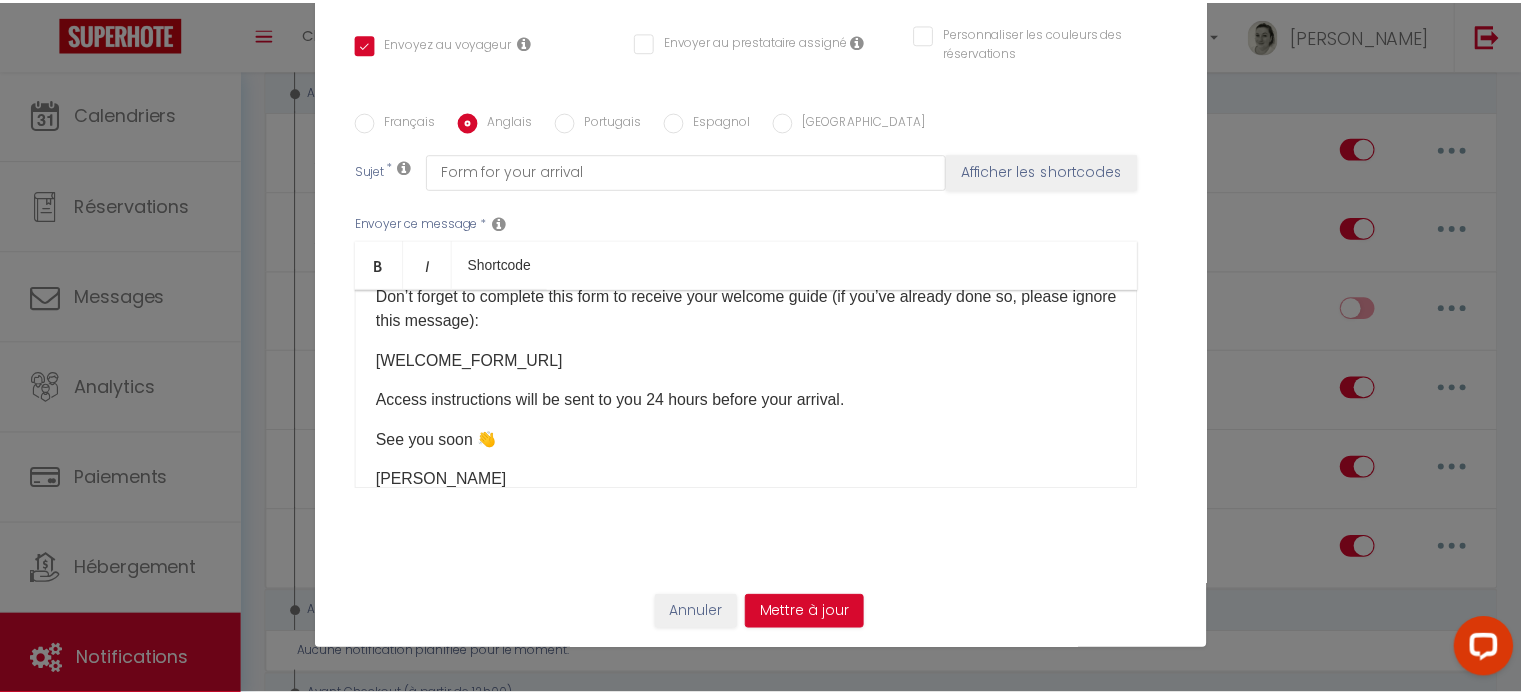 scroll, scrollTop: 133, scrollLeft: 0, axis: vertical 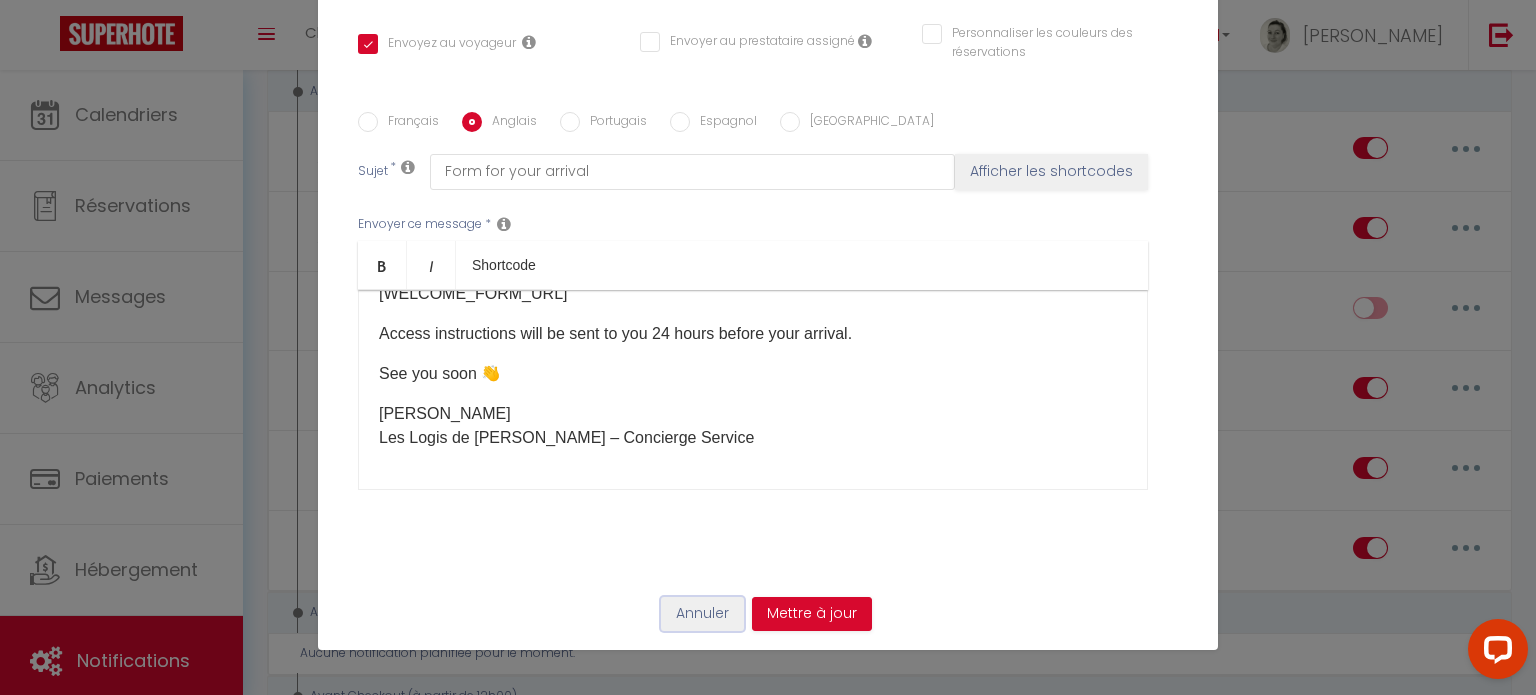 click on "Annuler" at bounding box center (702, 614) 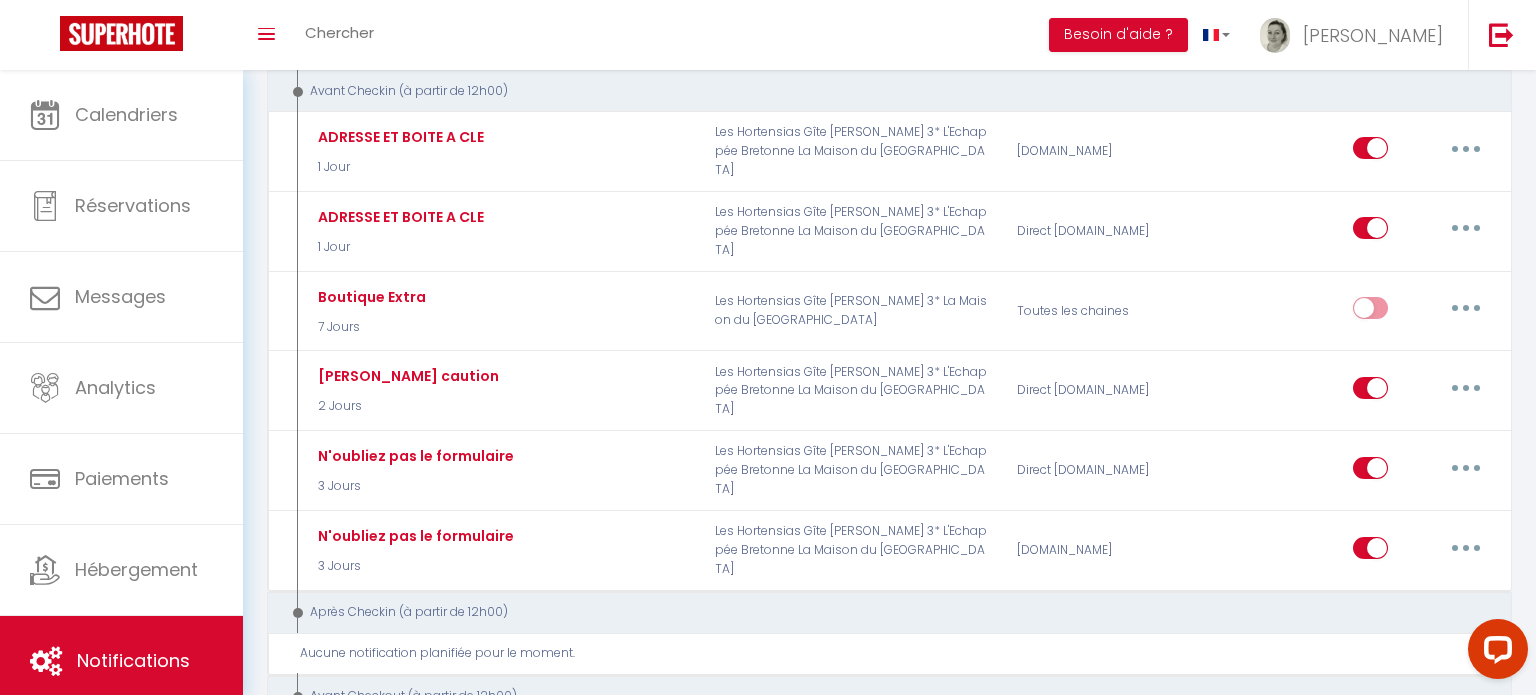 type on "N'oubliez pas le formulaire" 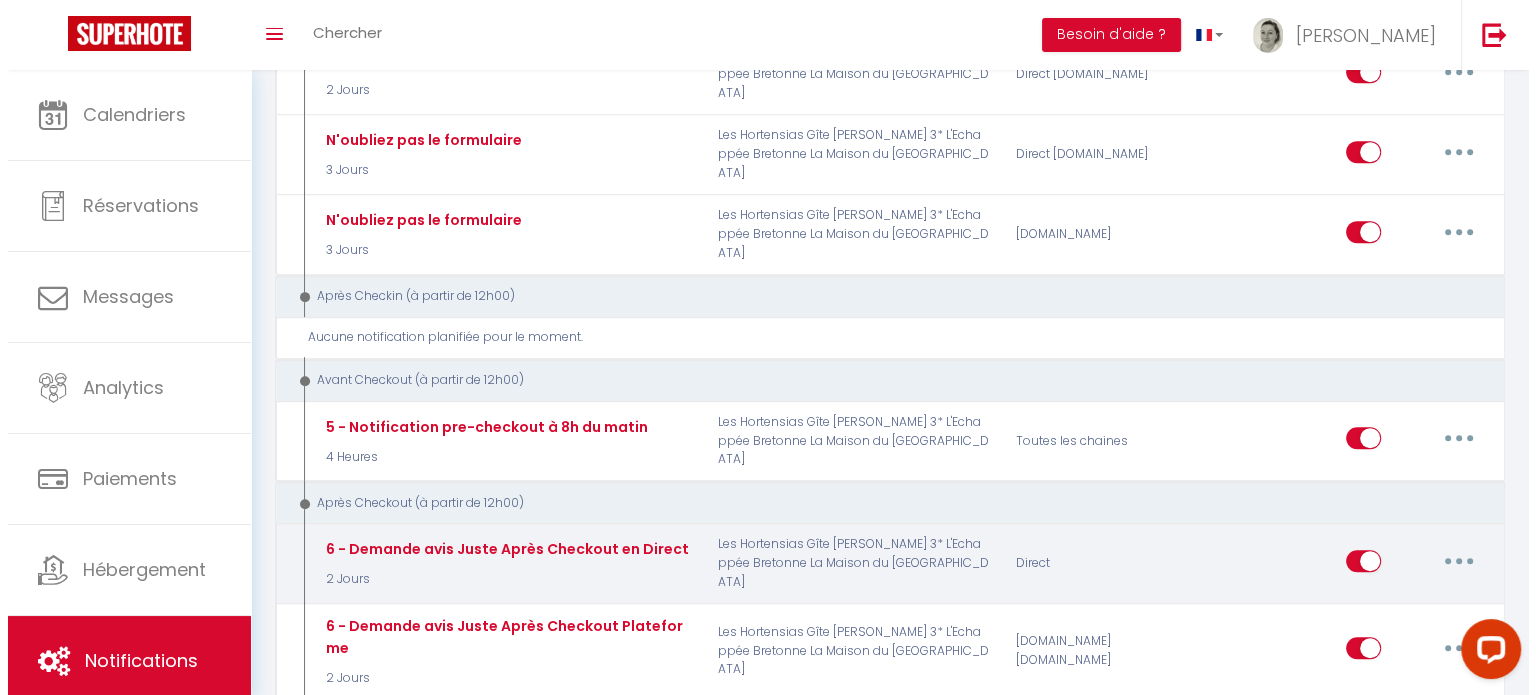 scroll, scrollTop: 1000, scrollLeft: 0, axis: vertical 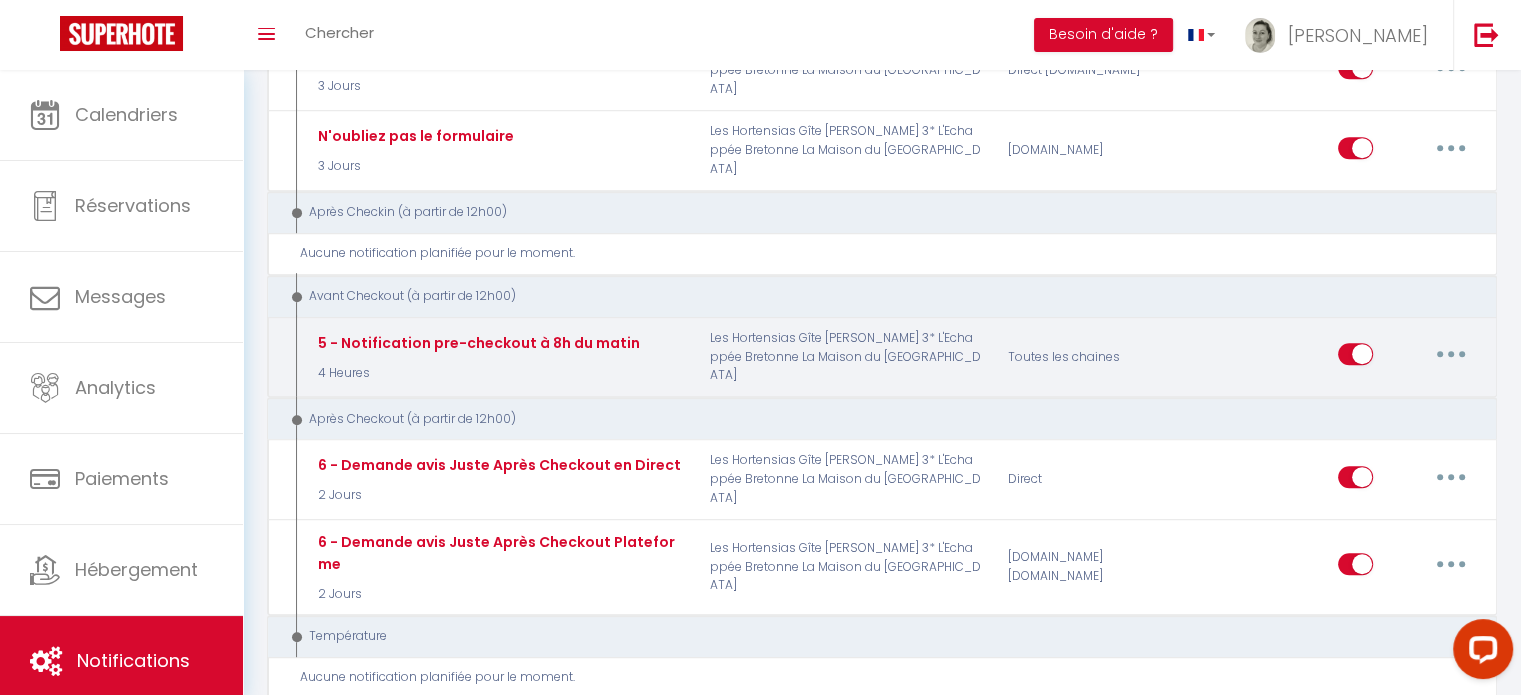 click at bounding box center (1451, 354) 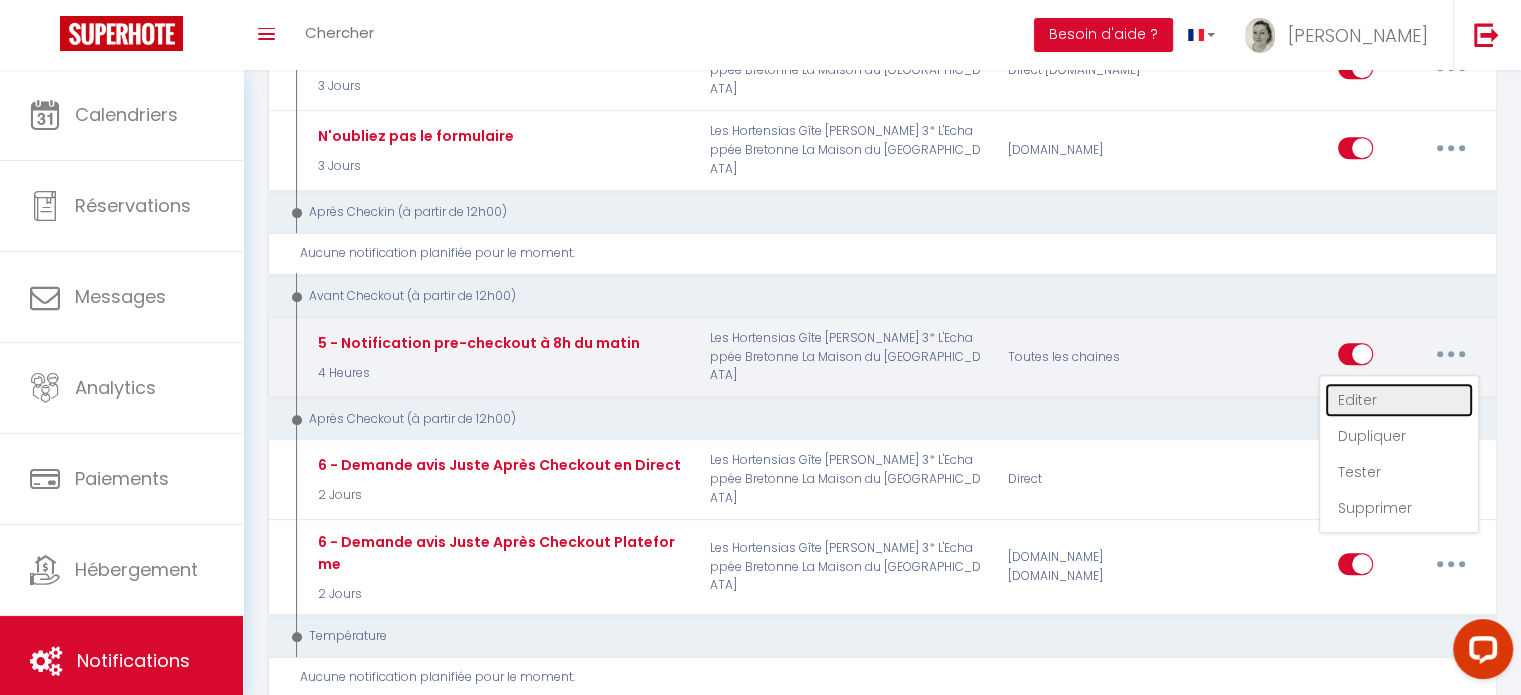 click on "Editer" at bounding box center (1399, 400) 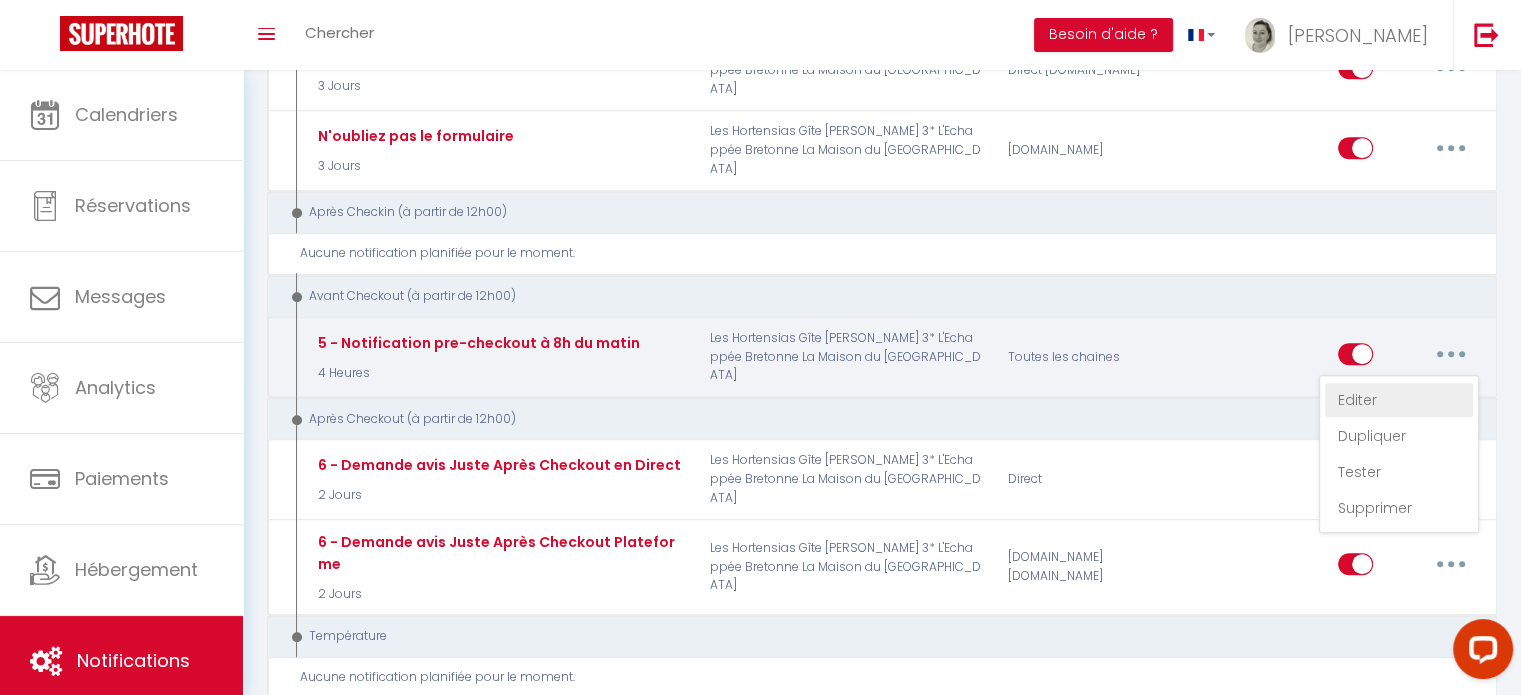 type on "5 - Notification pre-checkout à 8h du matin" 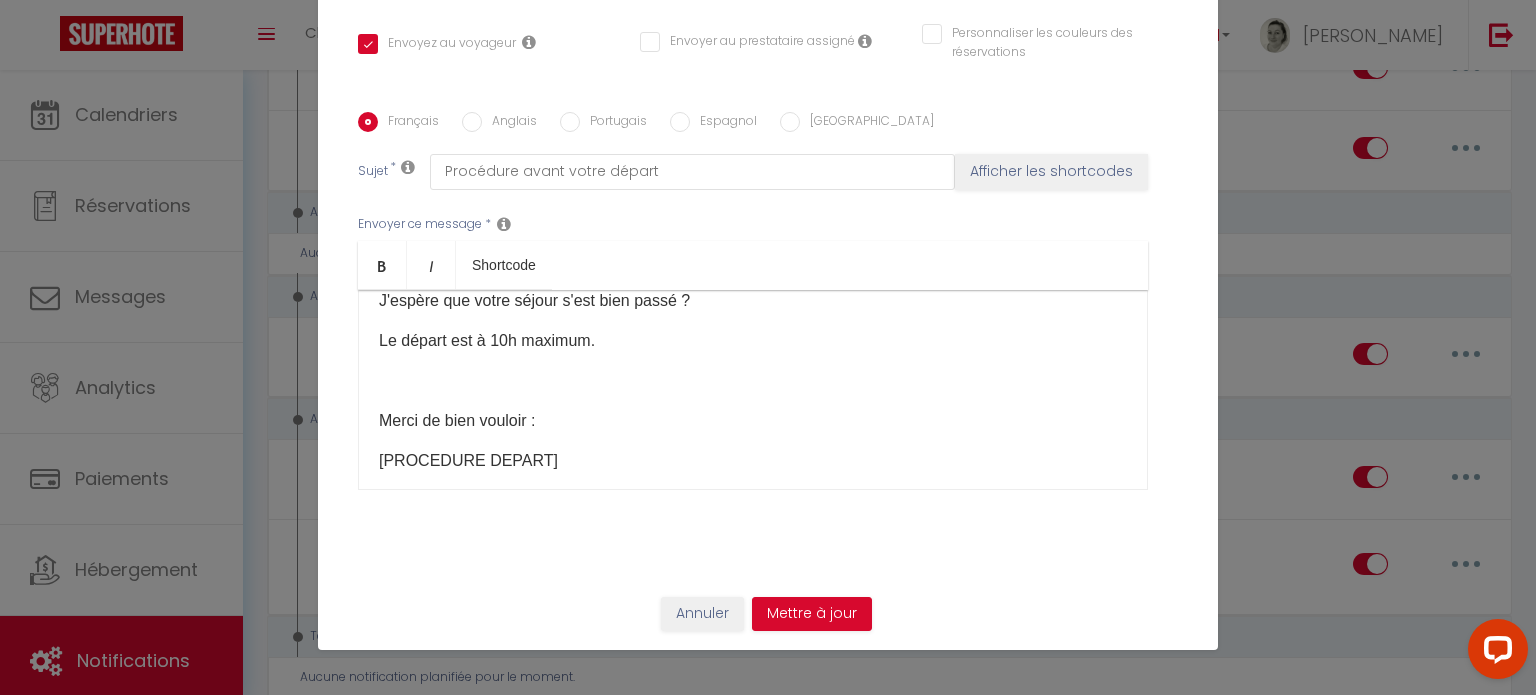 scroll, scrollTop: 133, scrollLeft: 0, axis: vertical 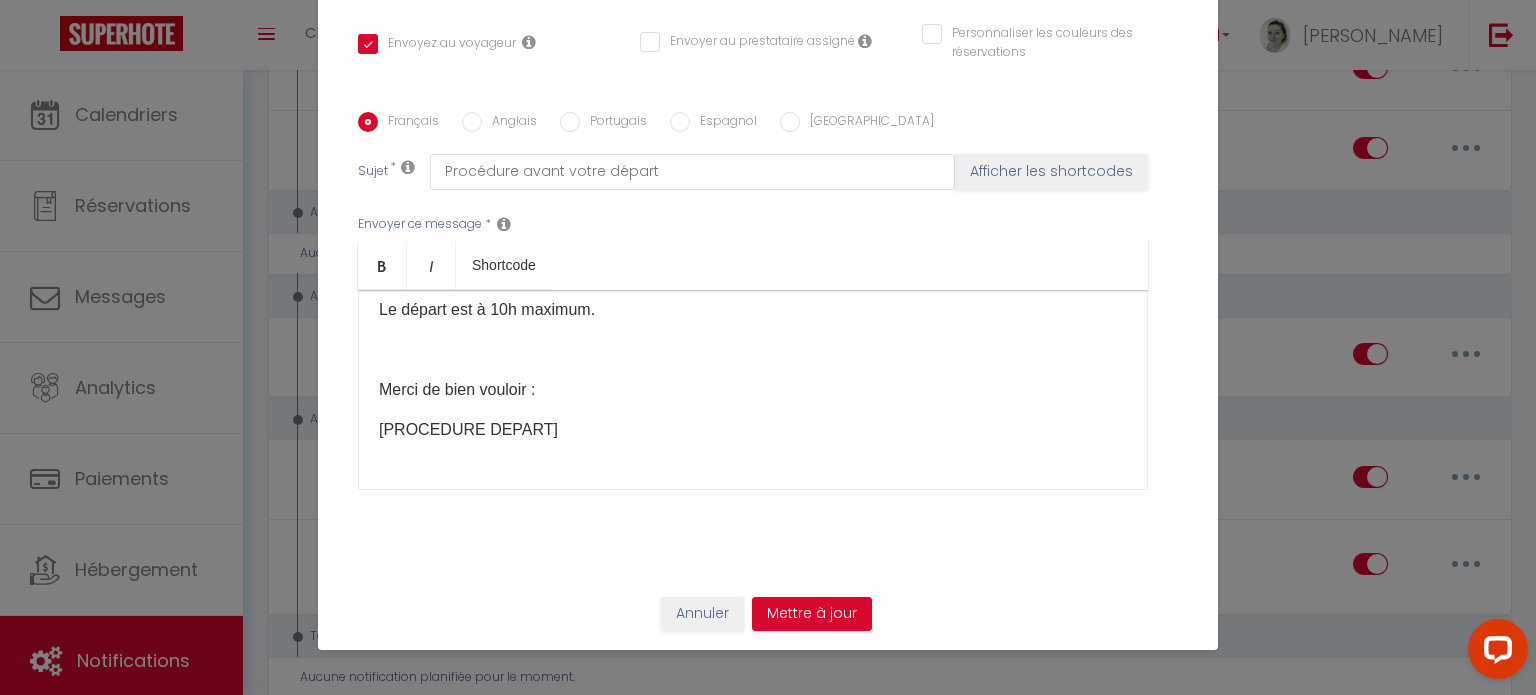click on "Bonjour [GUEST:FIRST_NAME], J'espère que votre séjour s'est bien passé ?
Le départ est à 10h maximum. Merci de bien vouloir :  [PROCEDURE DEPART]​ Faites moi signe si vous avez la moindre question. A bientôt et bon retour !
[PERSON_NAME] Logis de [PERSON_NAME] (Conciergerie)" at bounding box center (753, 390) 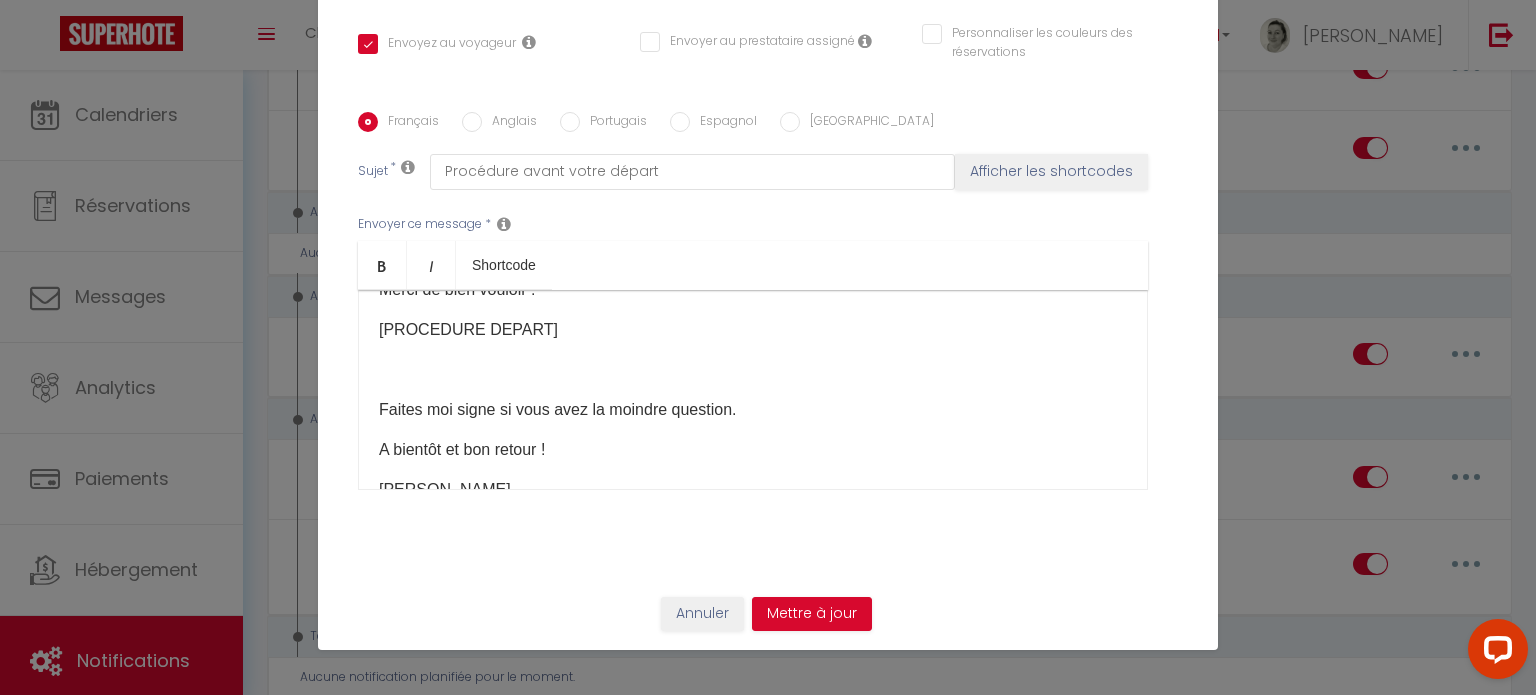 scroll, scrollTop: 325, scrollLeft: 0, axis: vertical 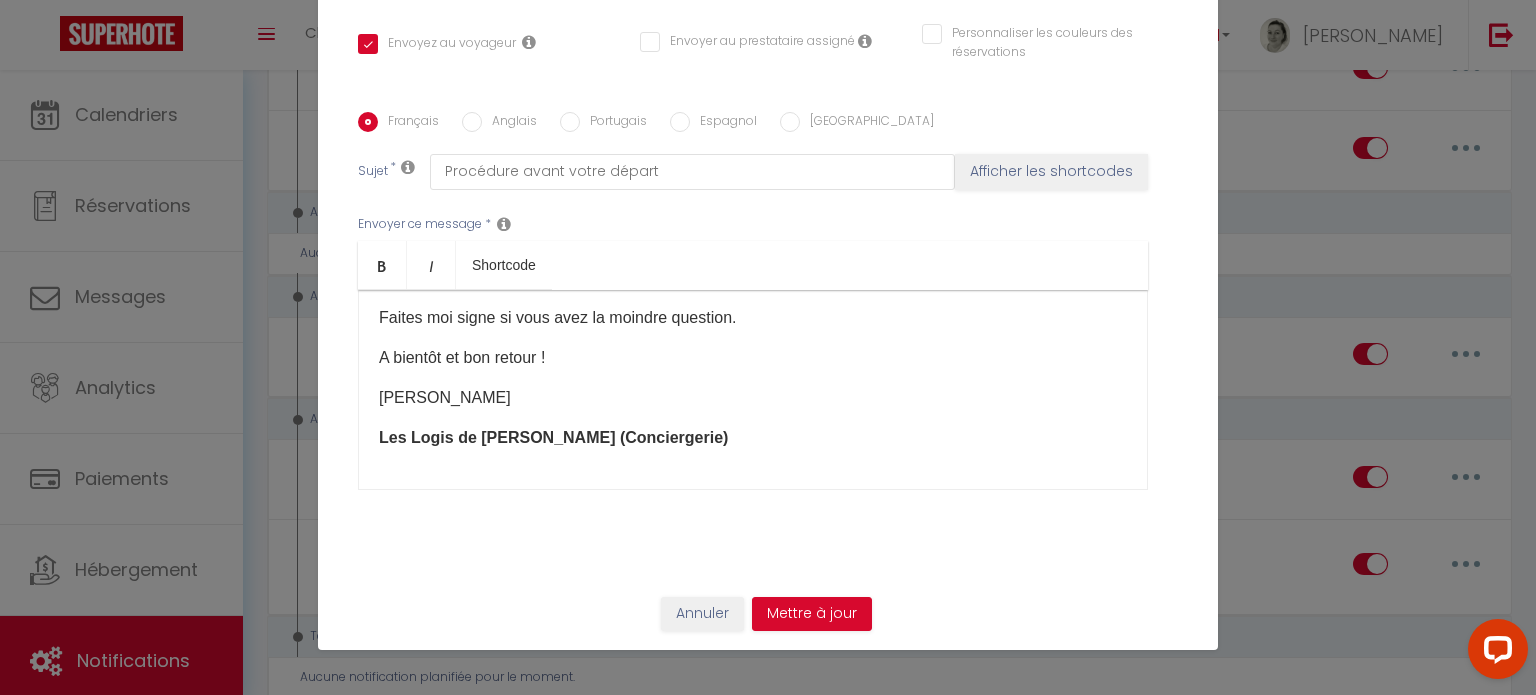 click on "Anglais" at bounding box center (472, 122) 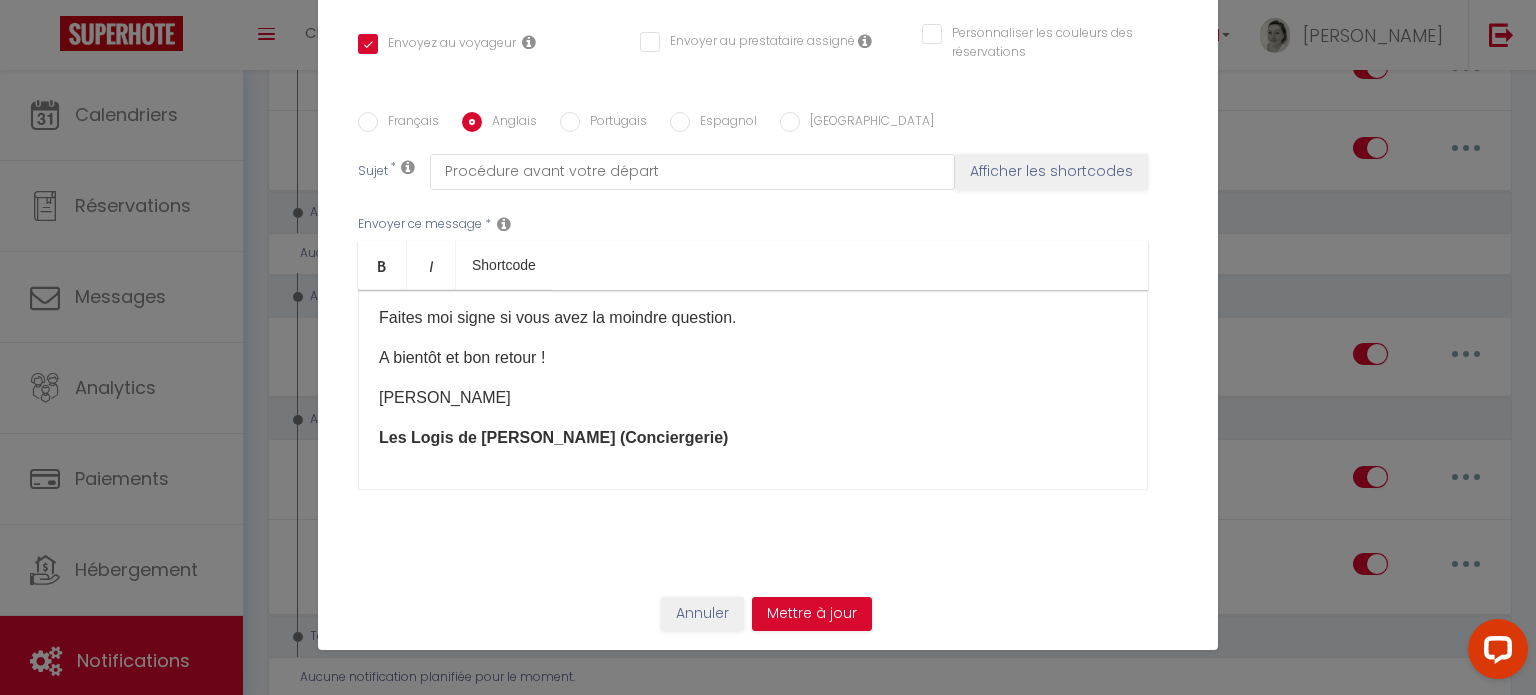 checkbox on "true" 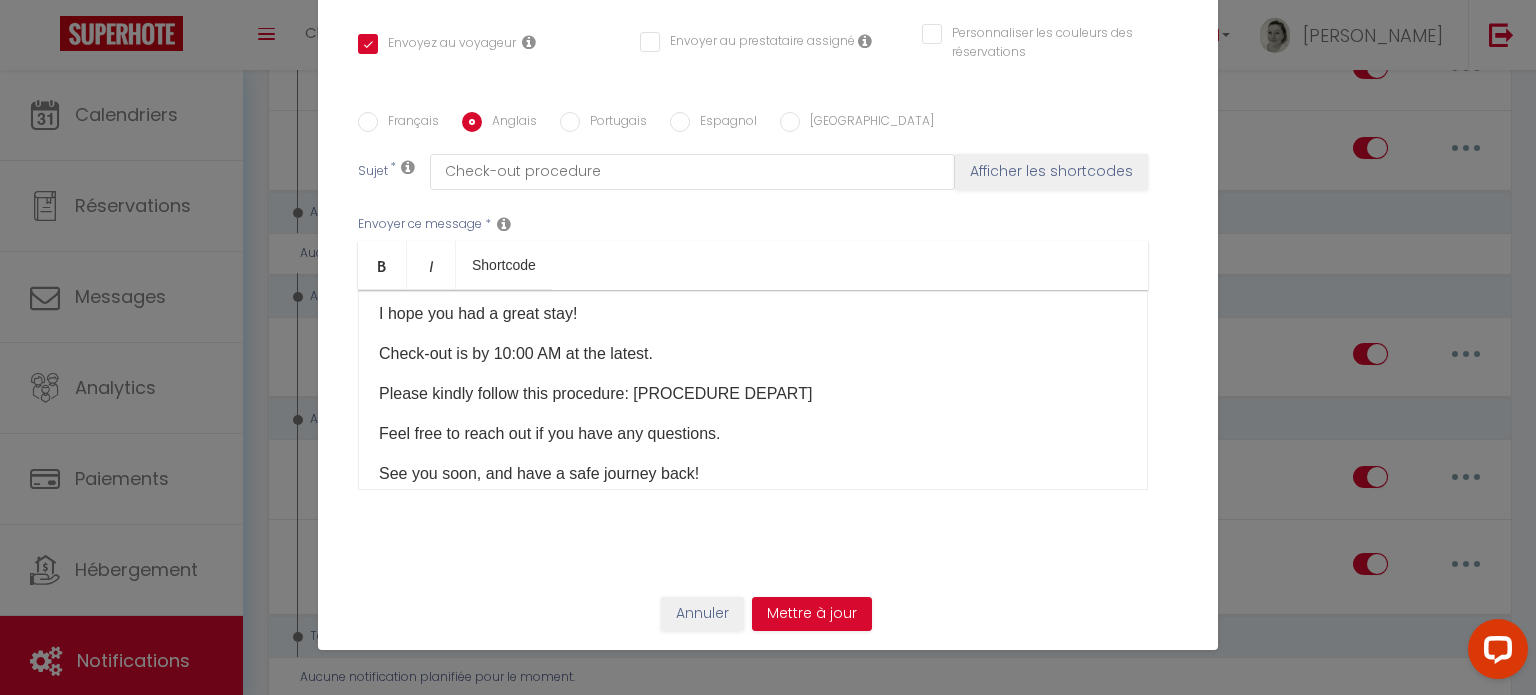scroll, scrollTop: 0, scrollLeft: 0, axis: both 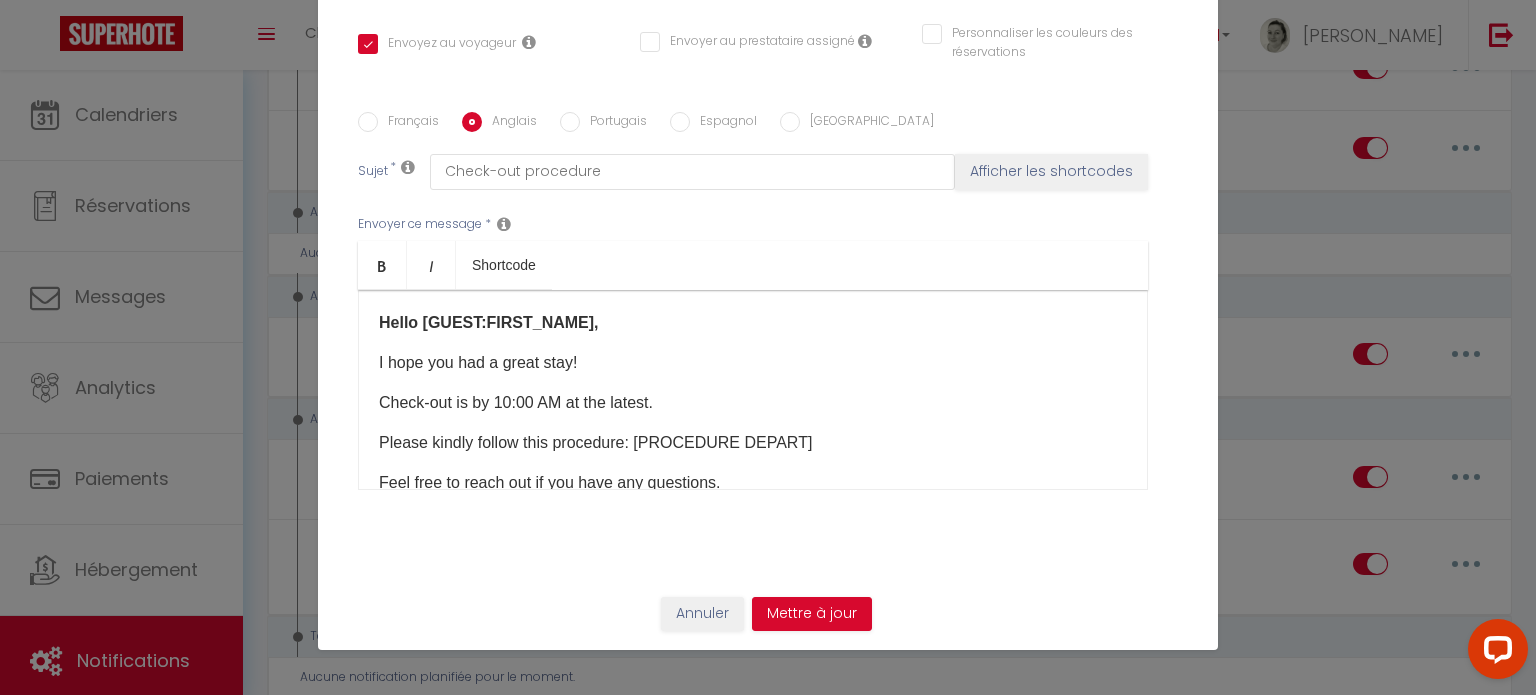 click on "Please kindly follow this procedure: [PROCEDURE DEPART]" at bounding box center [753, 443] 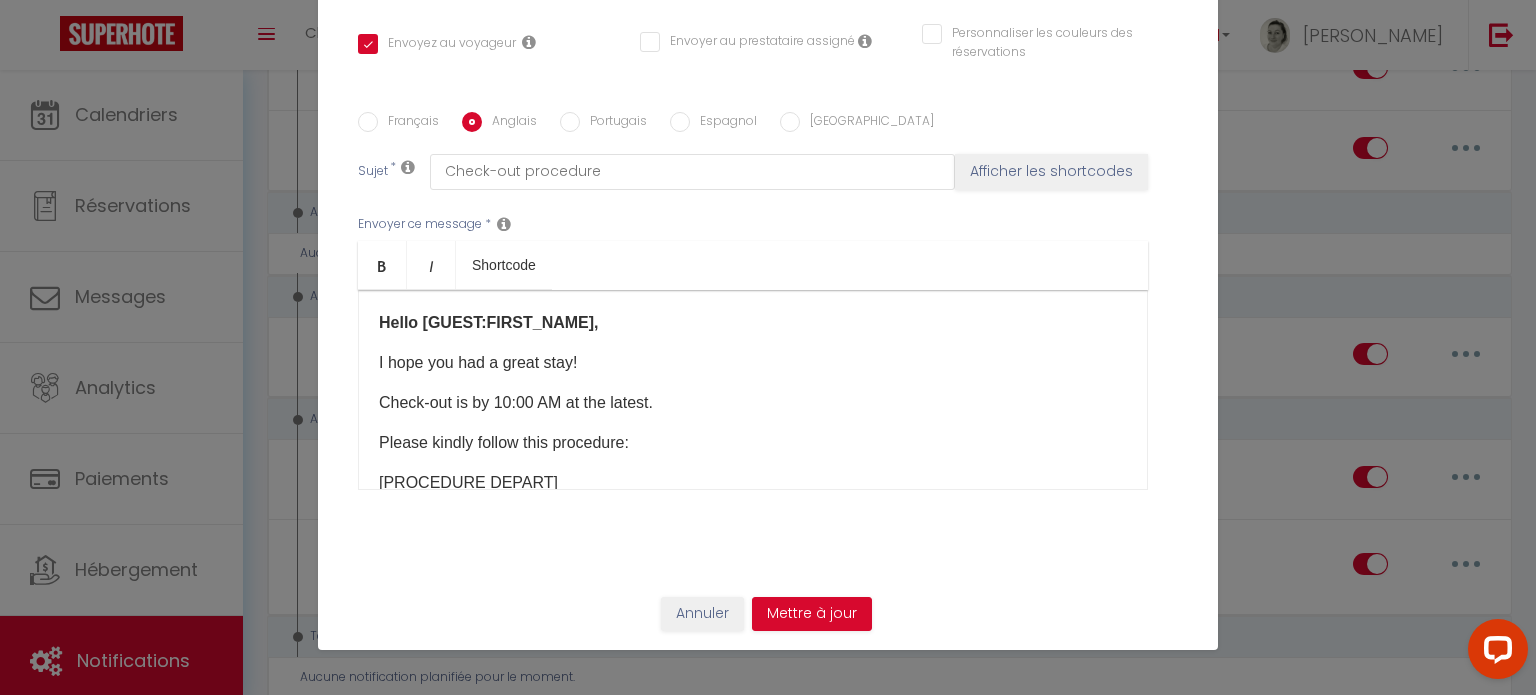 scroll, scrollTop: 3, scrollLeft: 0, axis: vertical 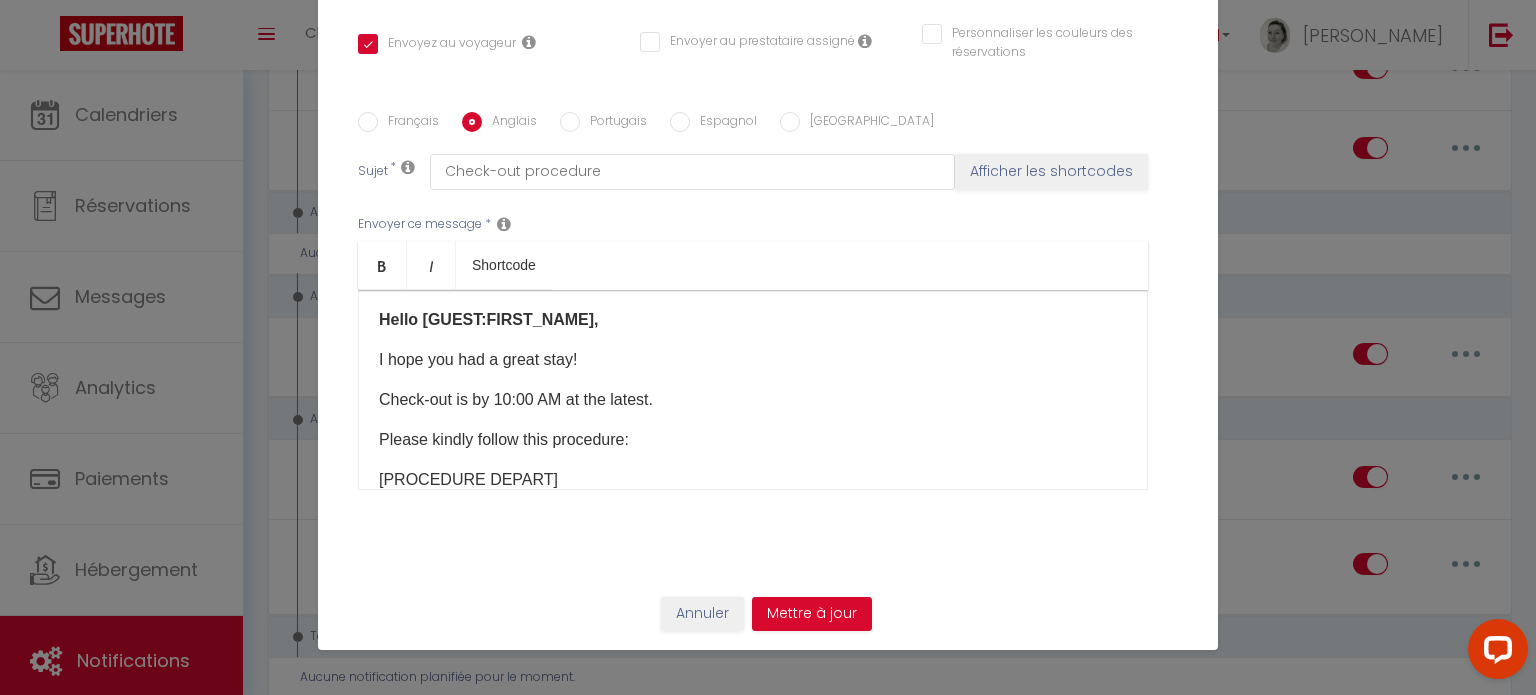 click on "Check-out is by 10:00 AM at the latest." at bounding box center (753, 400) 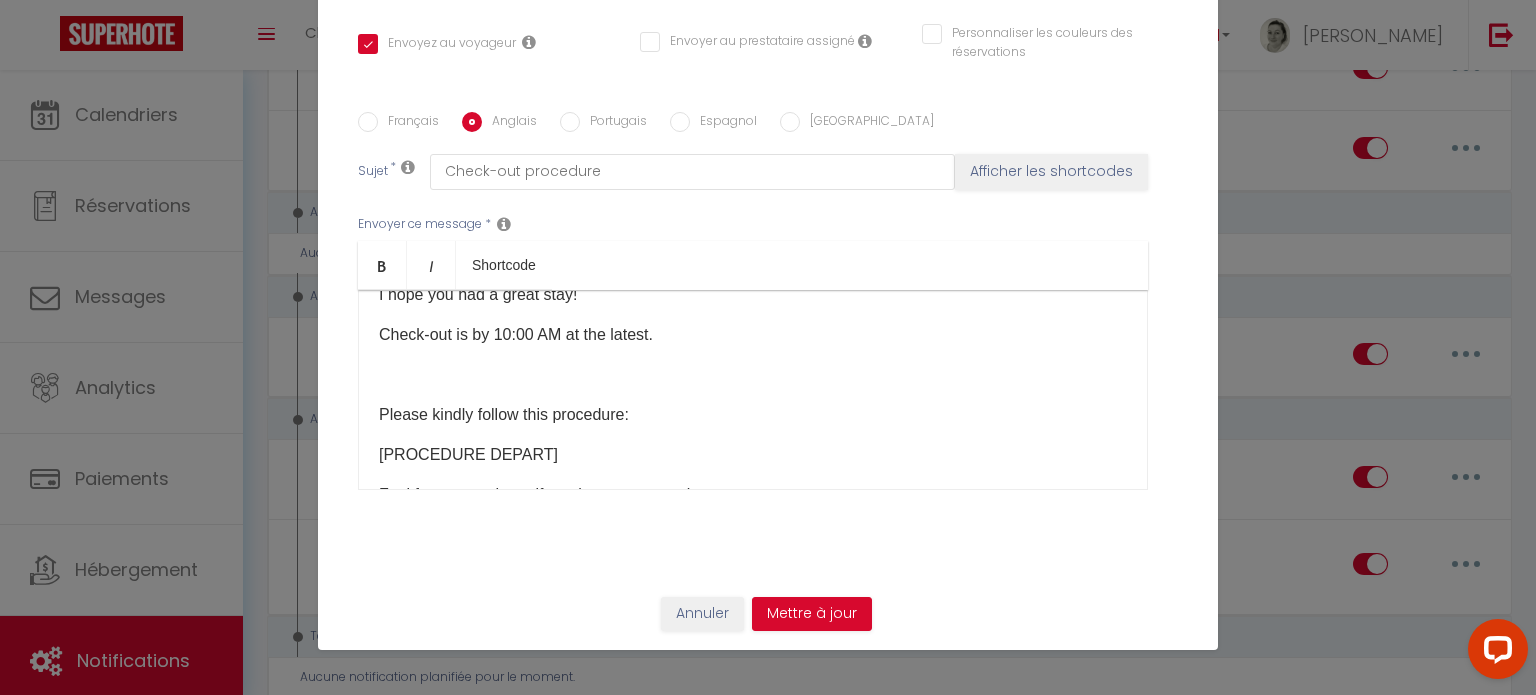 scroll, scrollTop: 103, scrollLeft: 0, axis: vertical 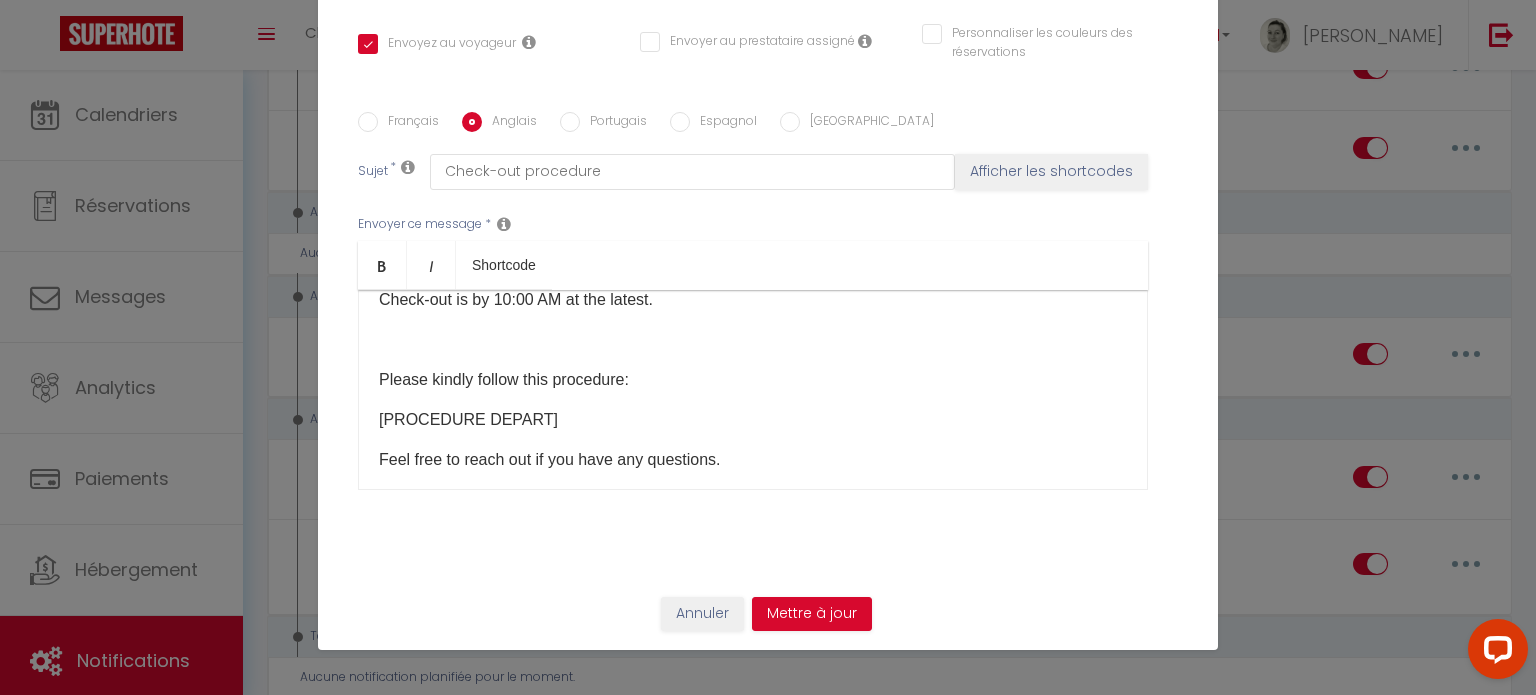 click on "[PROCEDURE DEPART]" at bounding box center (753, 420) 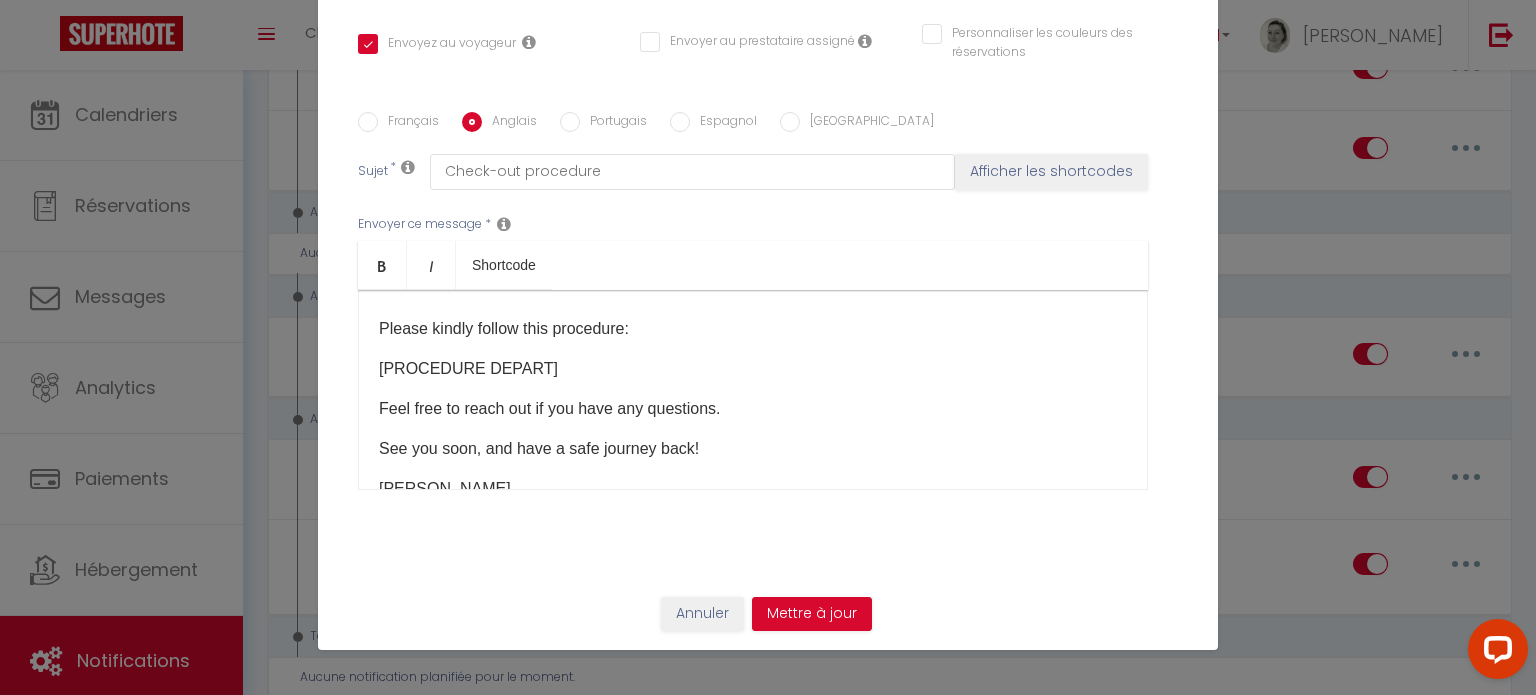 scroll, scrollTop: 203, scrollLeft: 0, axis: vertical 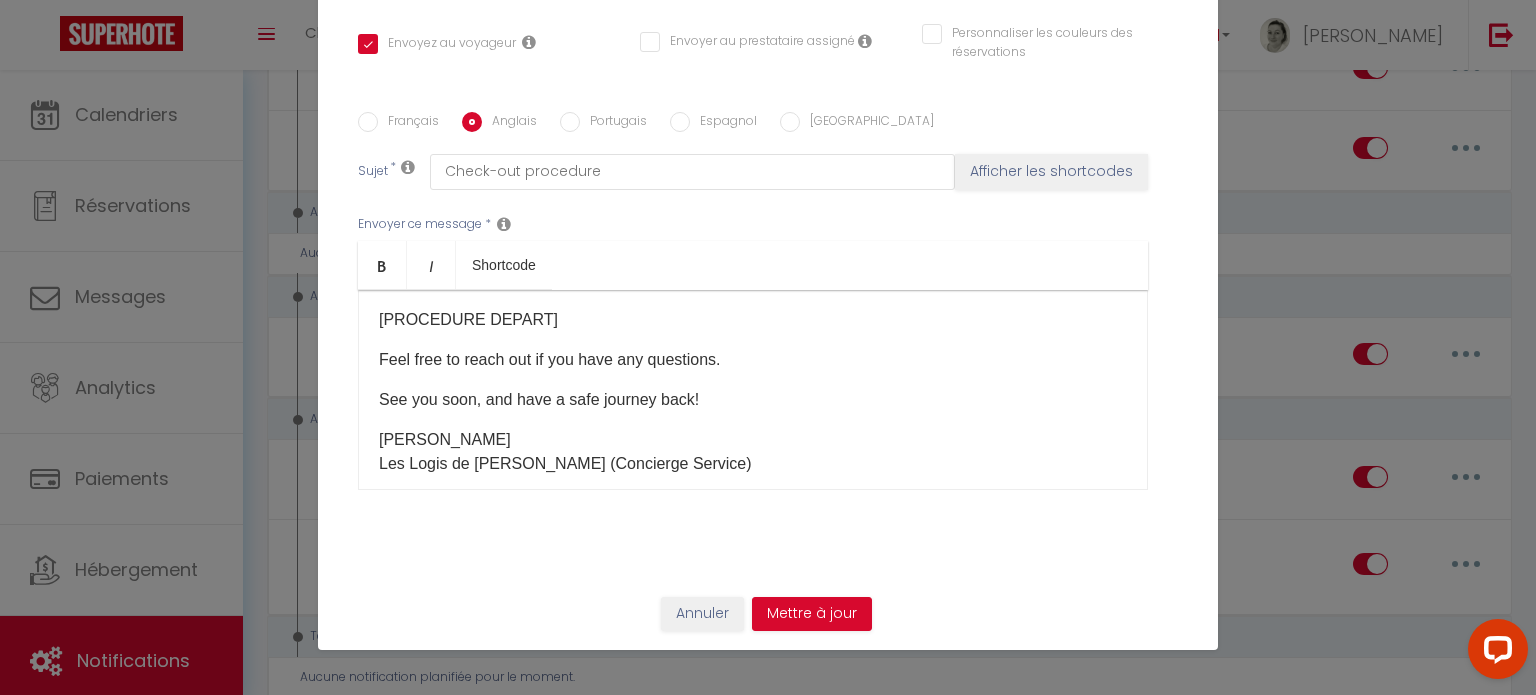 click on "Français" at bounding box center [368, 122] 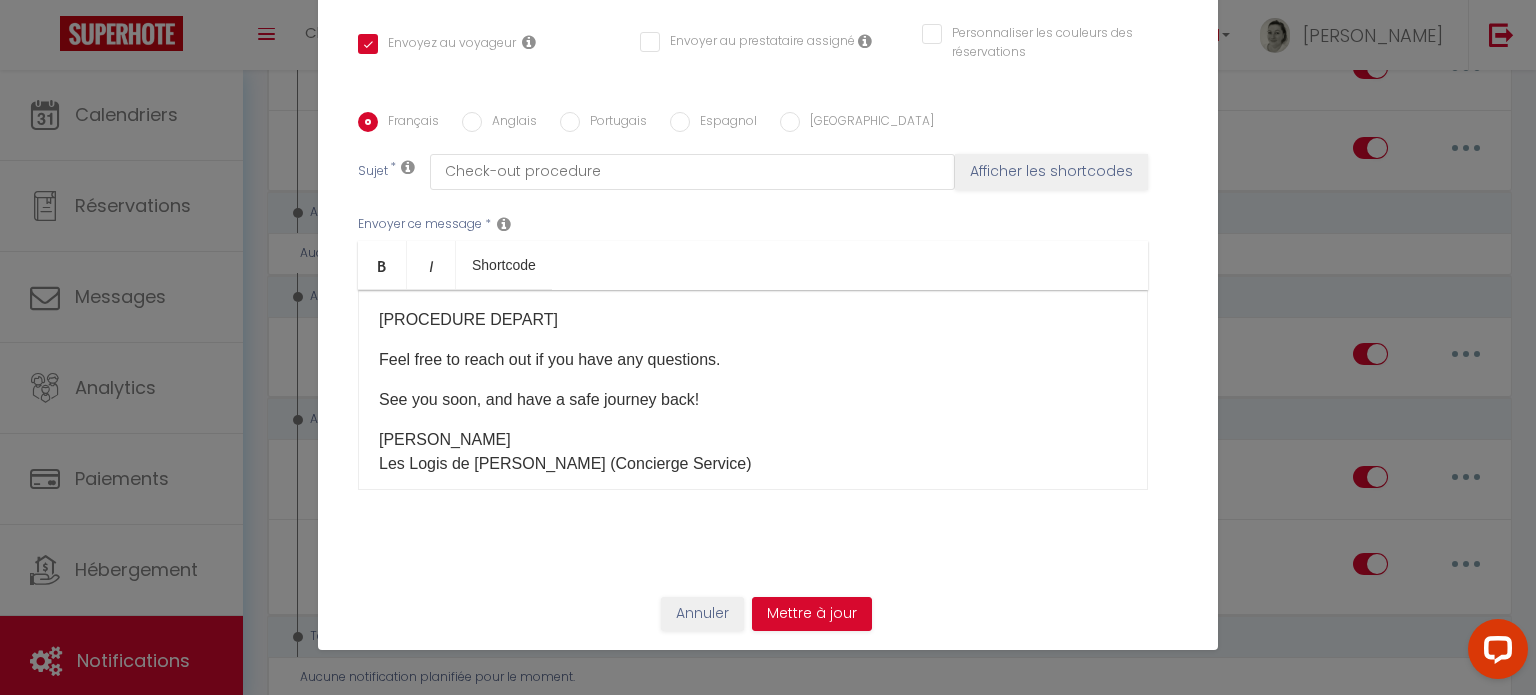 checkbox on "true" 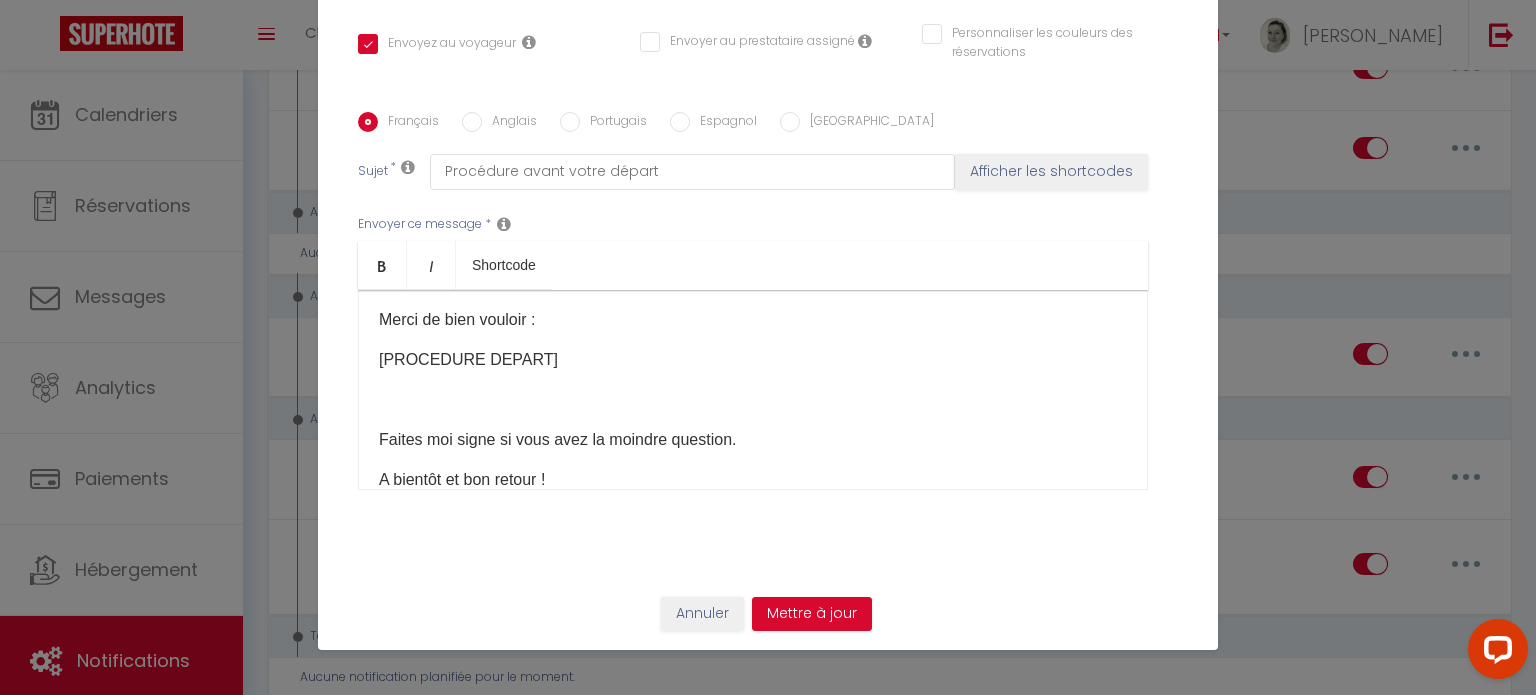click on "Anglais" at bounding box center (472, 122) 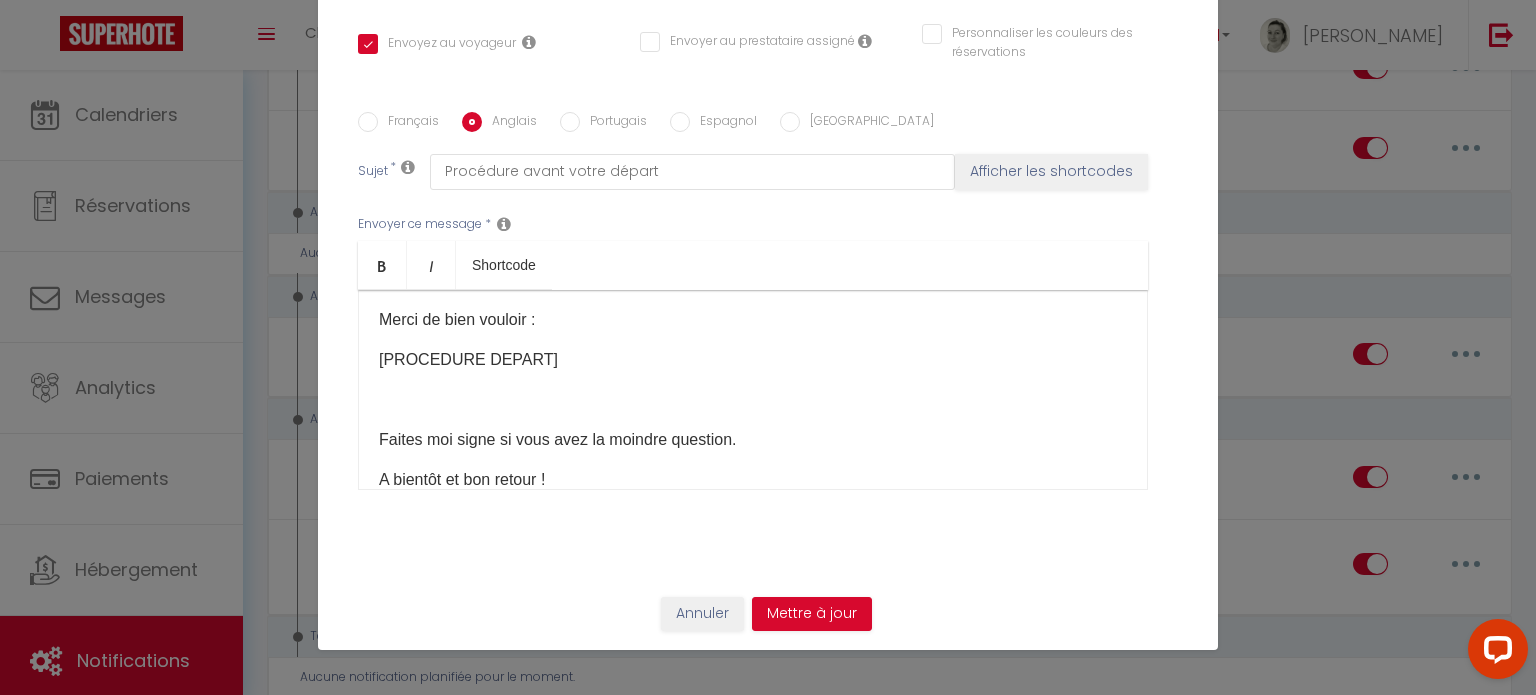 checkbox on "true" 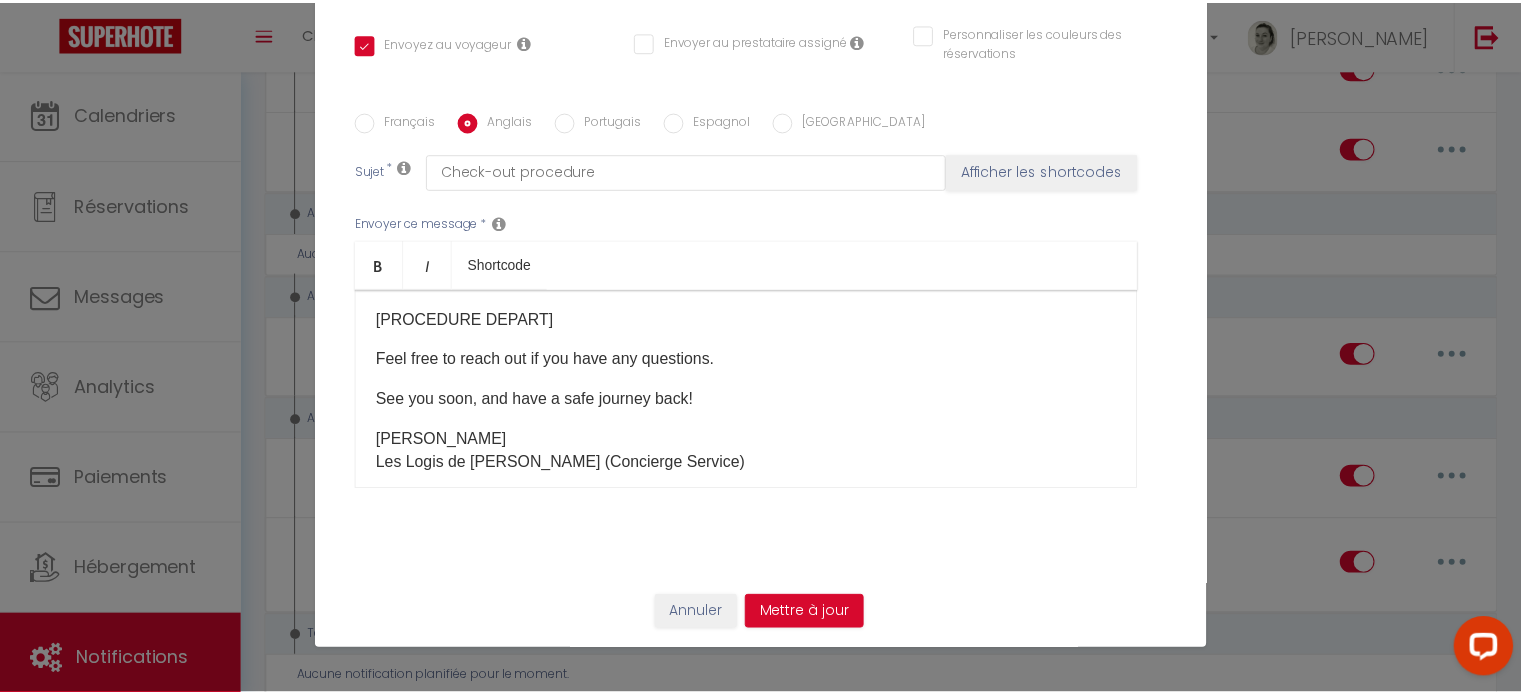 scroll, scrollTop: 103, scrollLeft: 0, axis: vertical 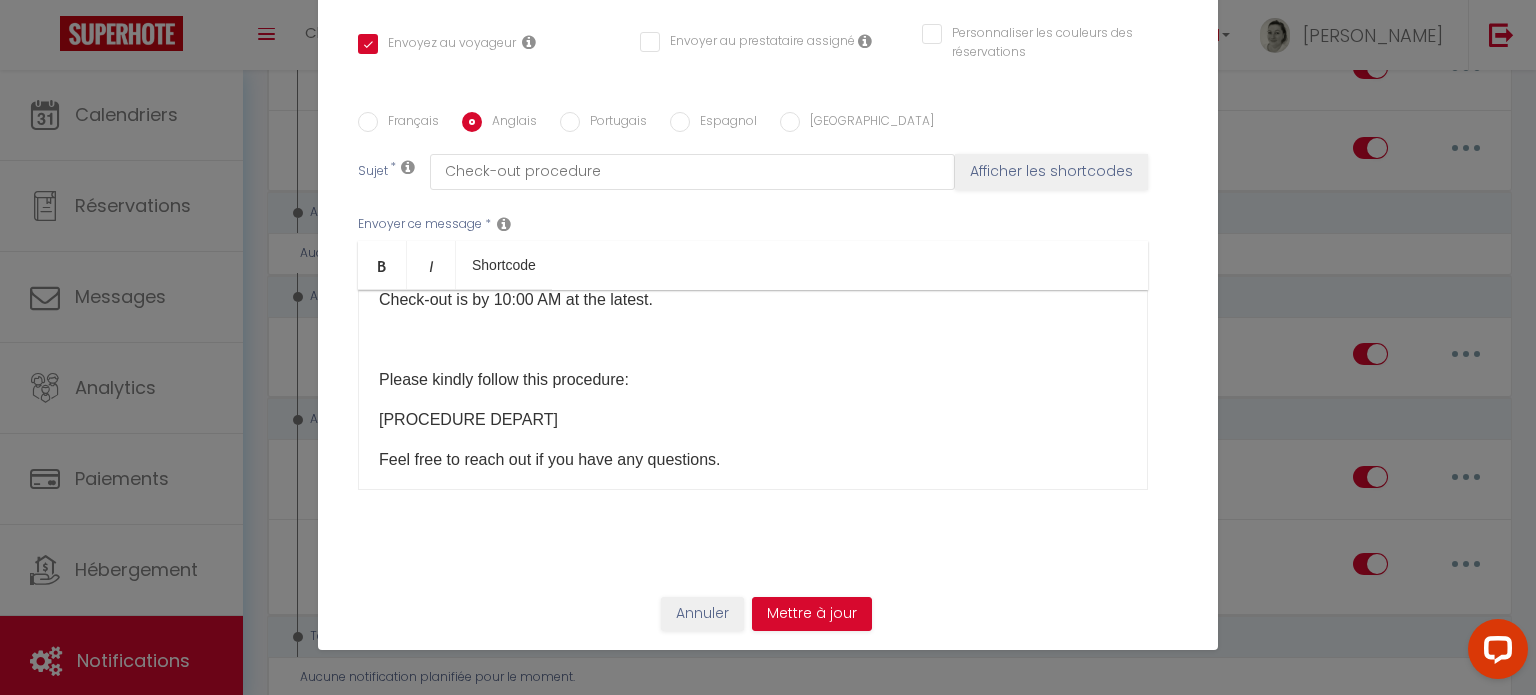 click on "[PROCEDURE DEPART]" at bounding box center (753, 420) 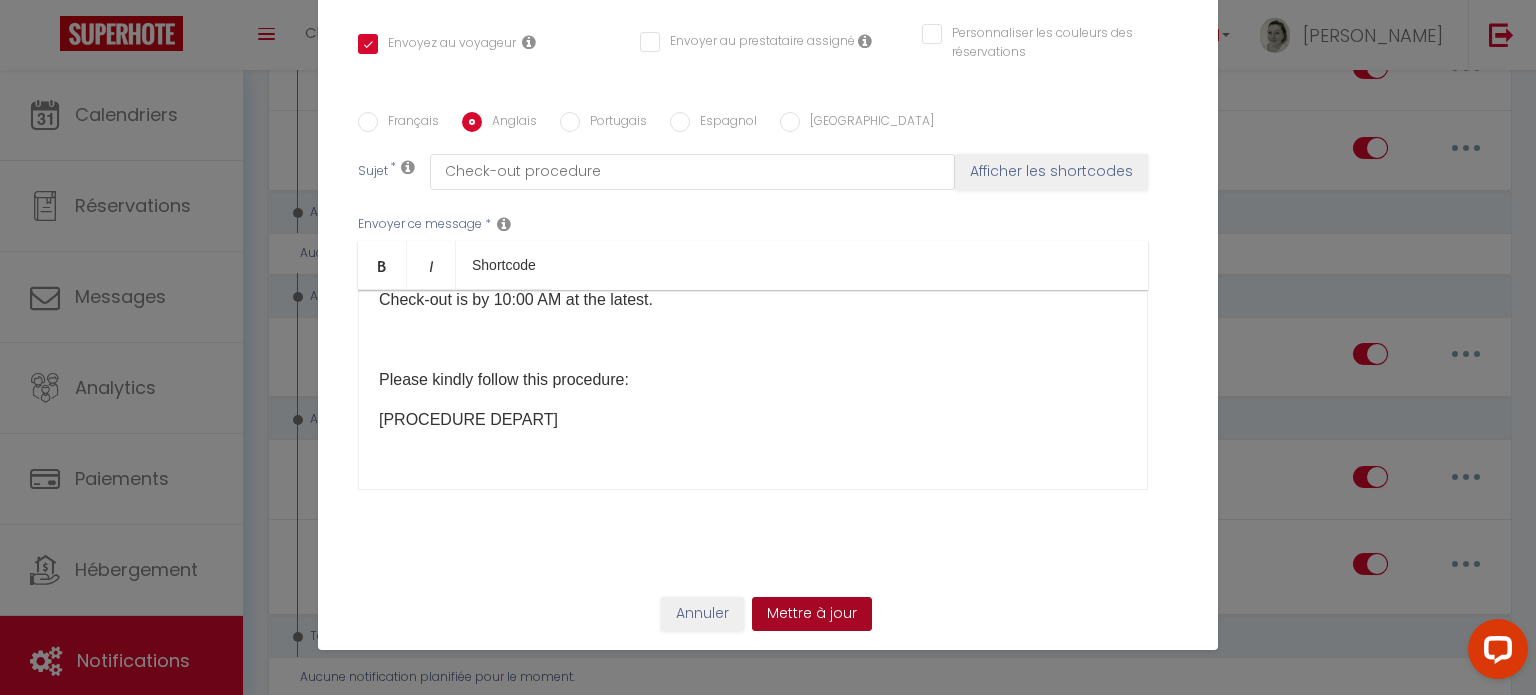 click on "Mettre à jour" at bounding box center [812, 614] 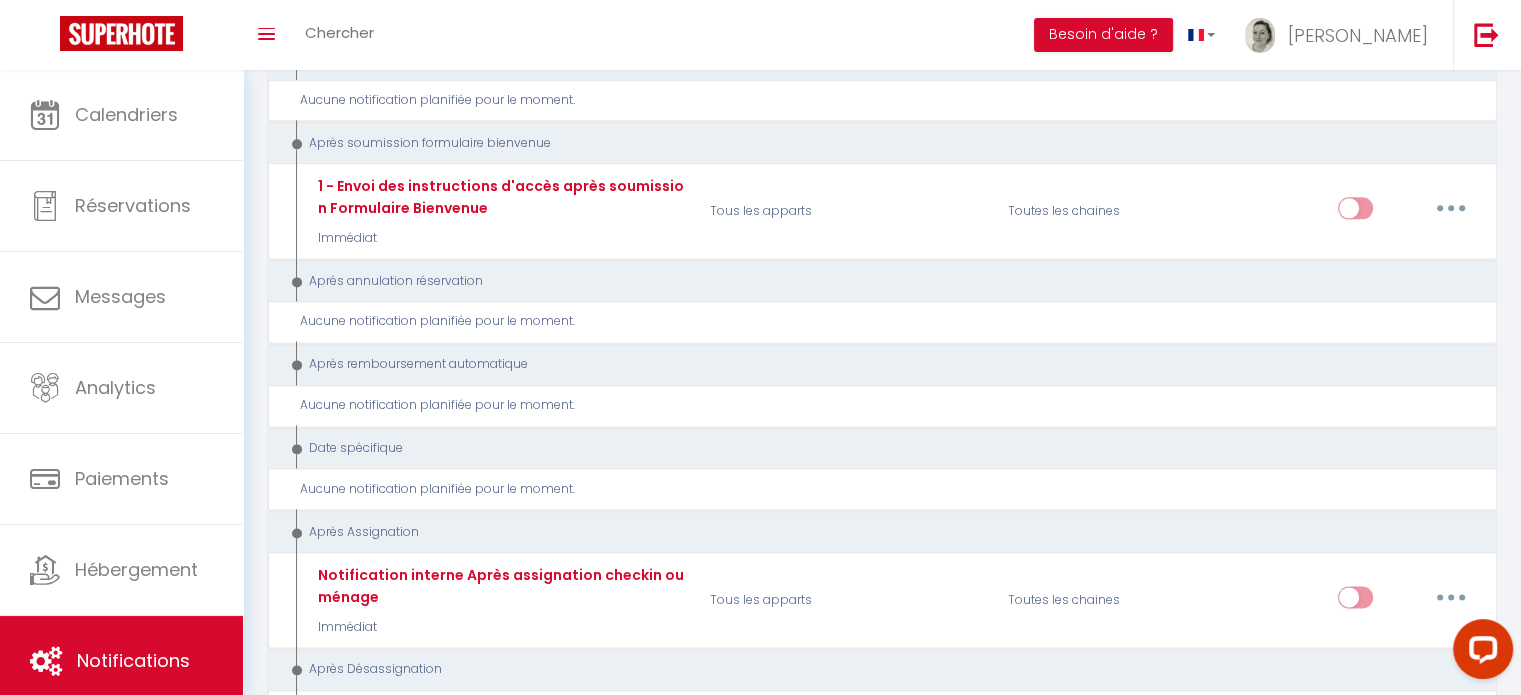 scroll, scrollTop: 2968, scrollLeft: 0, axis: vertical 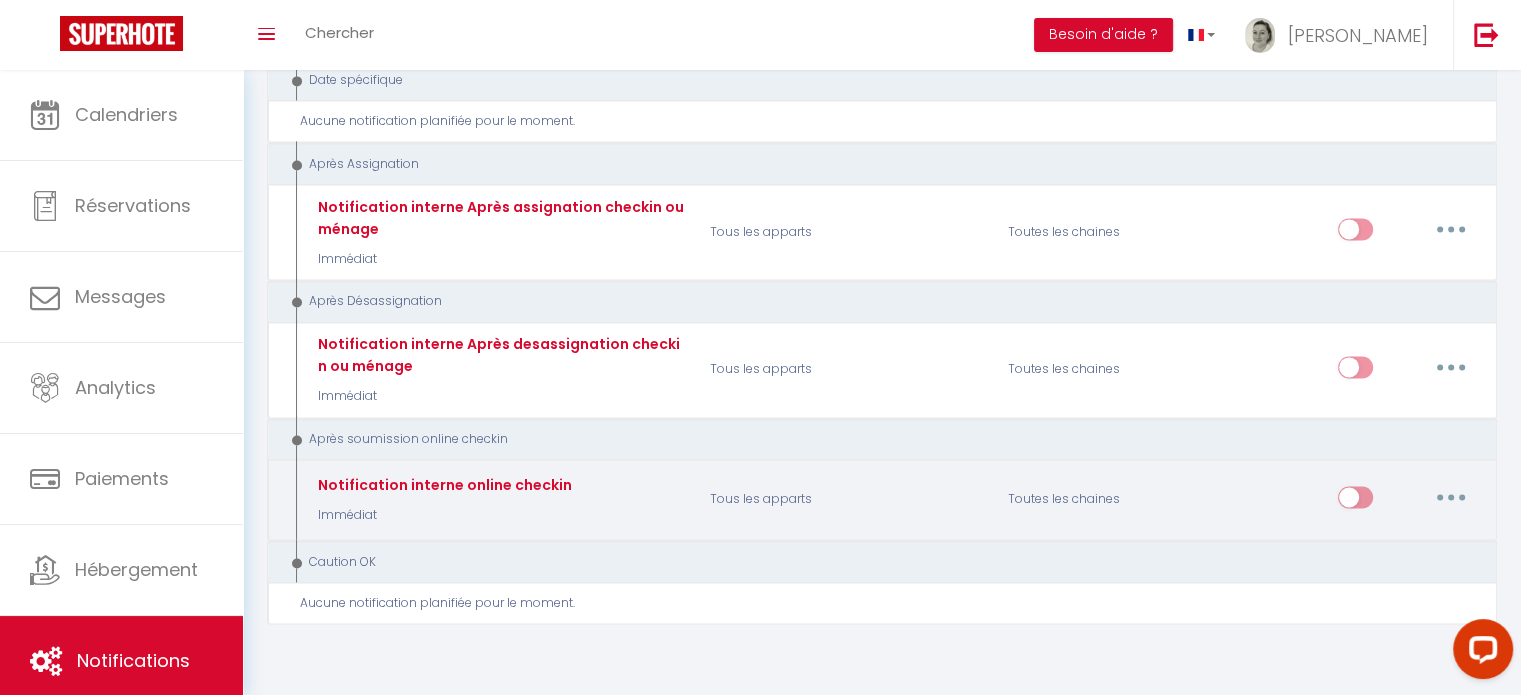 click at bounding box center (1451, 497) 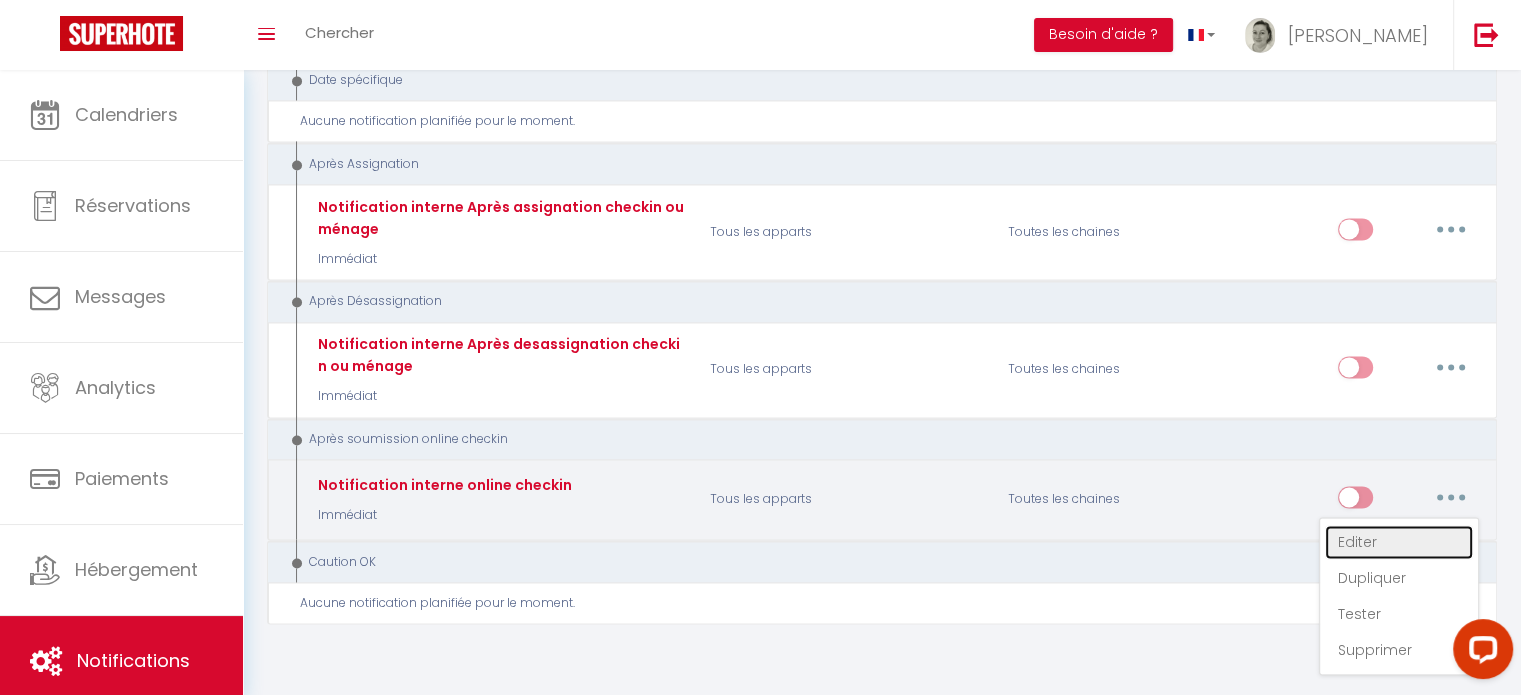 click on "Editer" at bounding box center [1399, 542] 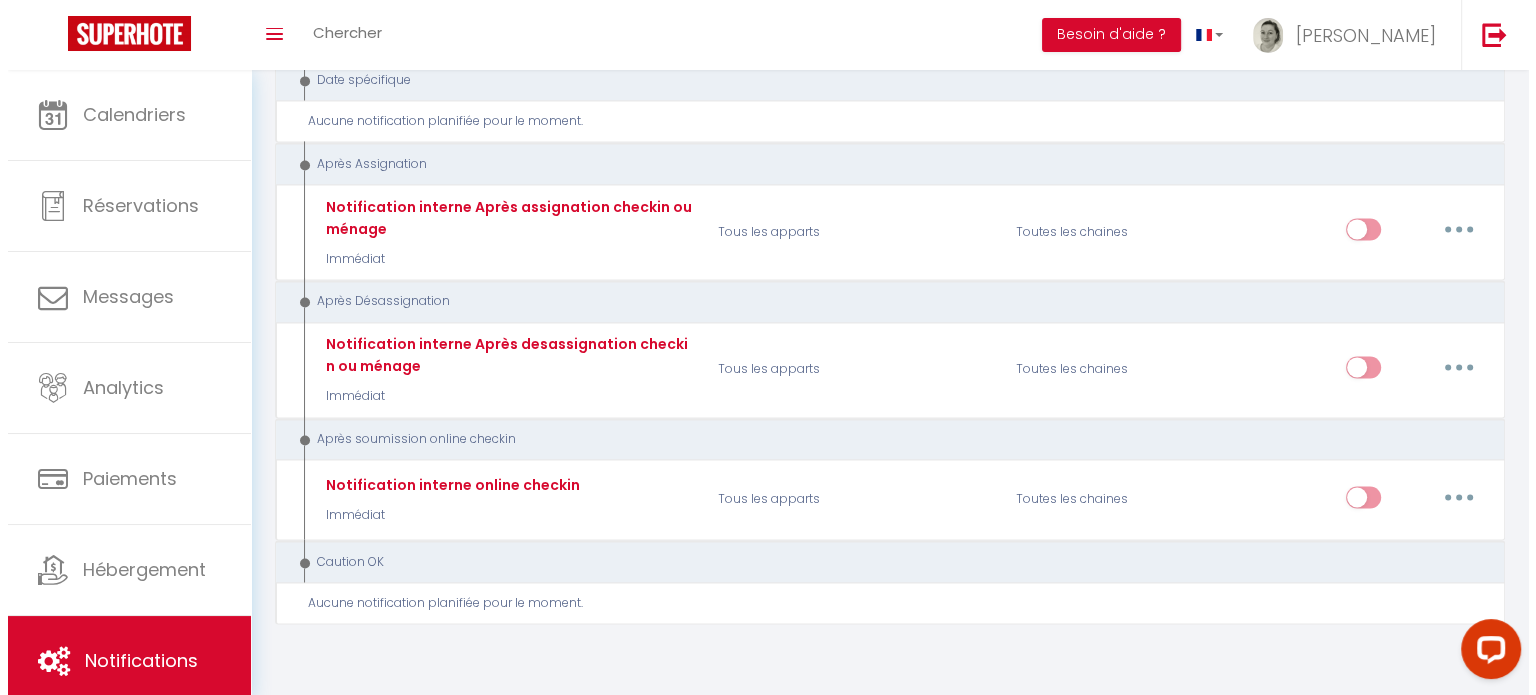 scroll, scrollTop: 2952, scrollLeft: 0, axis: vertical 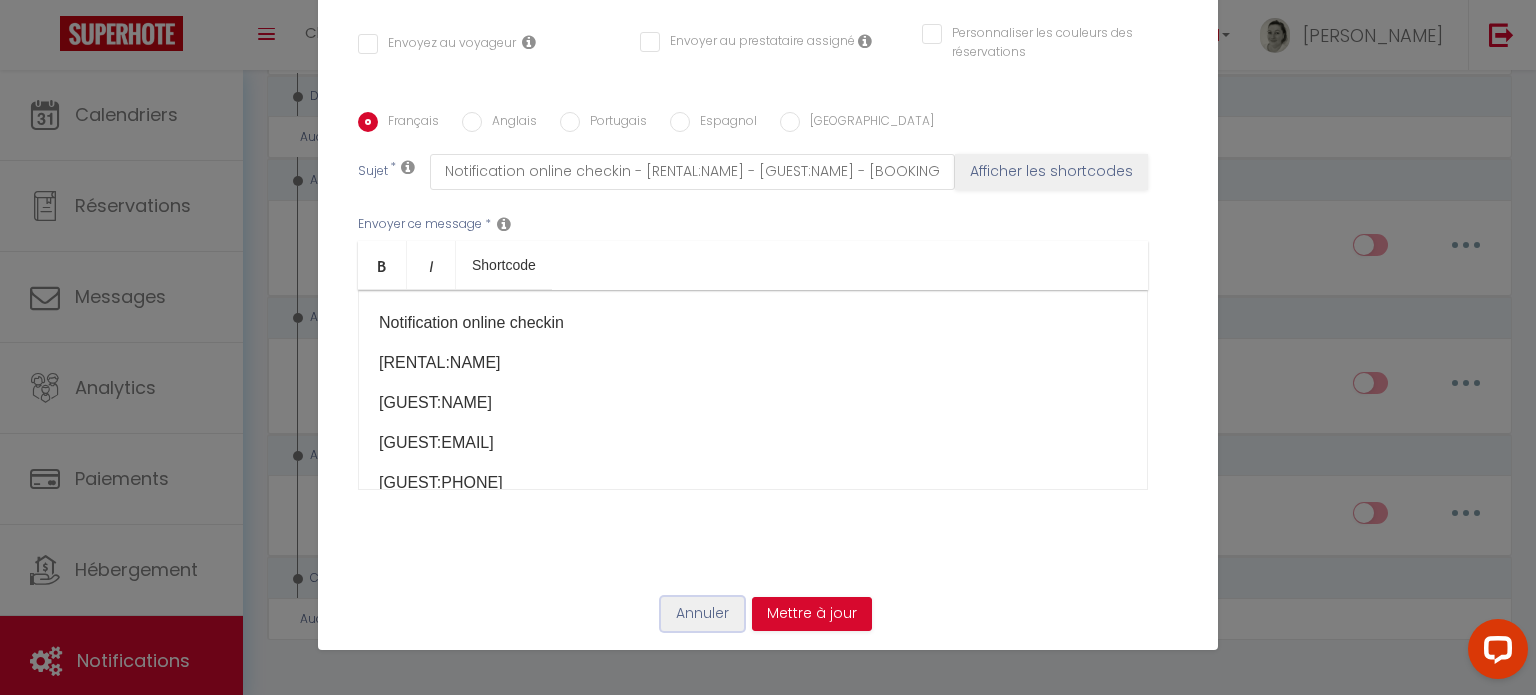 click on "Annuler" at bounding box center [702, 614] 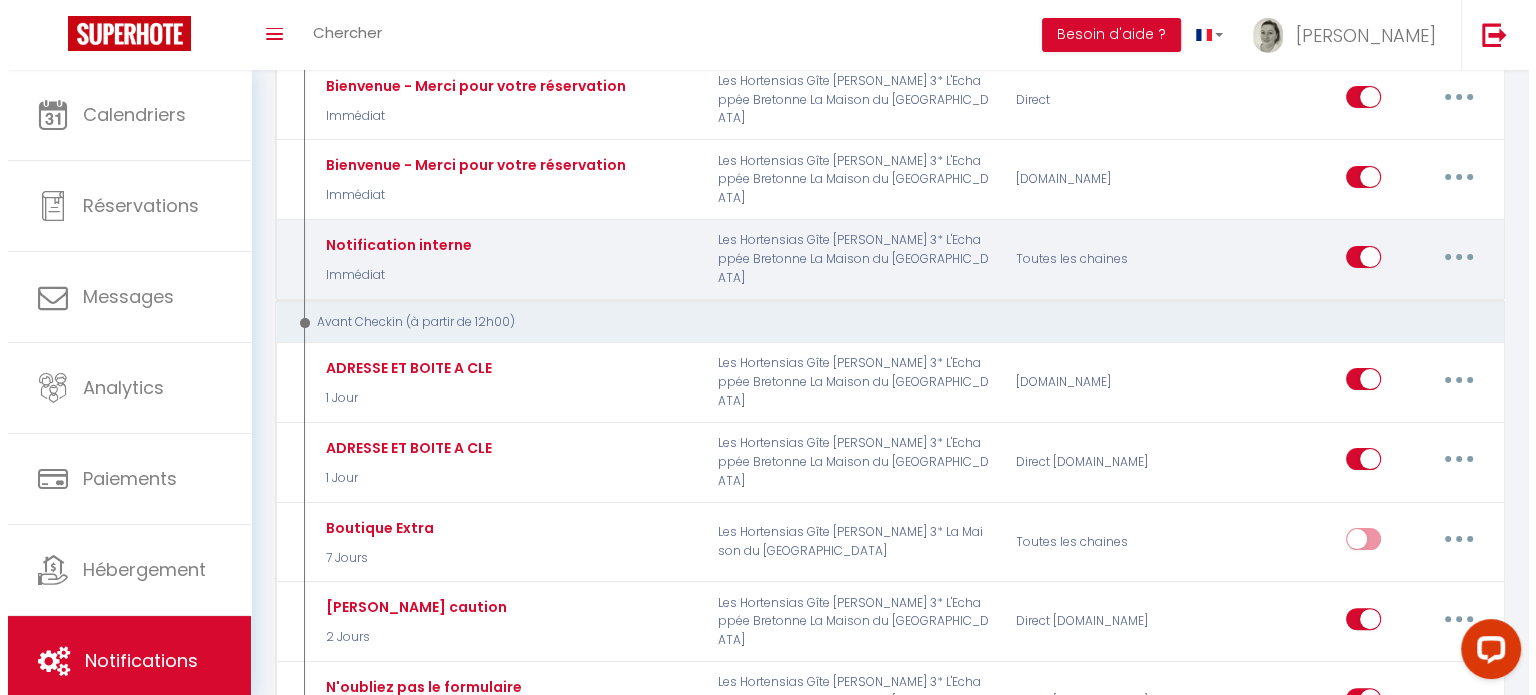 scroll, scrollTop: 268, scrollLeft: 0, axis: vertical 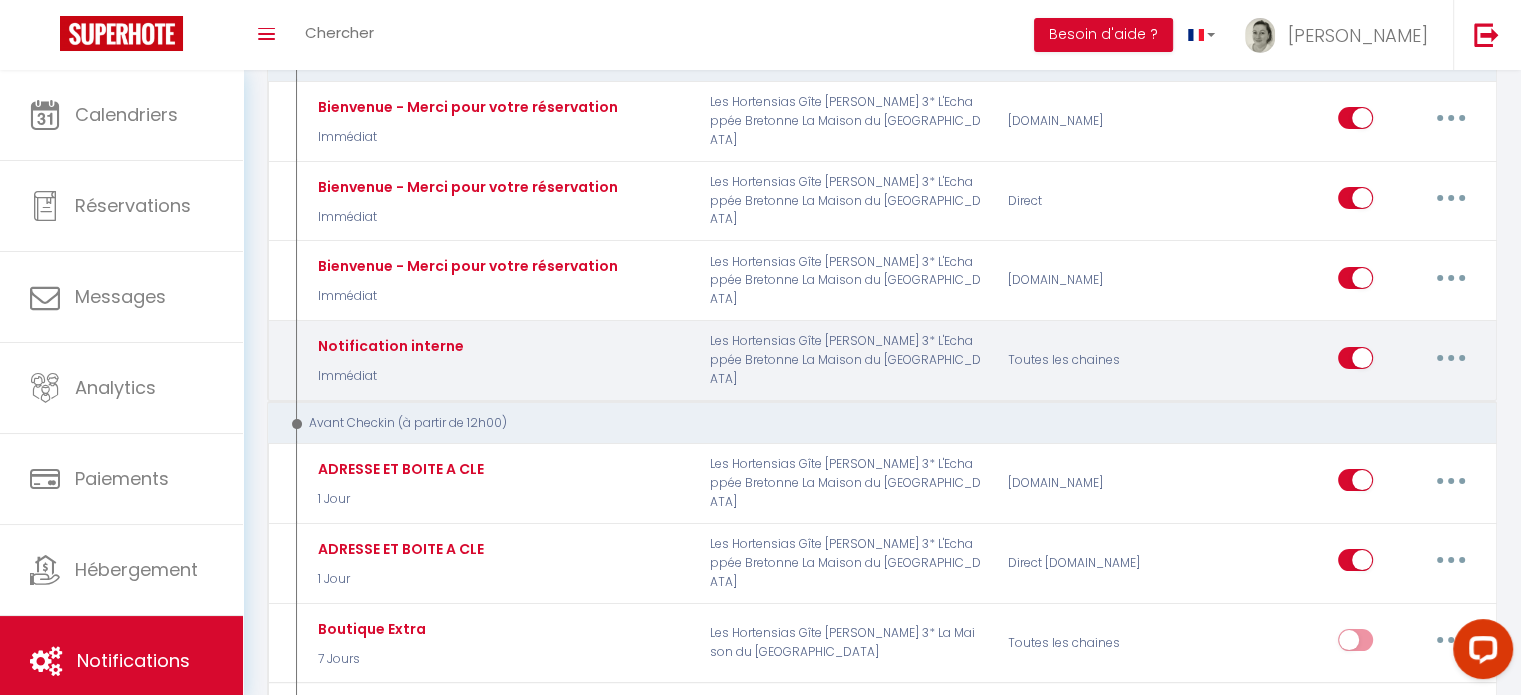 click at bounding box center (1451, 358) 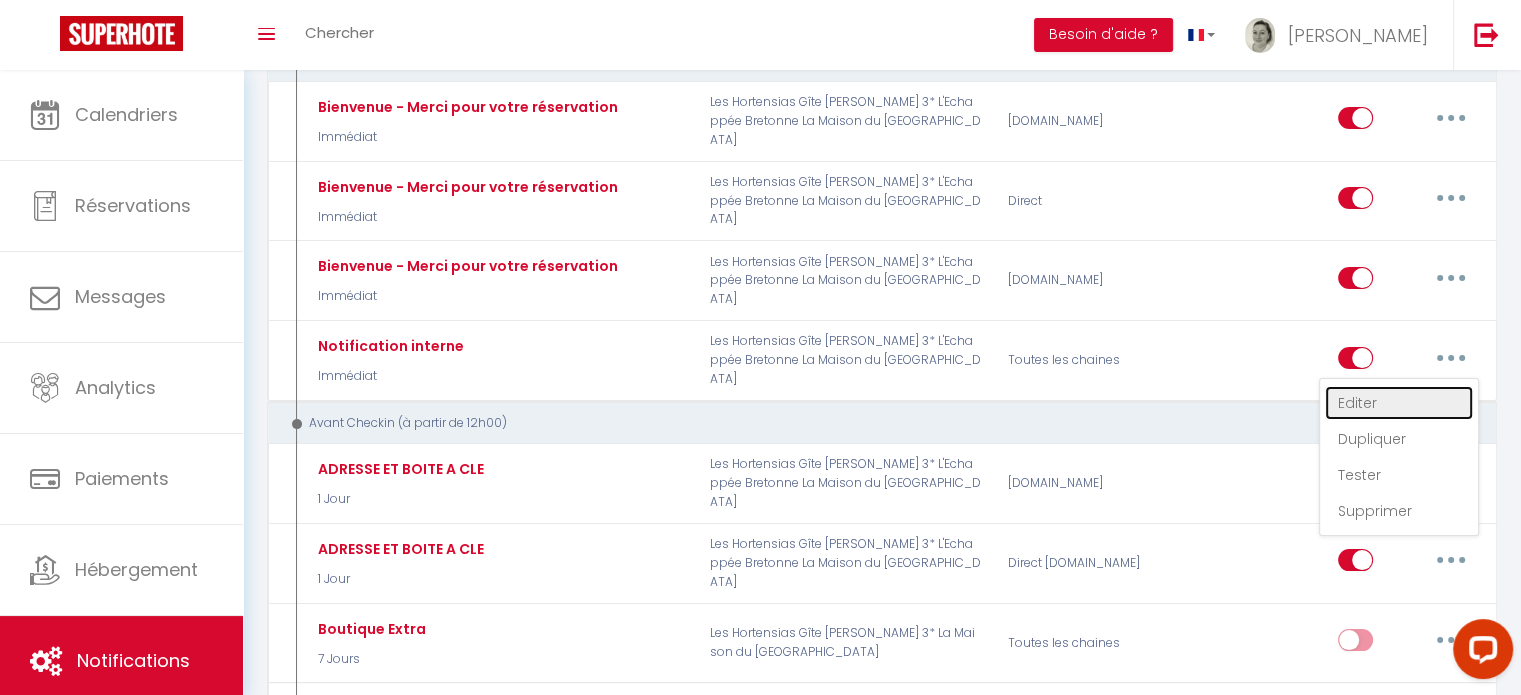 click on "Editer" at bounding box center (1399, 403) 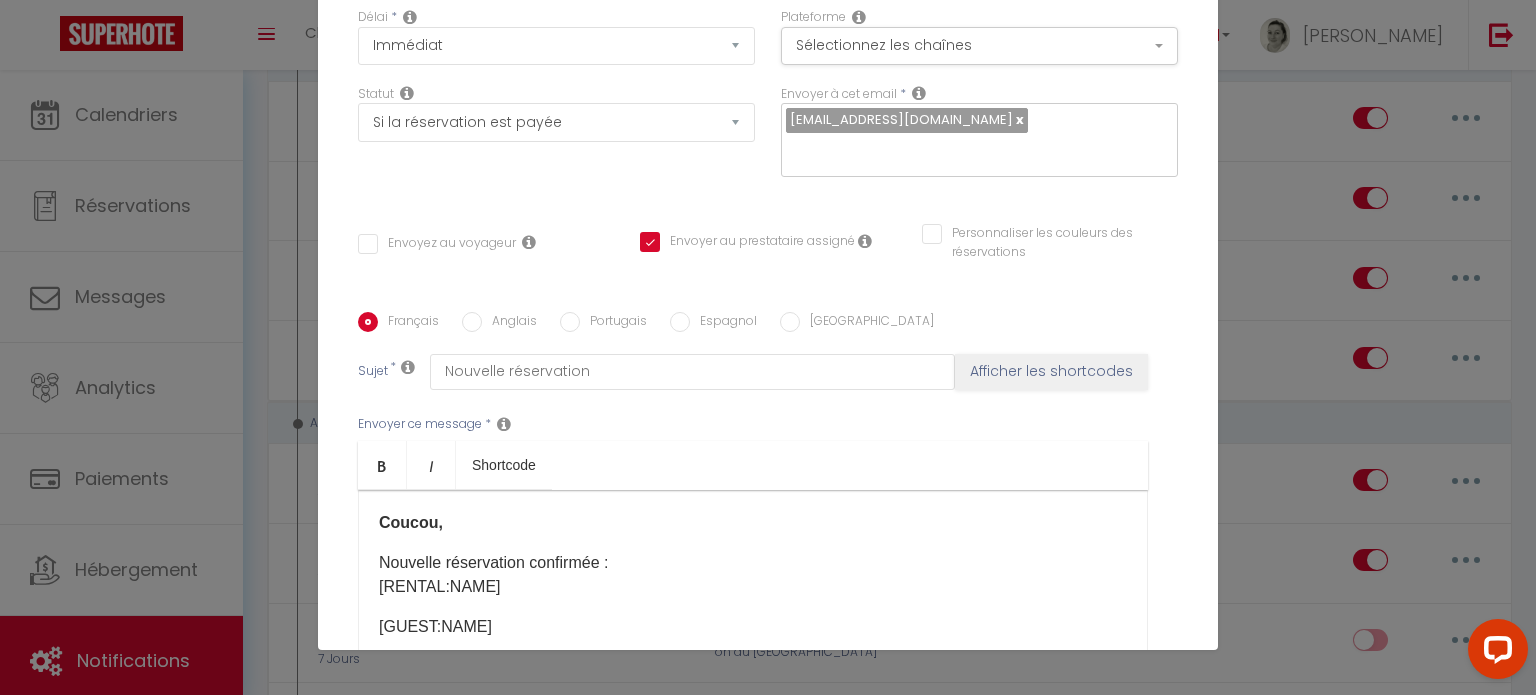 scroll, scrollTop: 0, scrollLeft: 0, axis: both 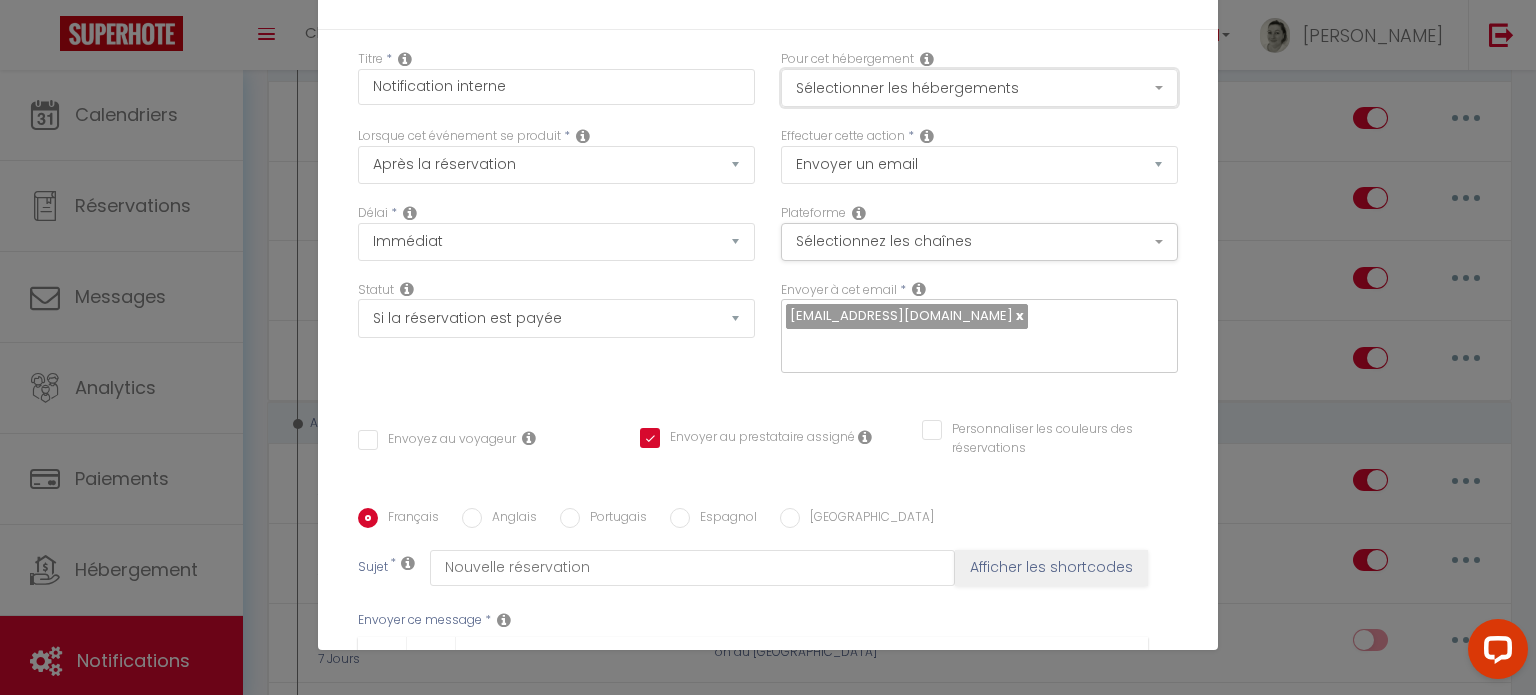 click on "Sélectionner les hébergements" at bounding box center (979, 88) 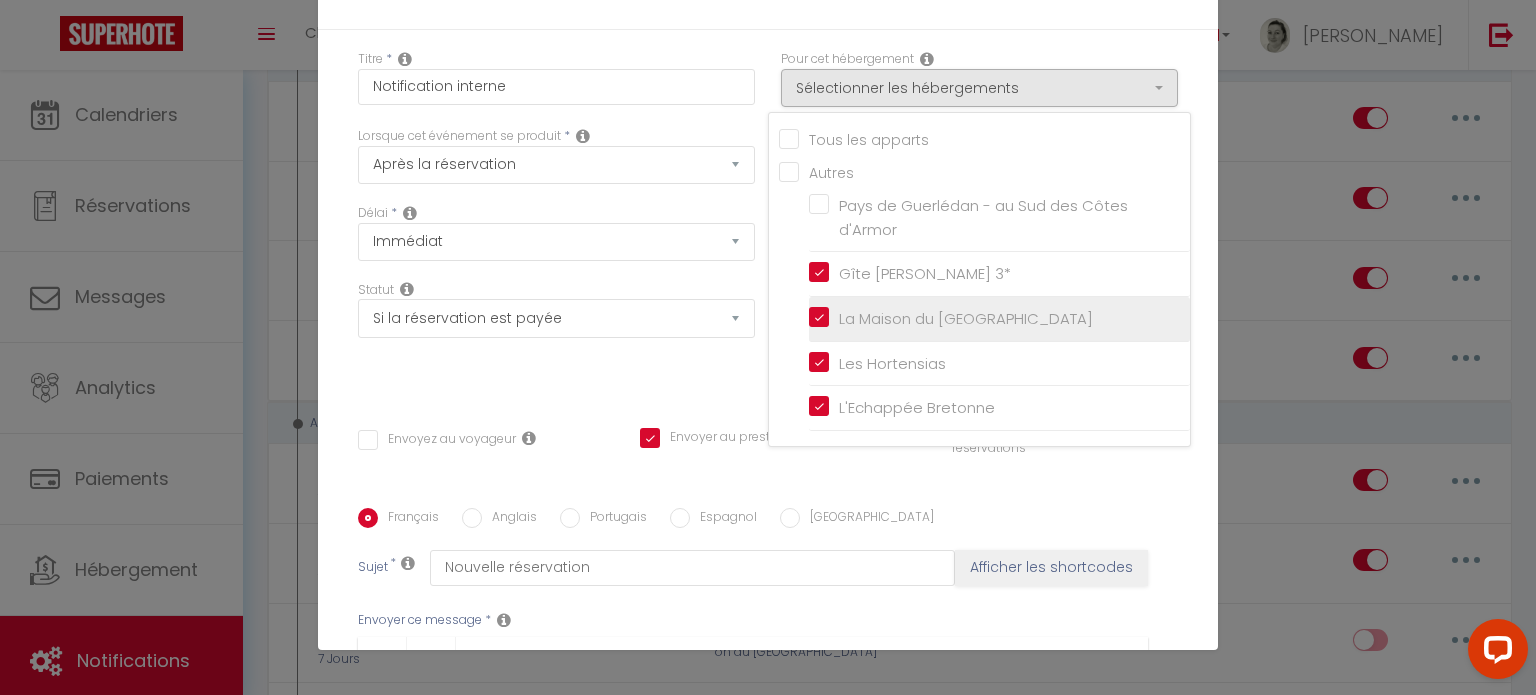click on "La Maison du [GEOGRAPHIC_DATA]" at bounding box center (999, 319) 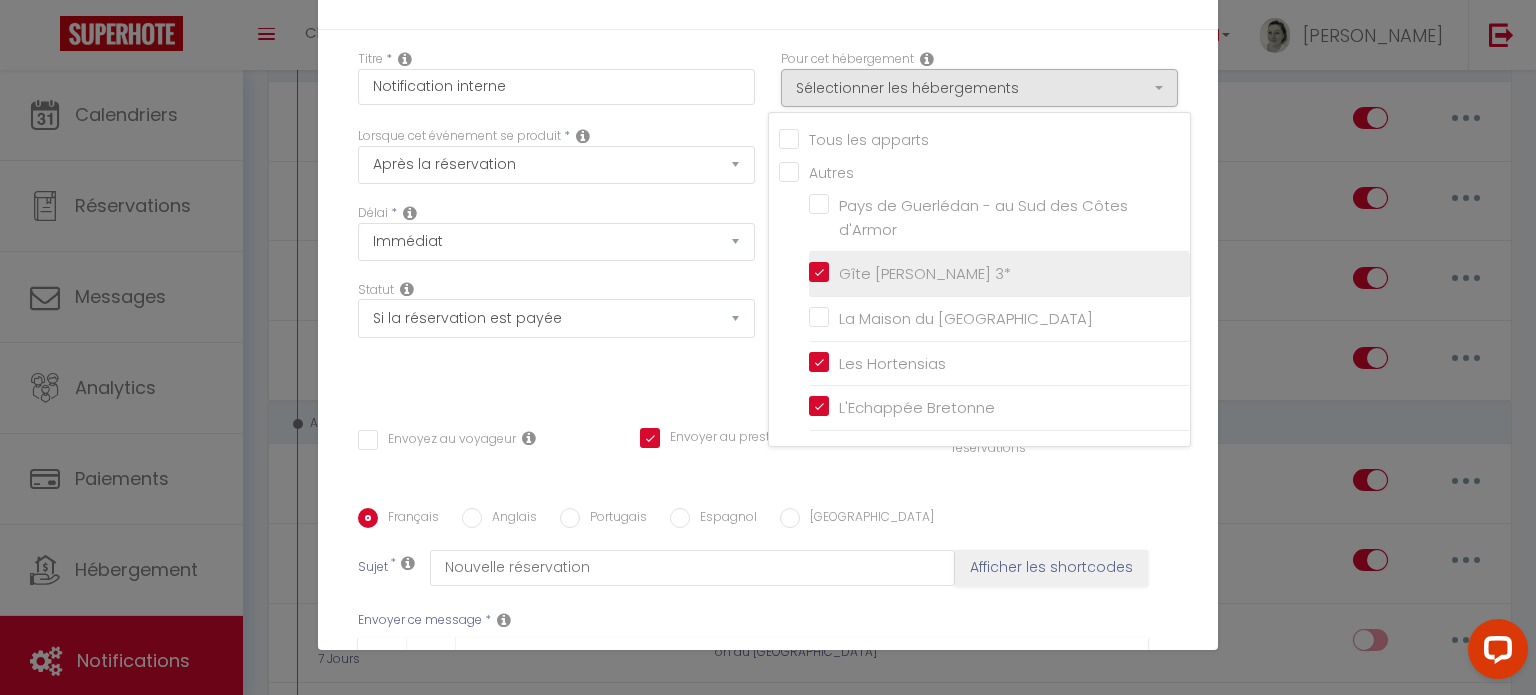 click on "Gîte [PERSON_NAME] 3*" at bounding box center (999, 274) 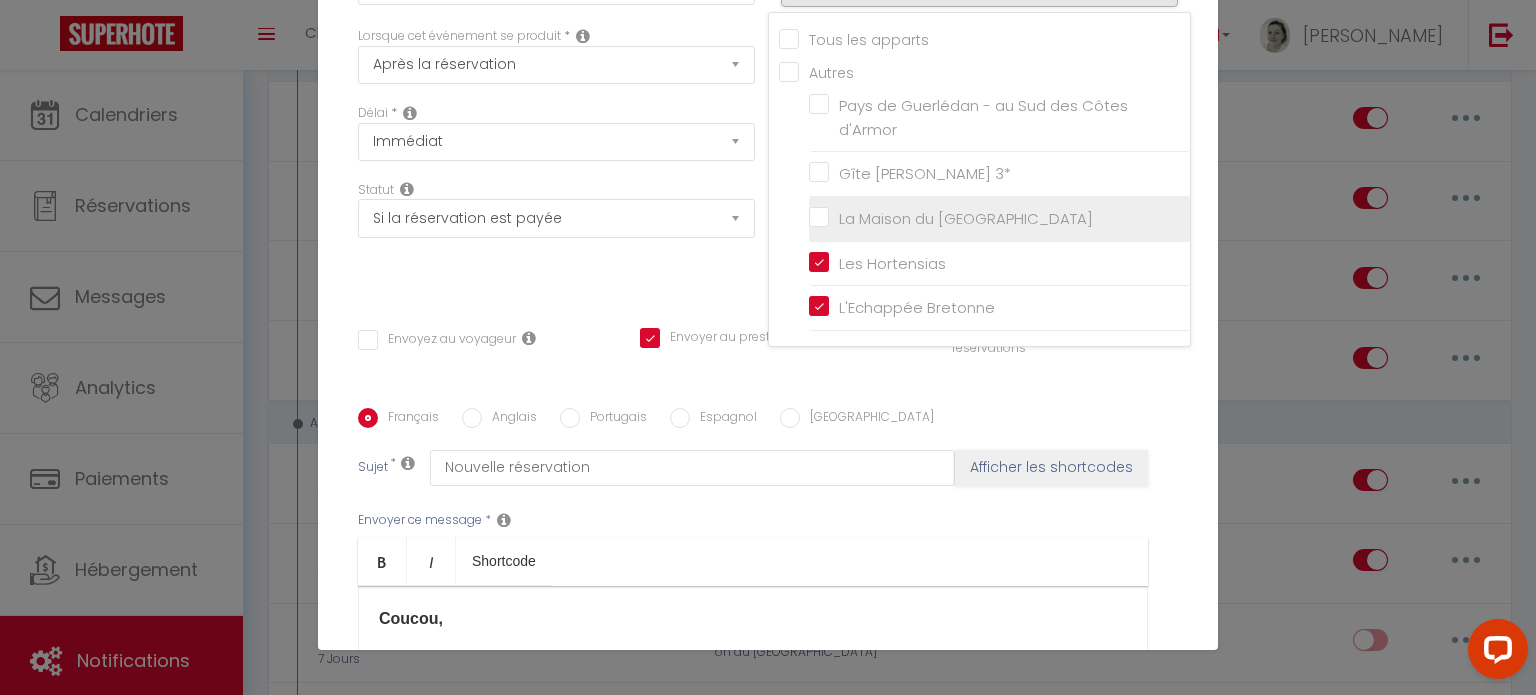 scroll, scrollTop: 200, scrollLeft: 0, axis: vertical 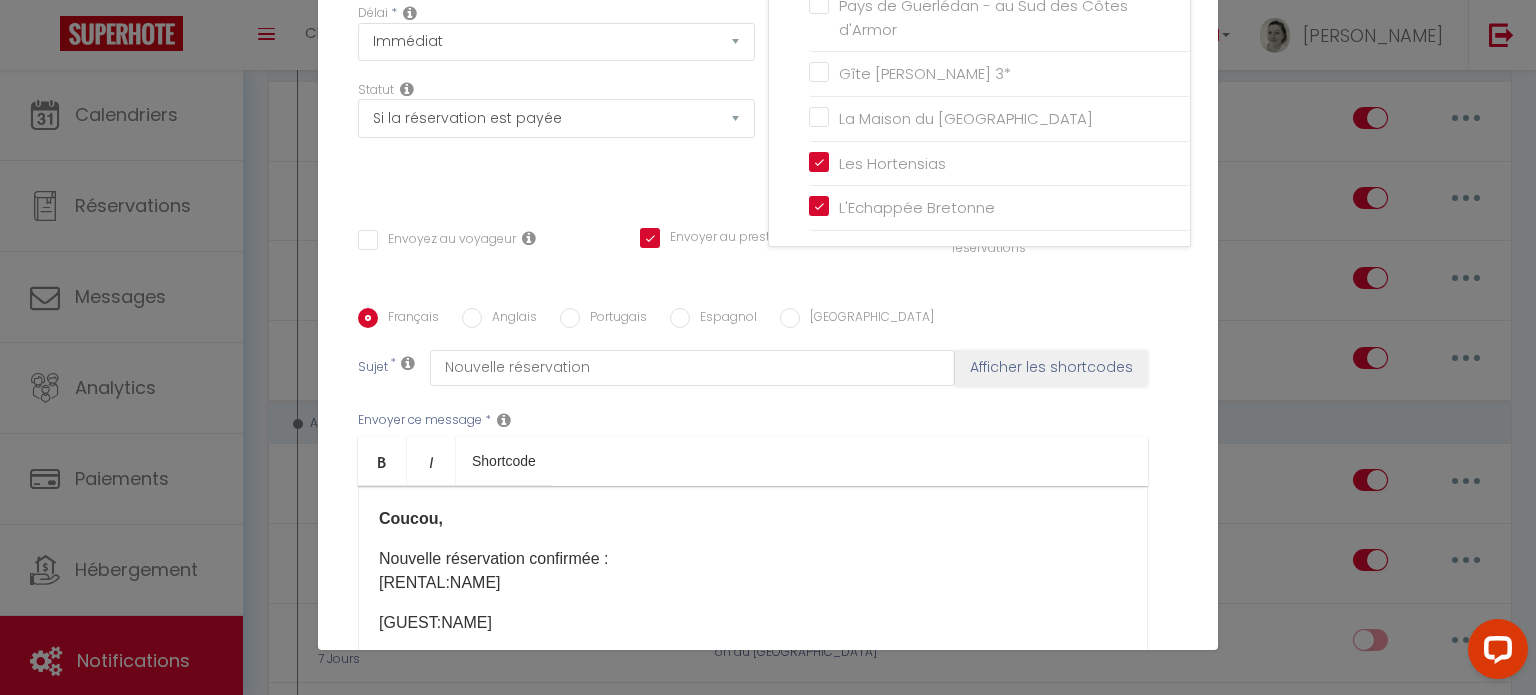 click on "Titre   *     Notification interne   Pour cet hébergement
Sélectionner les hébergements
Tous les apparts
Autres
[GEOGRAPHIC_DATA] - au Sud des Côtes d'Armor
Gîte [PERSON_NAME] 3*
La Maison du [GEOGRAPHIC_DATA]
Les Hortensias
L'Echappée Bretonne
Lorsque cet événement se produit   *      Après la réservation   Avant Checkin (à partir de 12h00)   Après Checkin (à partir de 12h00)   Avant Checkout (à partir de 12h00)   Température   Co2      *" at bounding box center [768, 308] 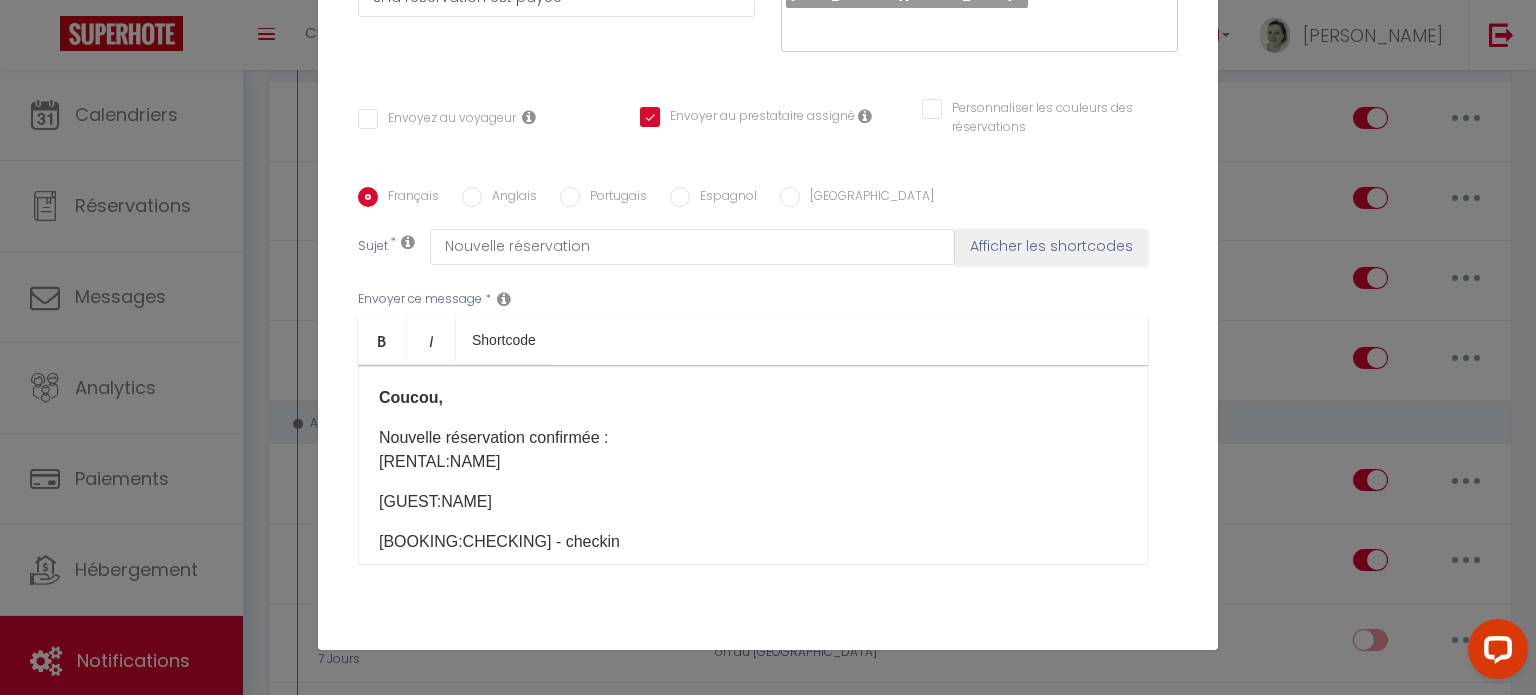 scroll, scrollTop: 396, scrollLeft: 0, axis: vertical 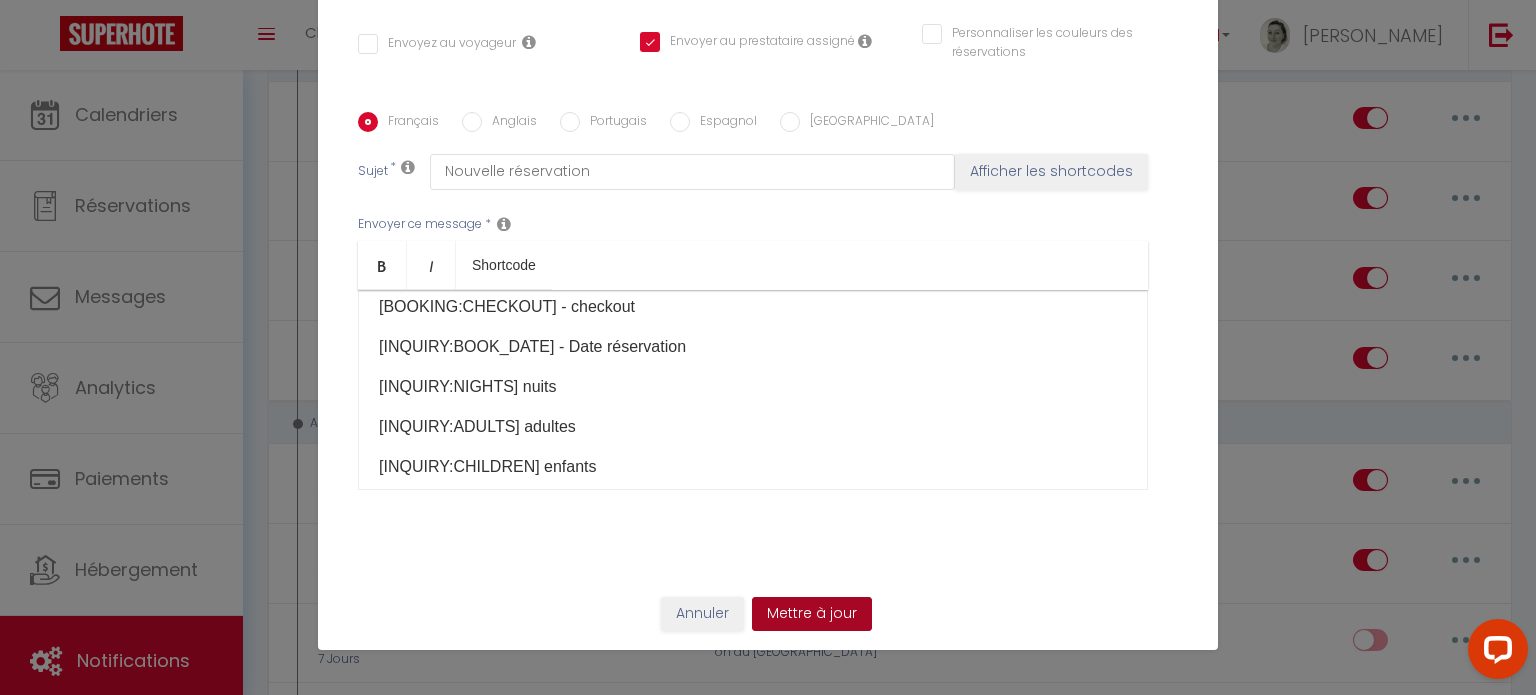 click on "Mettre à jour" at bounding box center [812, 614] 